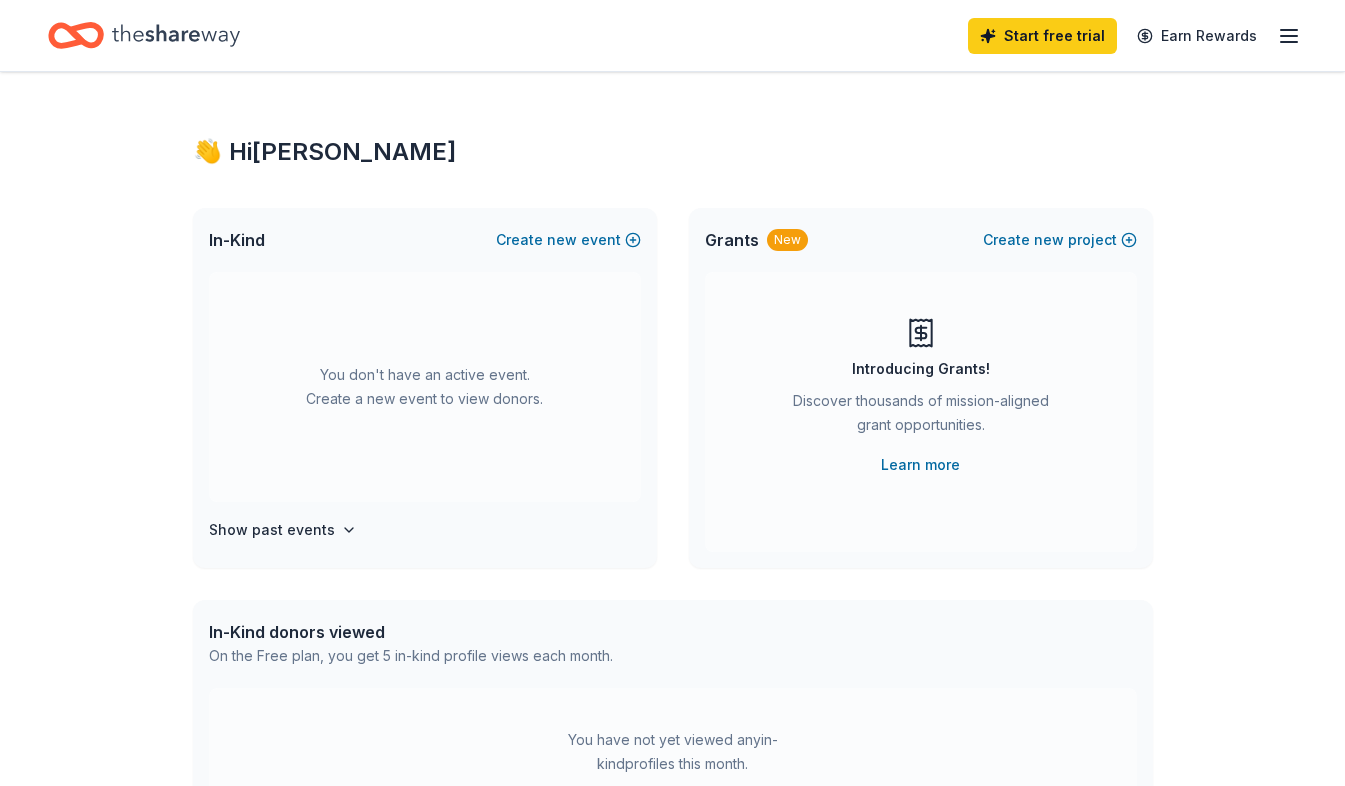 scroll, scrollTop: 0, scrollLeft: 0, axis: both 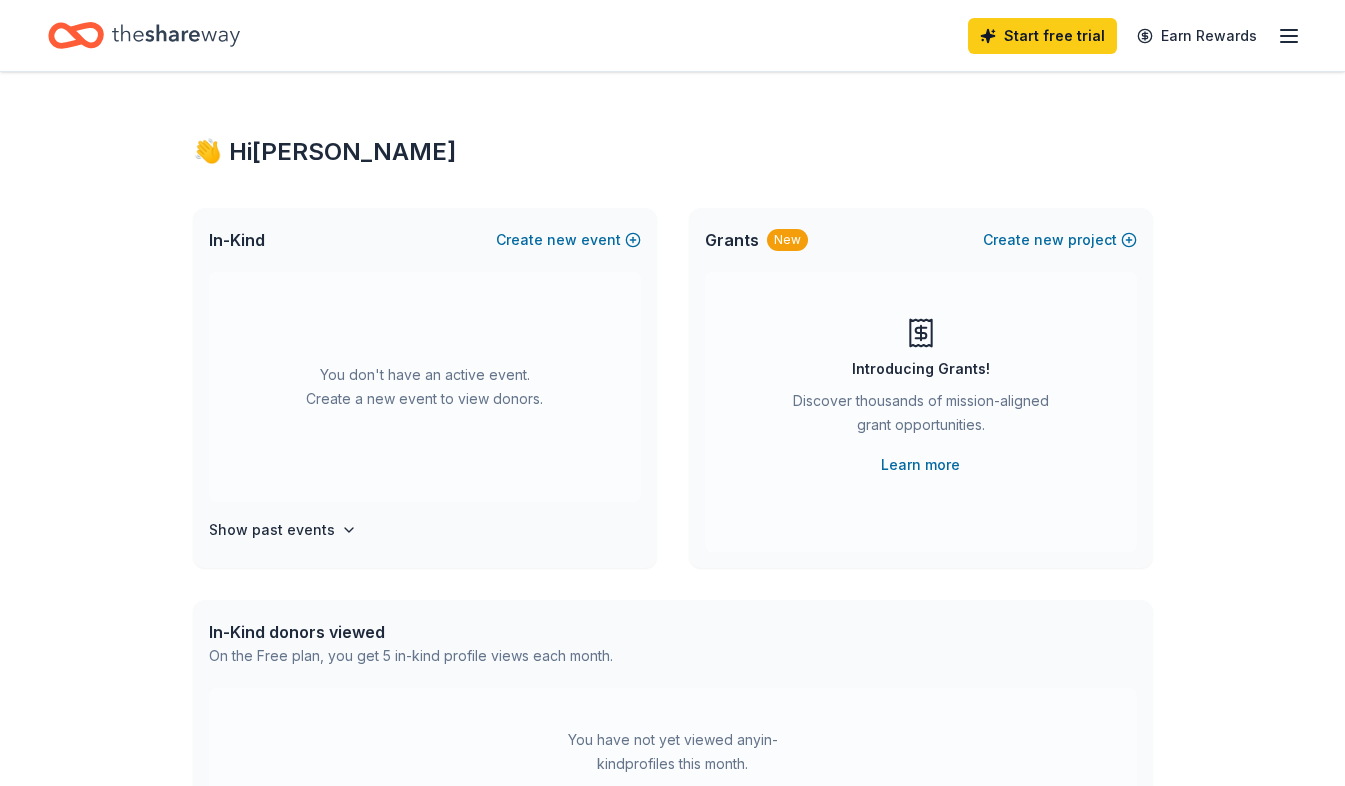 click 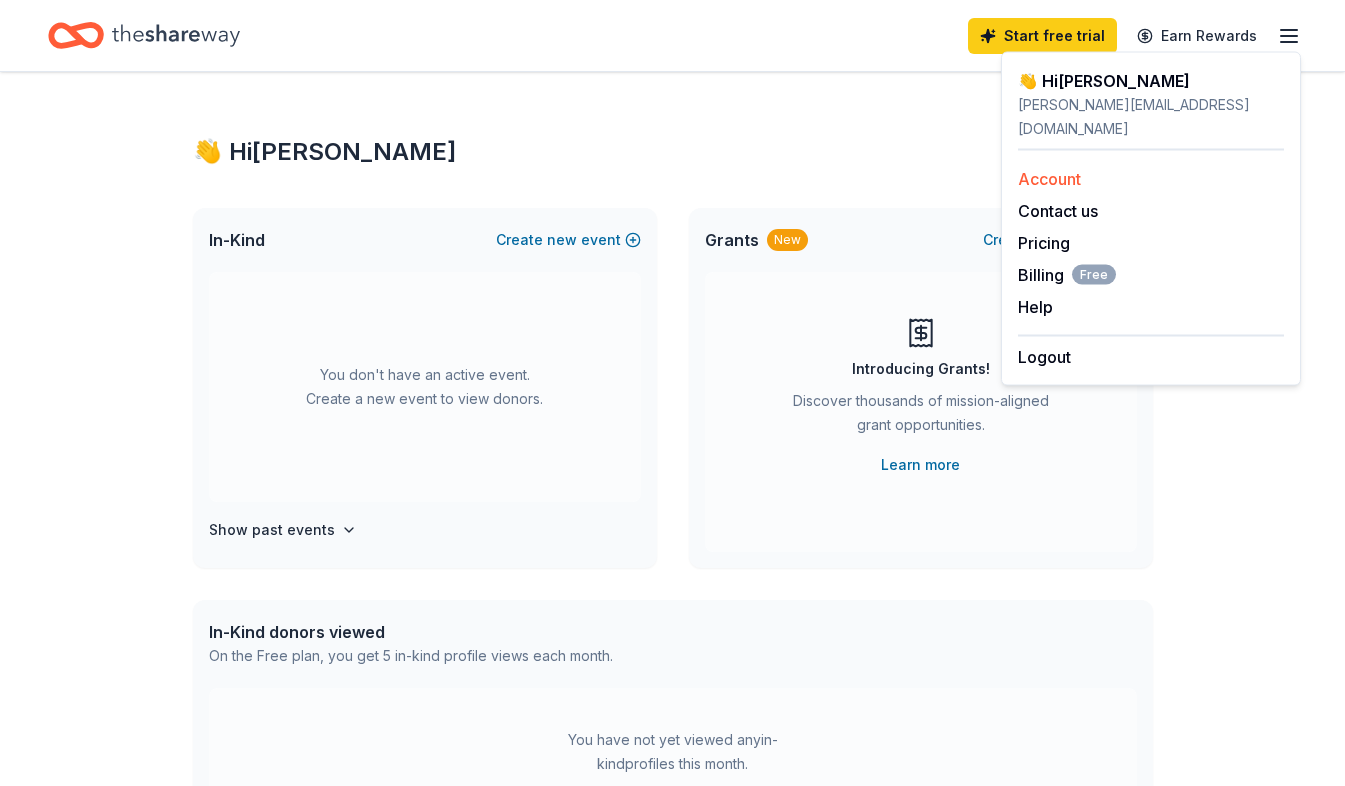 click on "Account" at bounding box center (1049, 179) 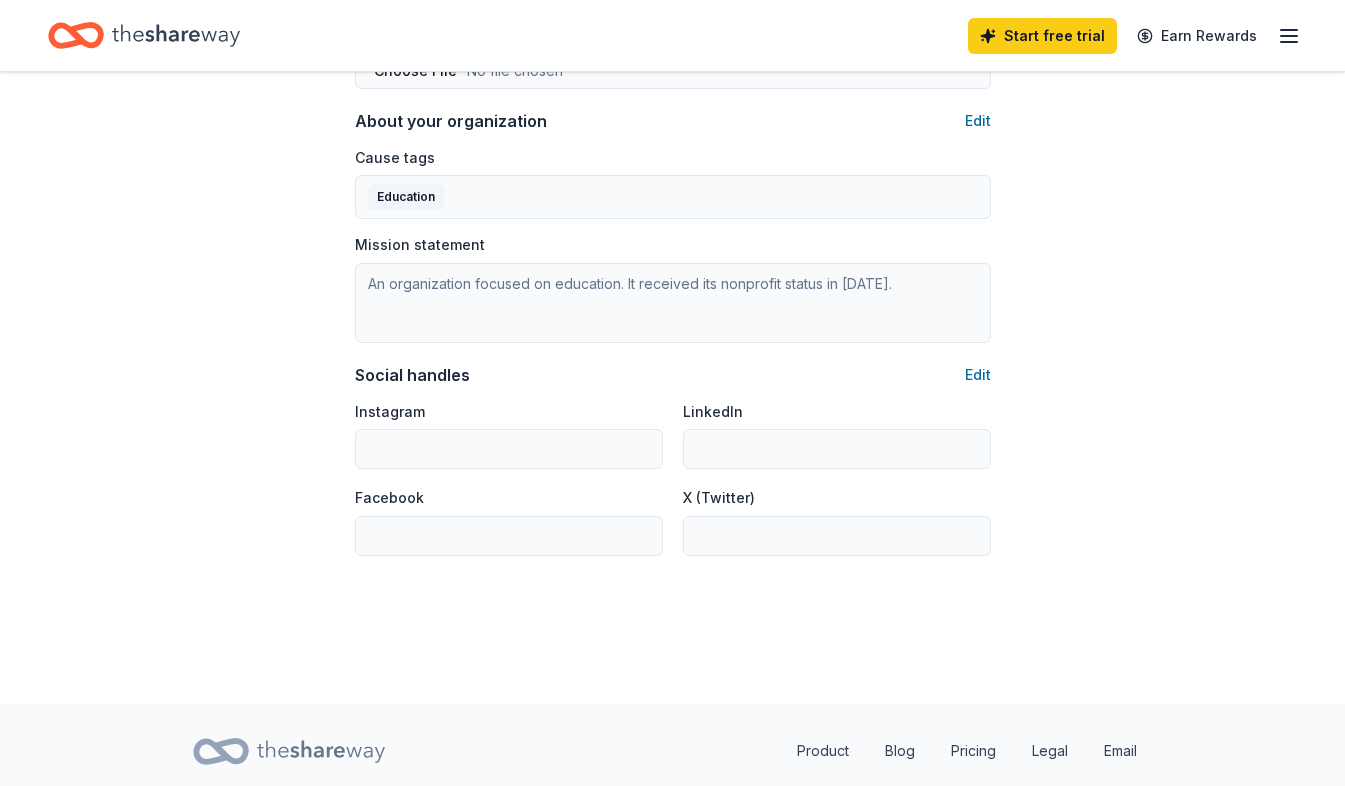 scroll, scrollTop: 1217, scrollLeft: 0, axis: vertical 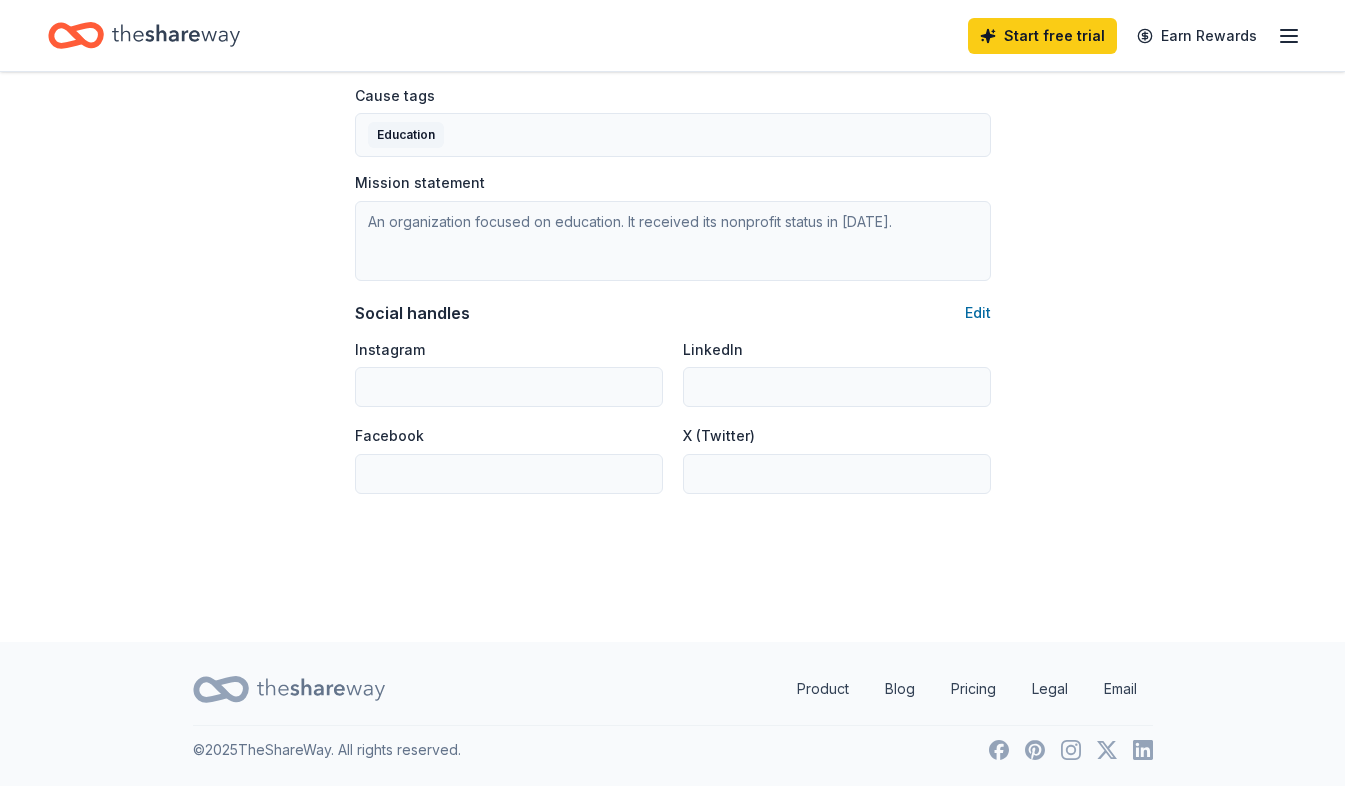 click 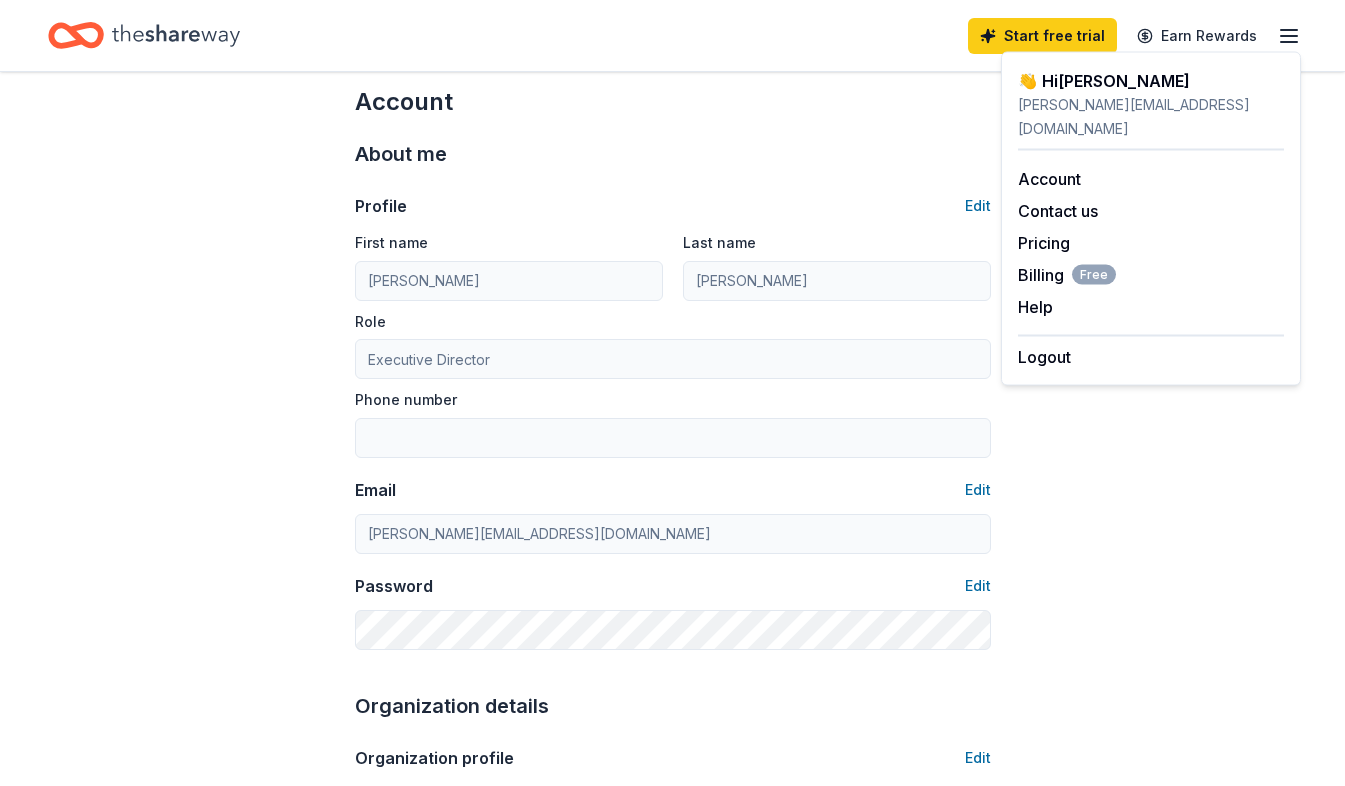 scroll, scrollTop: 17, scrollLeft: 0, axis: vertical 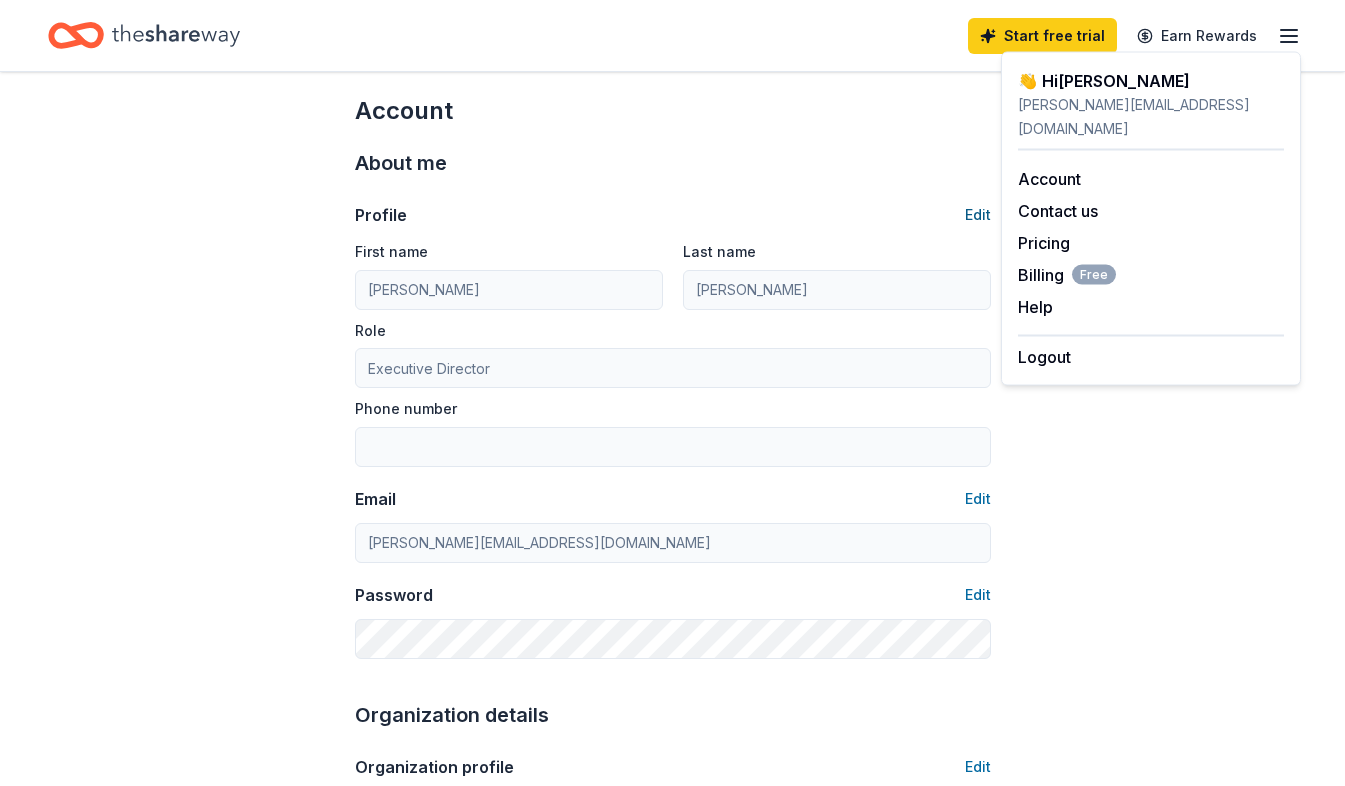 click on "Edit" at bounding box center (978, 215) 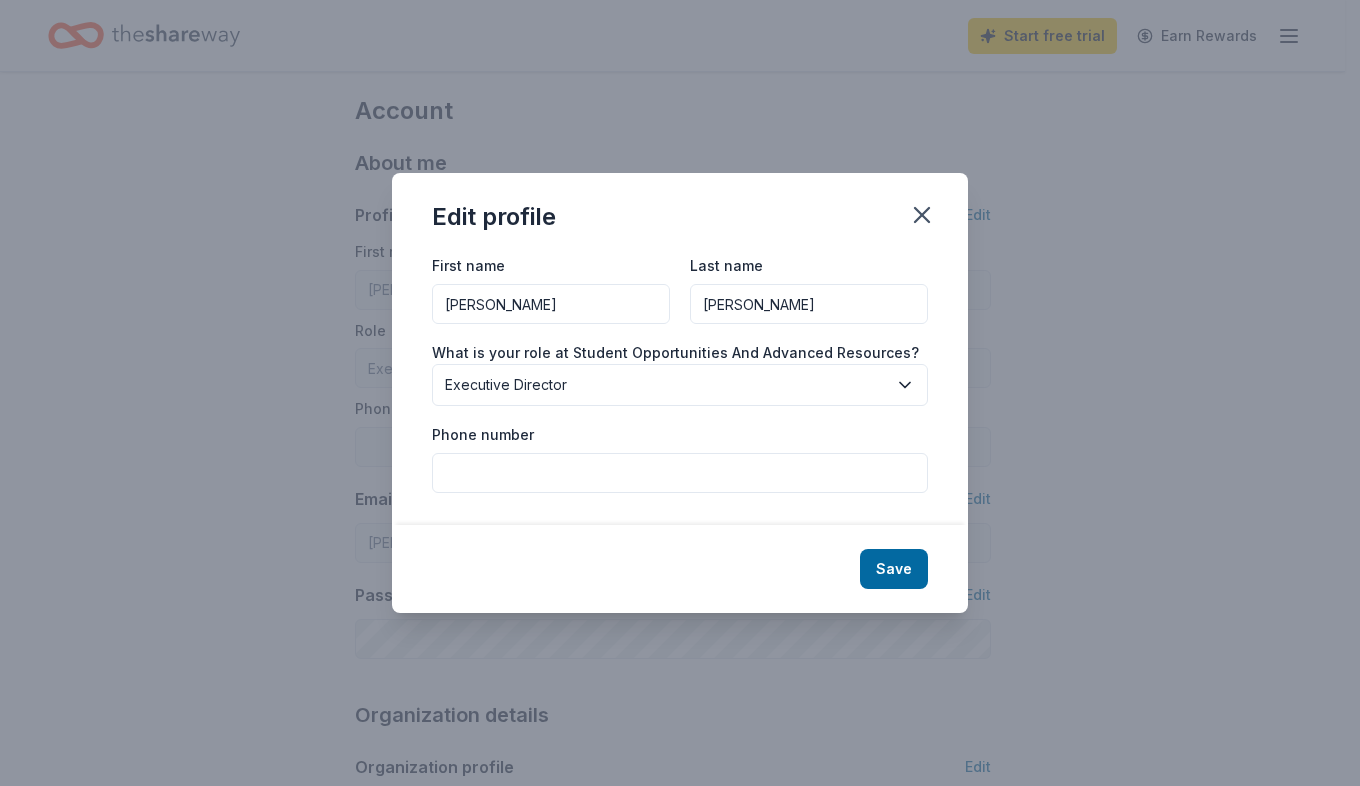 click on "Executive Director" at bounding box center (666, 385) 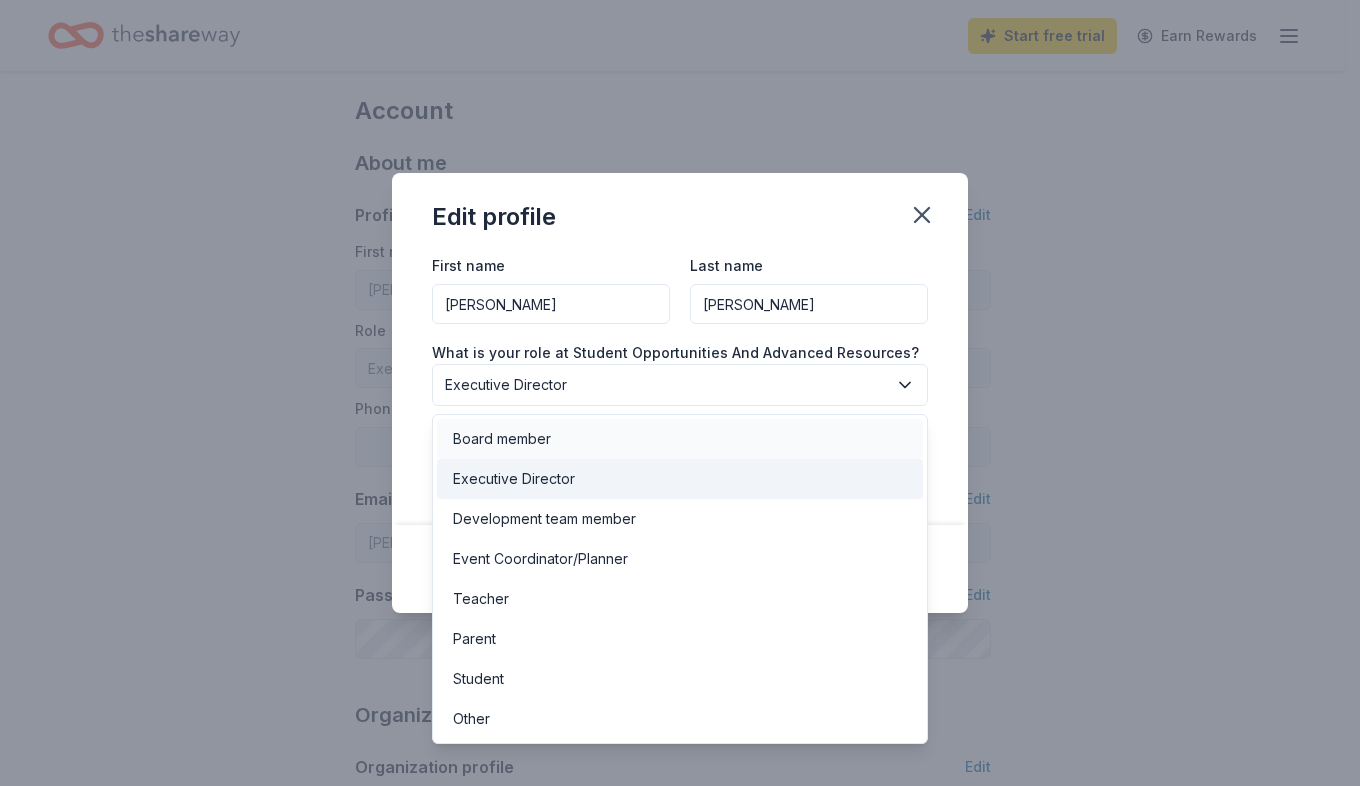 click on "Board member" at bounding box center [680, 439] 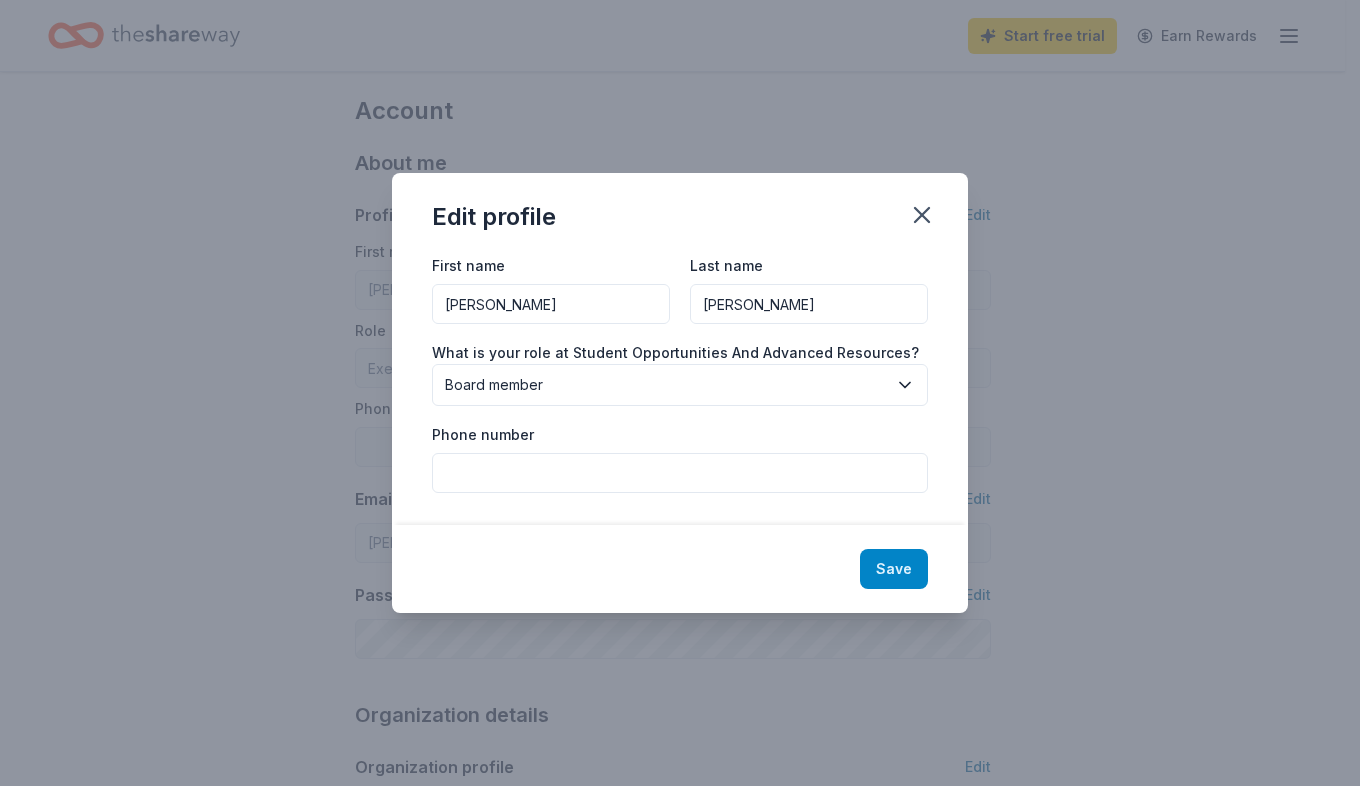 click on "Save" at bounding box center [894, 569] 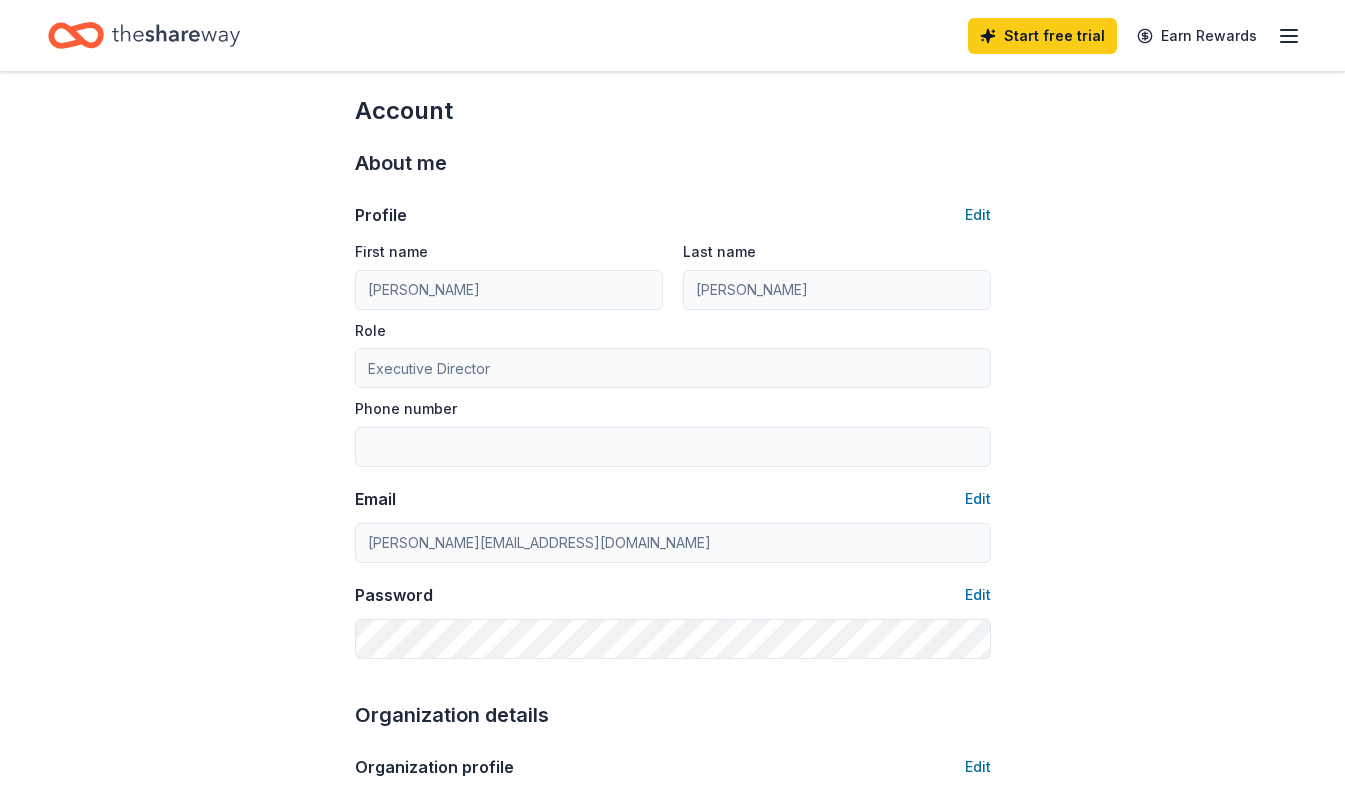 type on "Board member" 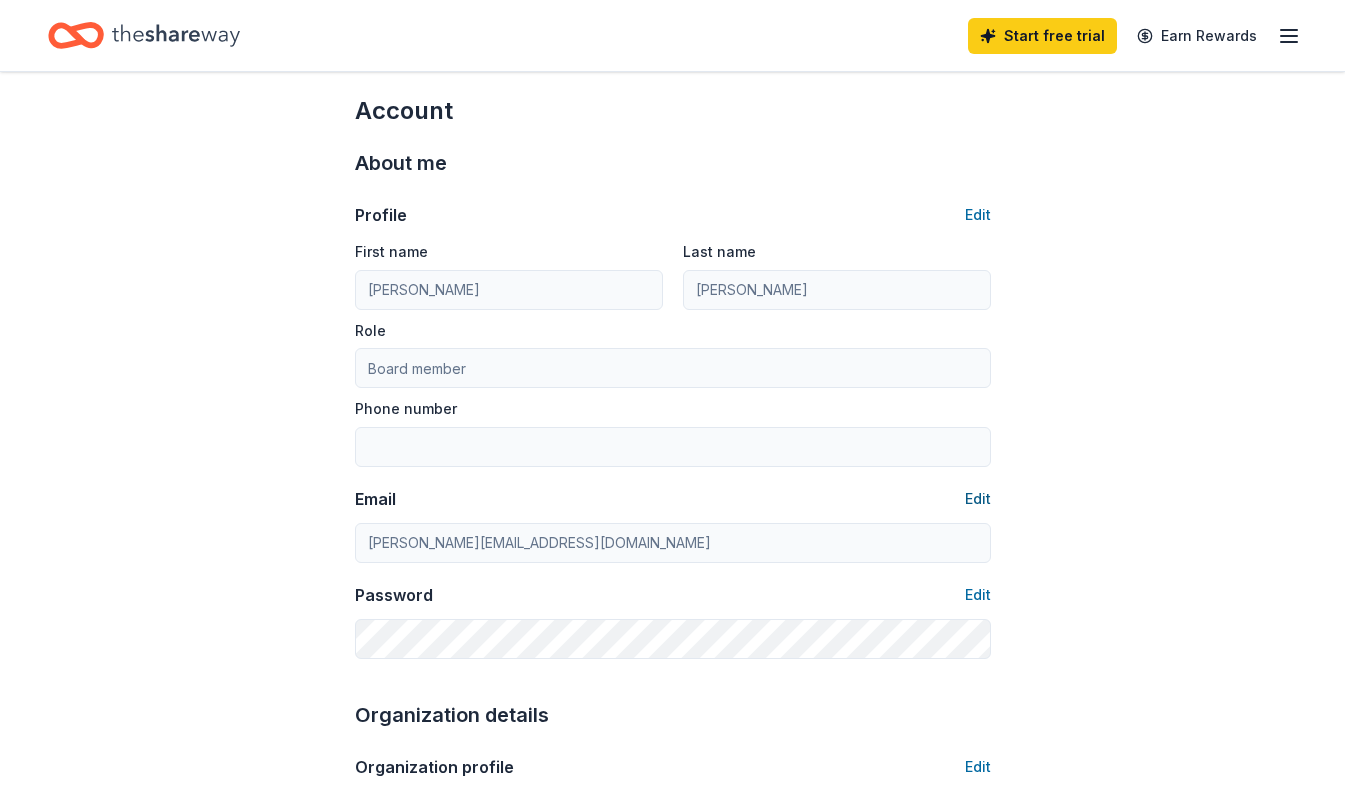 click on "Edit" at bounding box center (978, 499) 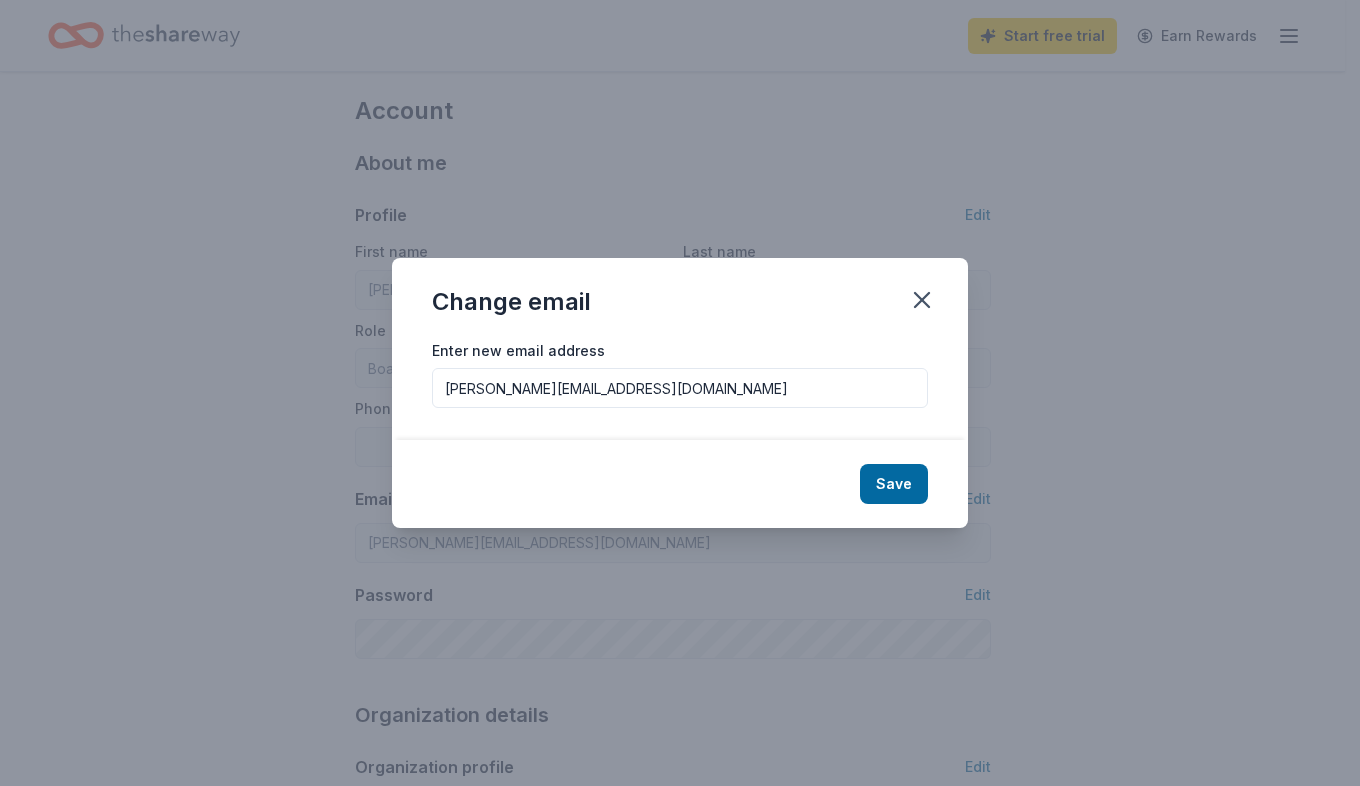 click on "marybethb@soartutor.com" at bounding box center [680, 388] 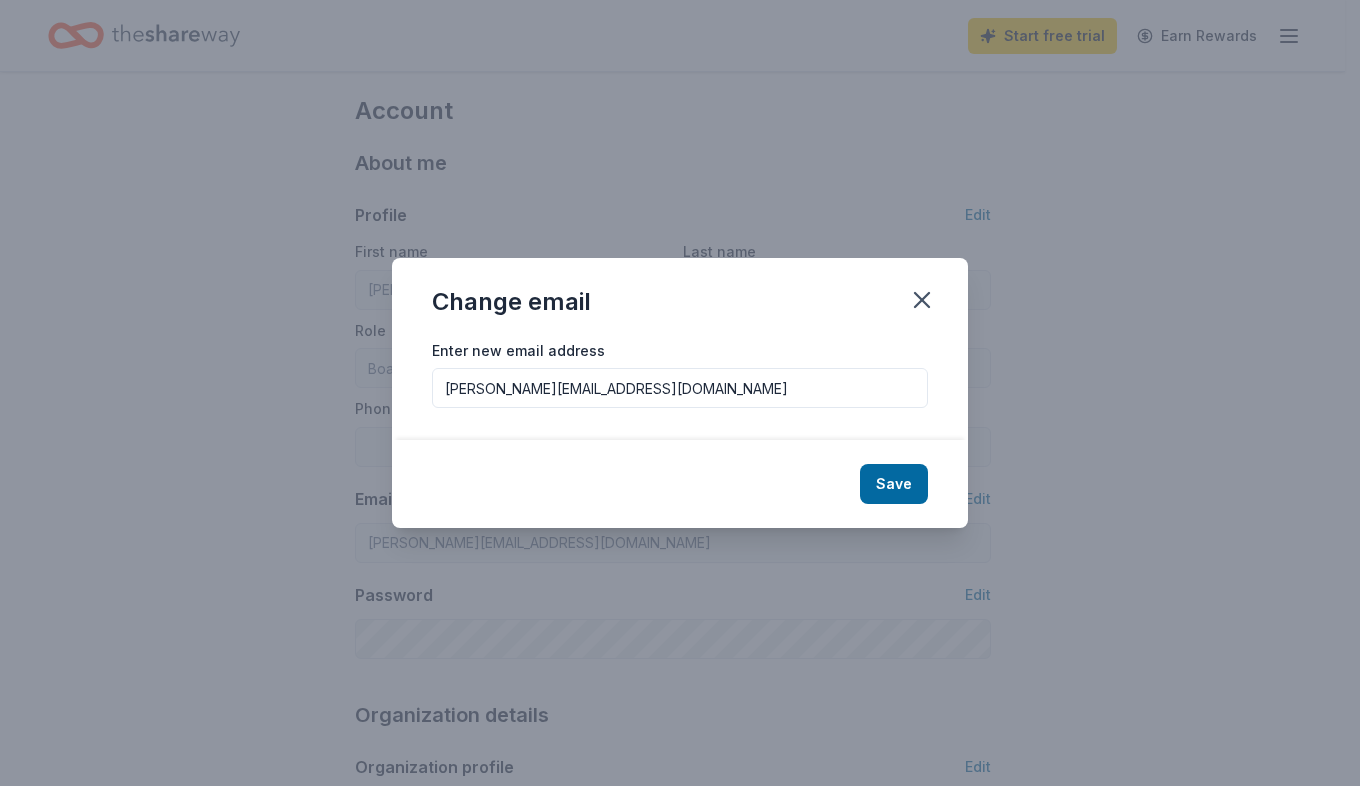 drag, startPoint x: 642, startPoint y: 385, endPoint x: 395, endPoint y: 386, distance: 247.00203 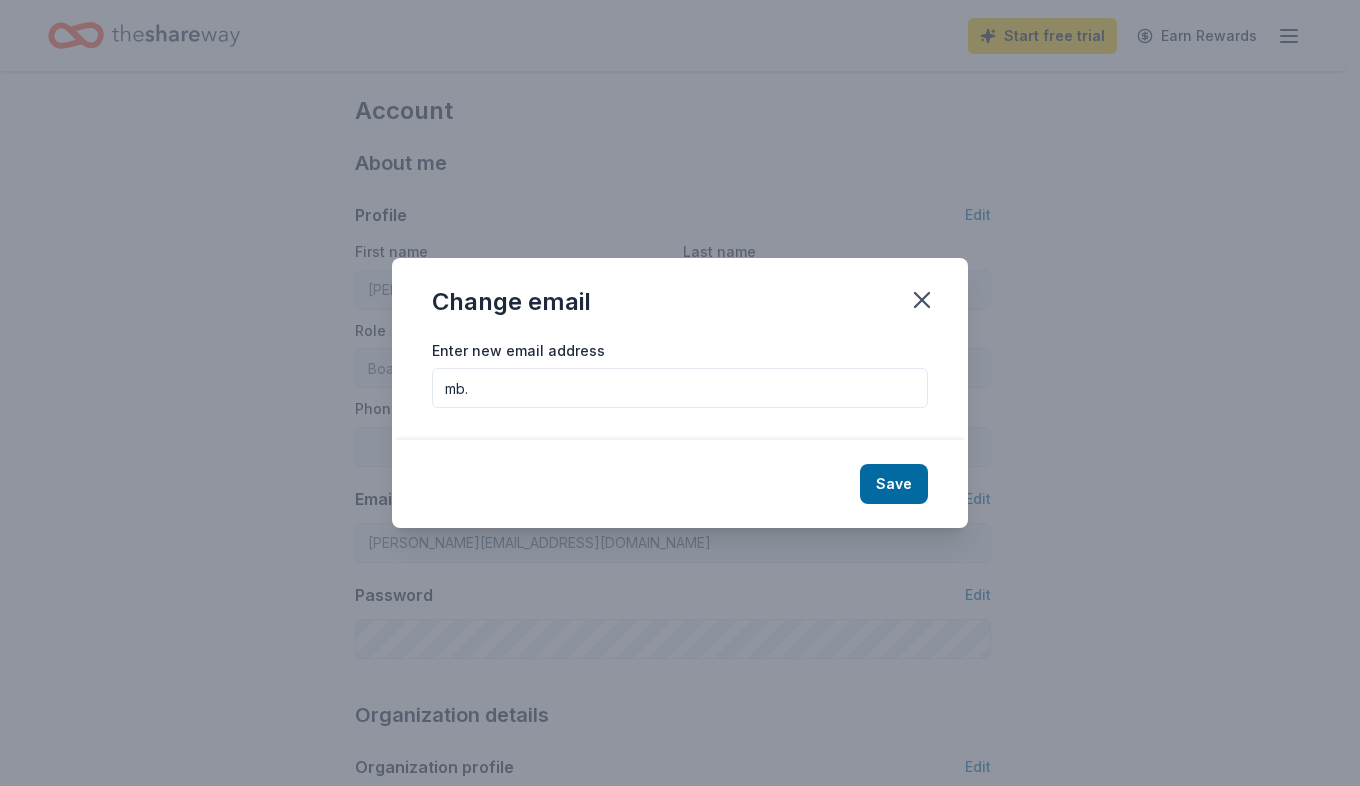 type on "mb.brandon@daviechristian.com" 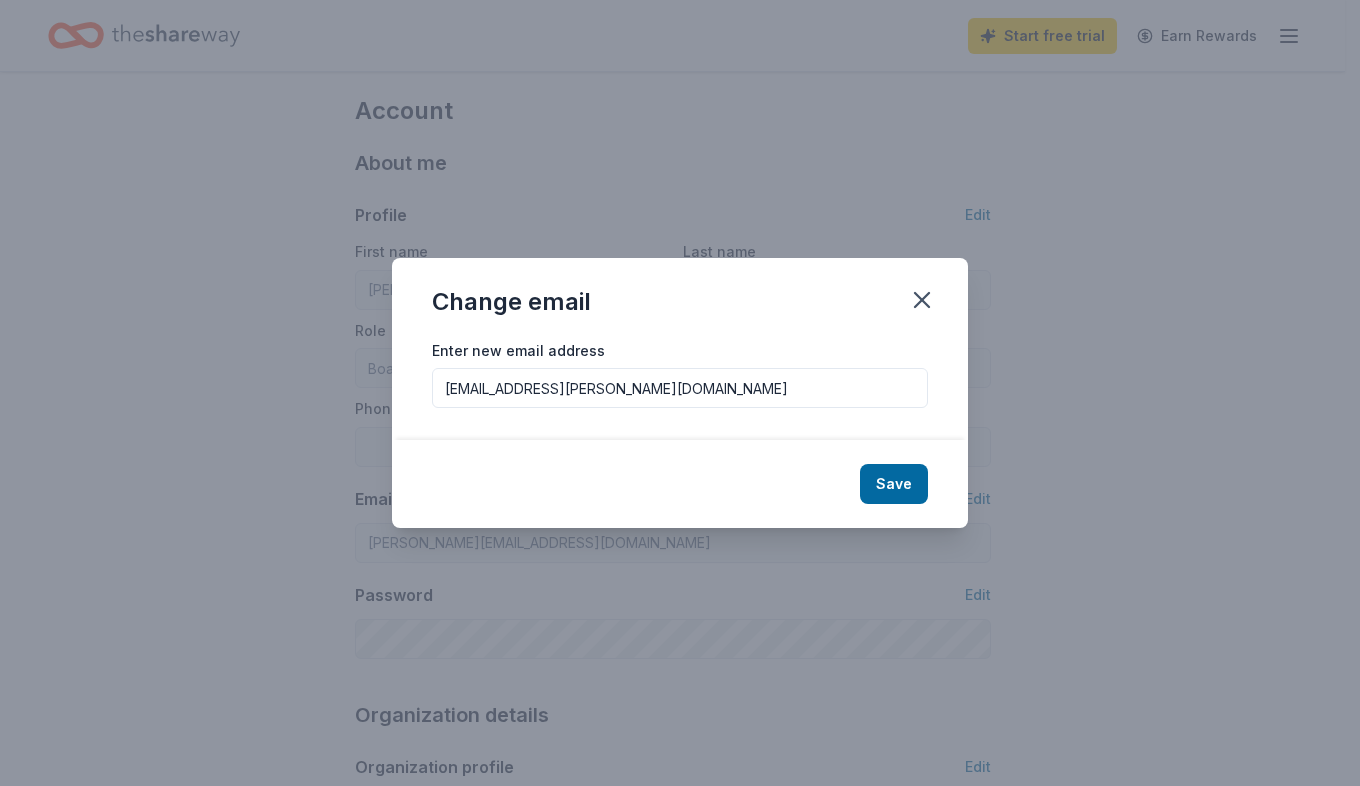 type 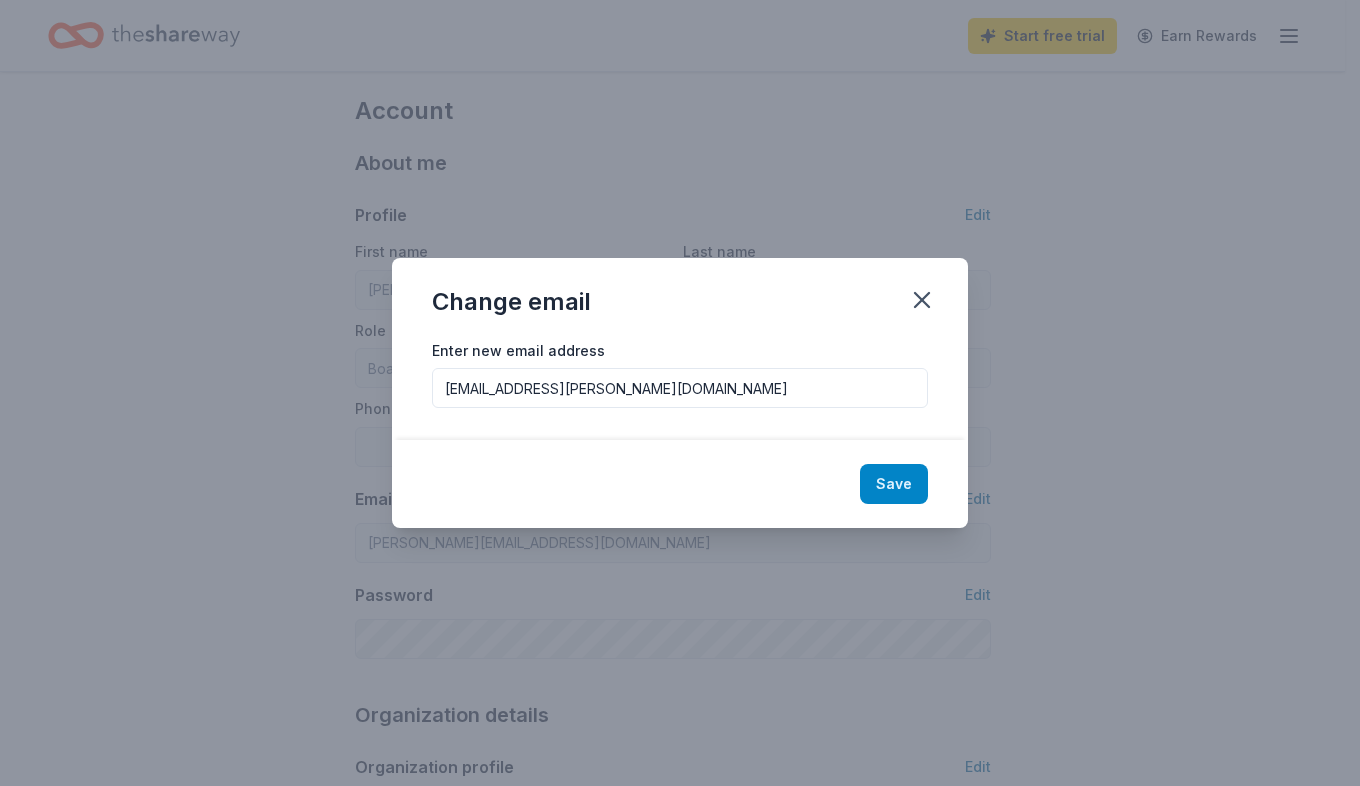 click on "Save" at bounding box center (894, 484) 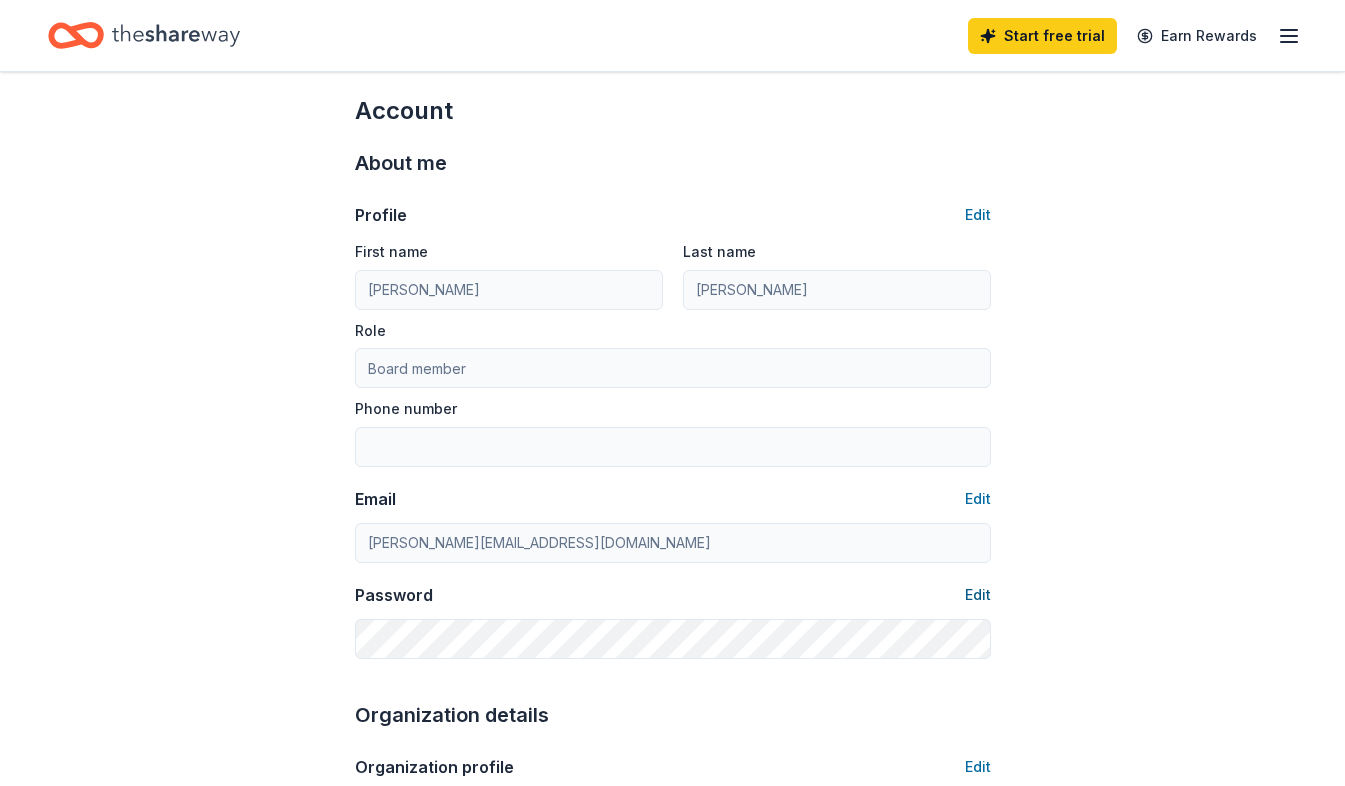 click on "Edit" at bounding box center (978, 595) 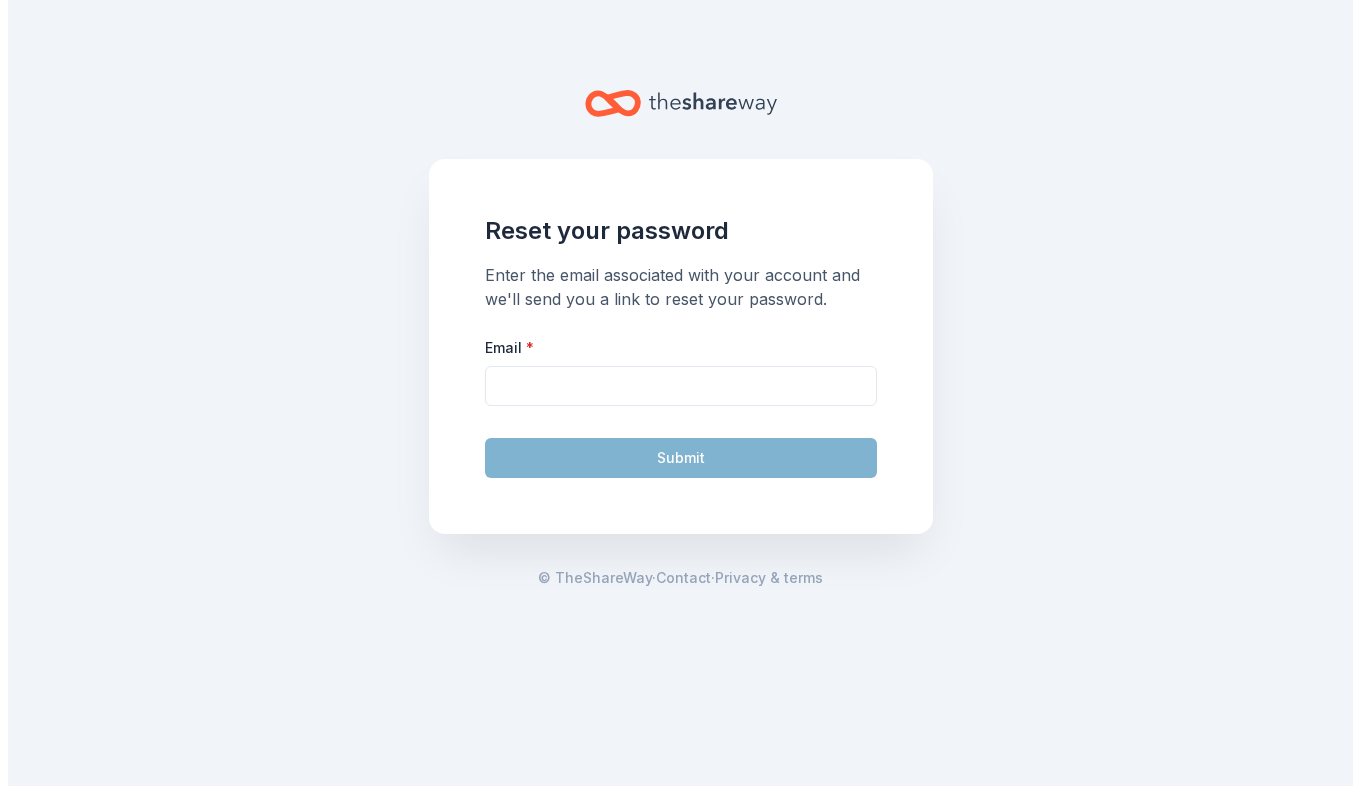 scroll, scrollTop: 0, scrollLeft: 0, axis: both 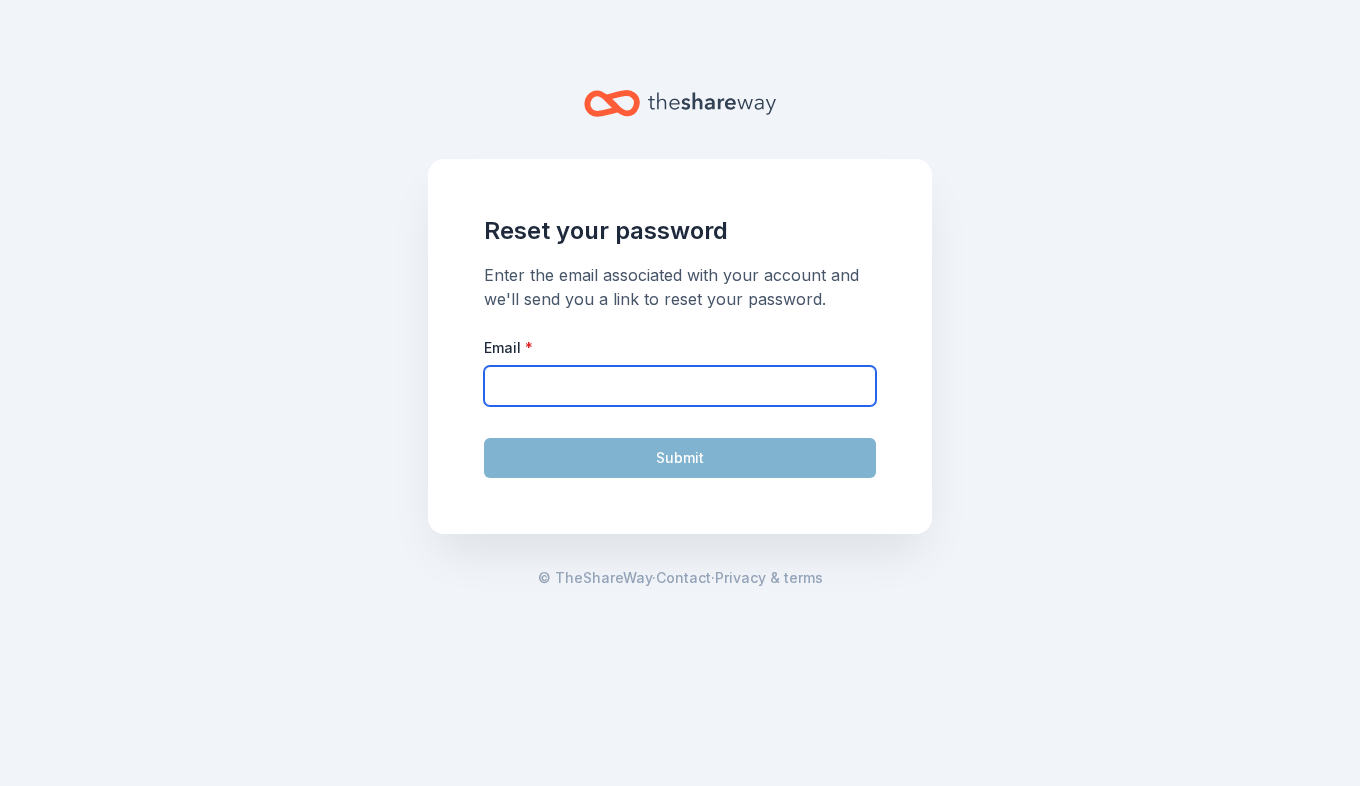 click on "Email *" at bounding box center (680, 386) 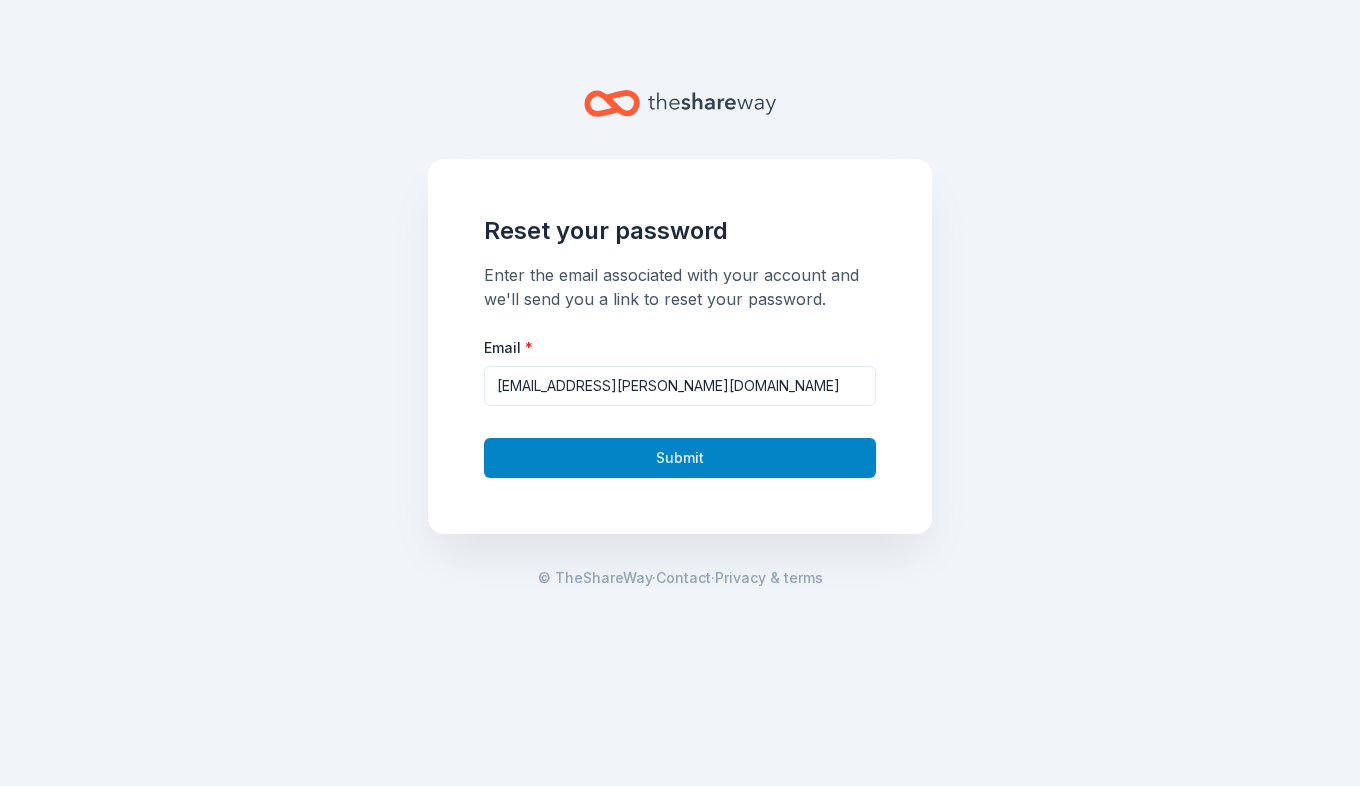click on "Submit" at bounding box center [680, 458] 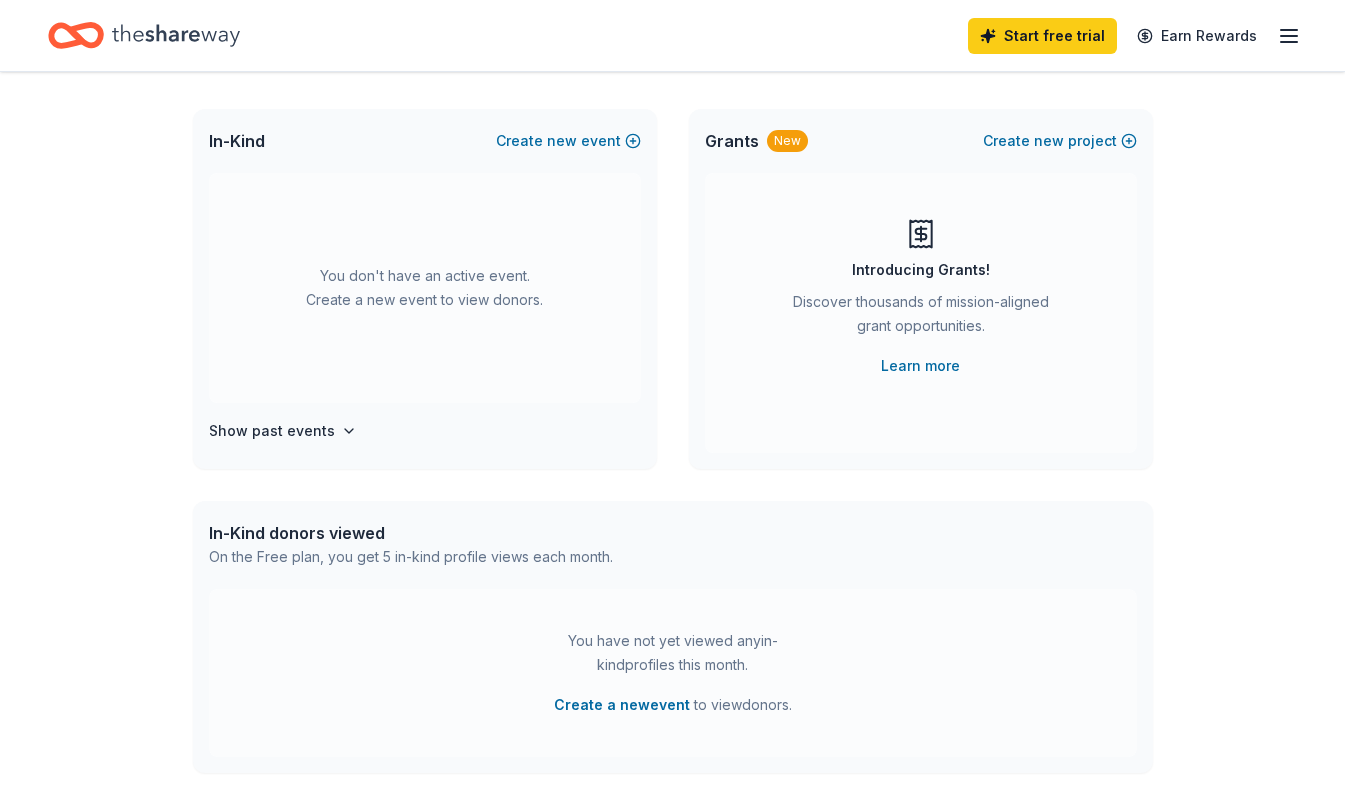 scroll, scrollTop: 200, scrollLeft: 0, axis: vertical 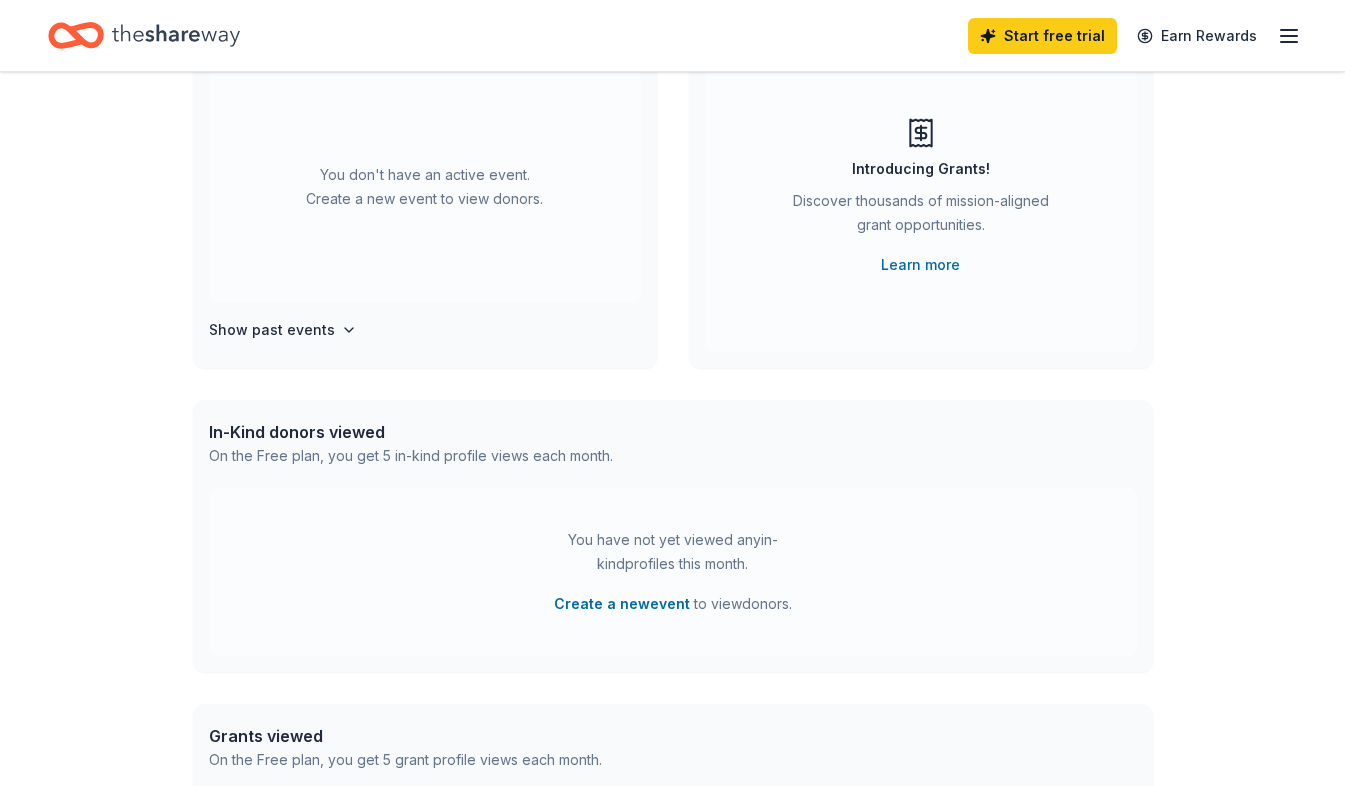 click 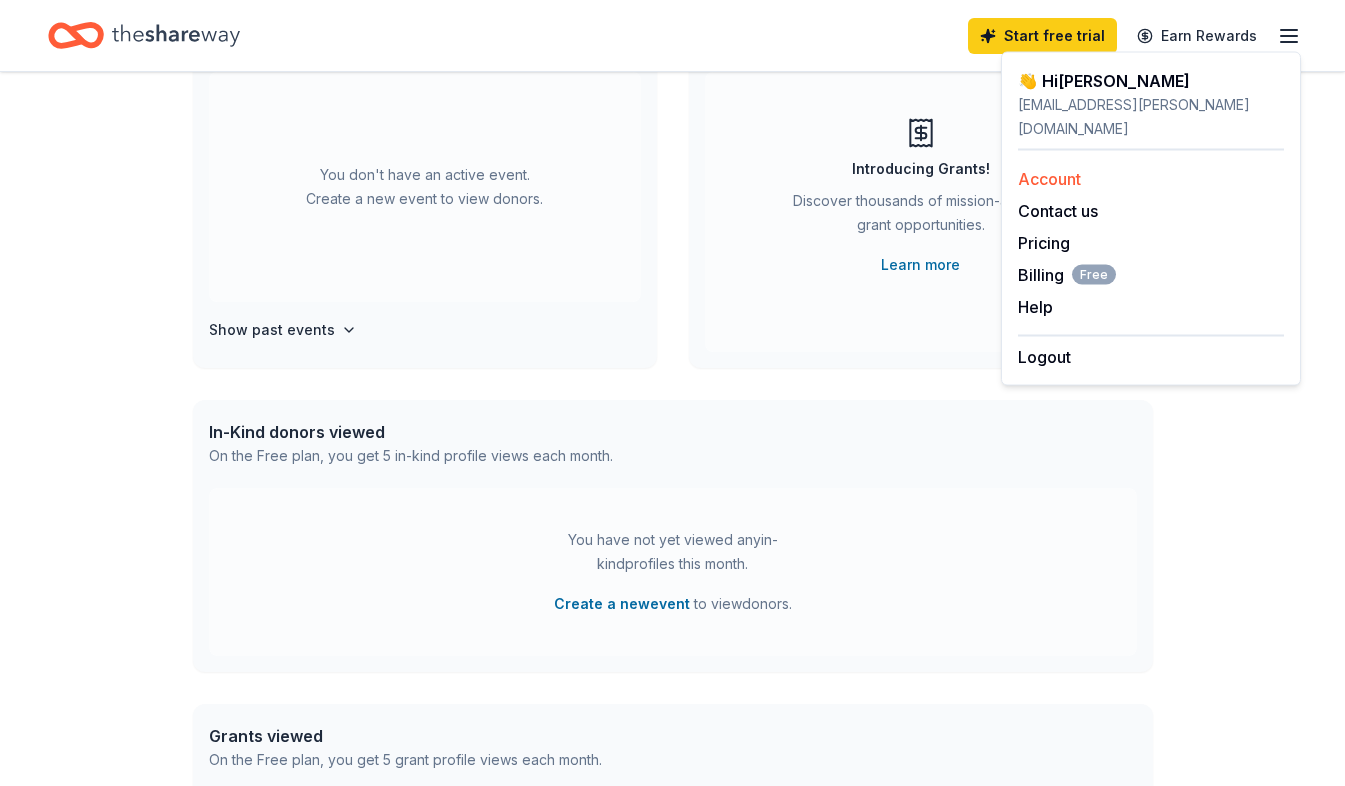 click on "Account" at bounding box center (1049, 179) 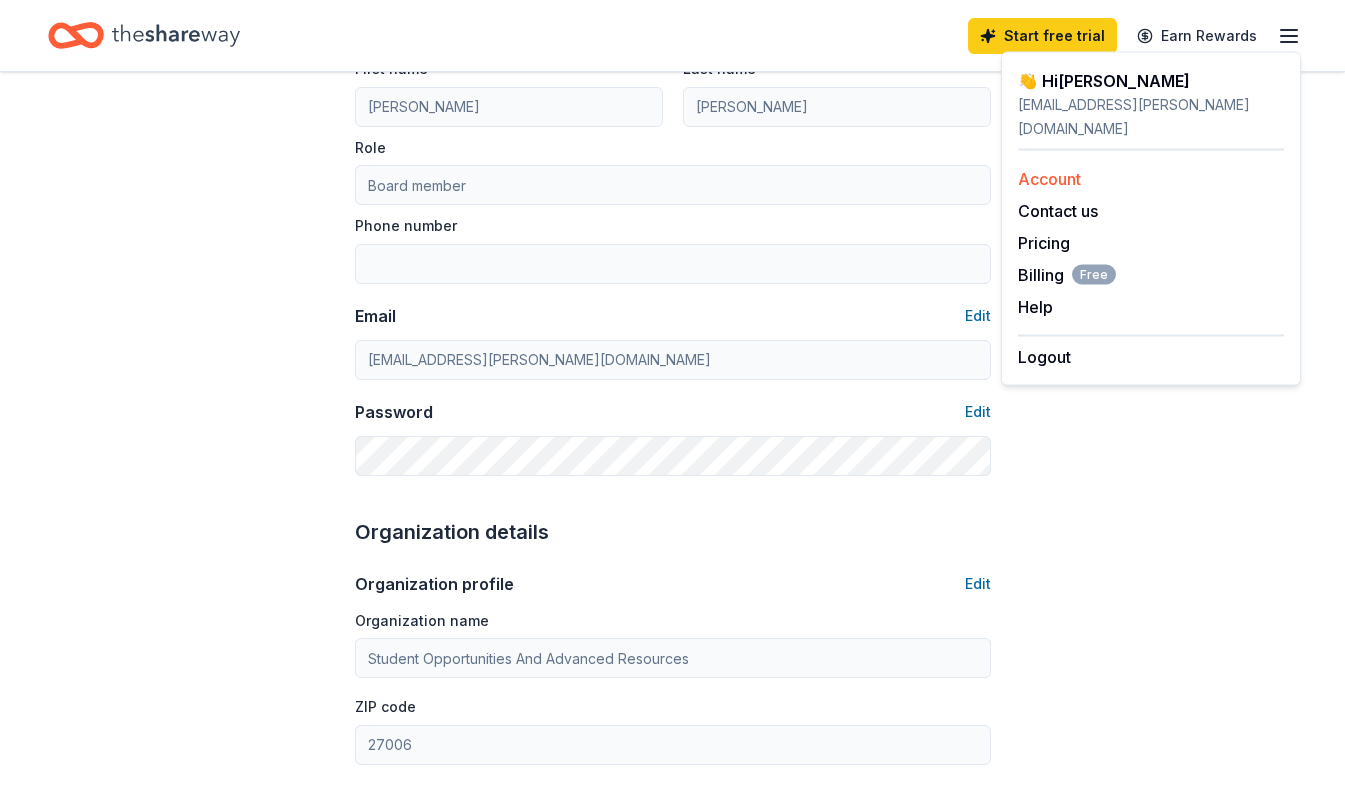 scroll, scrollTop: 0, scrollLeft: 0, axis: both 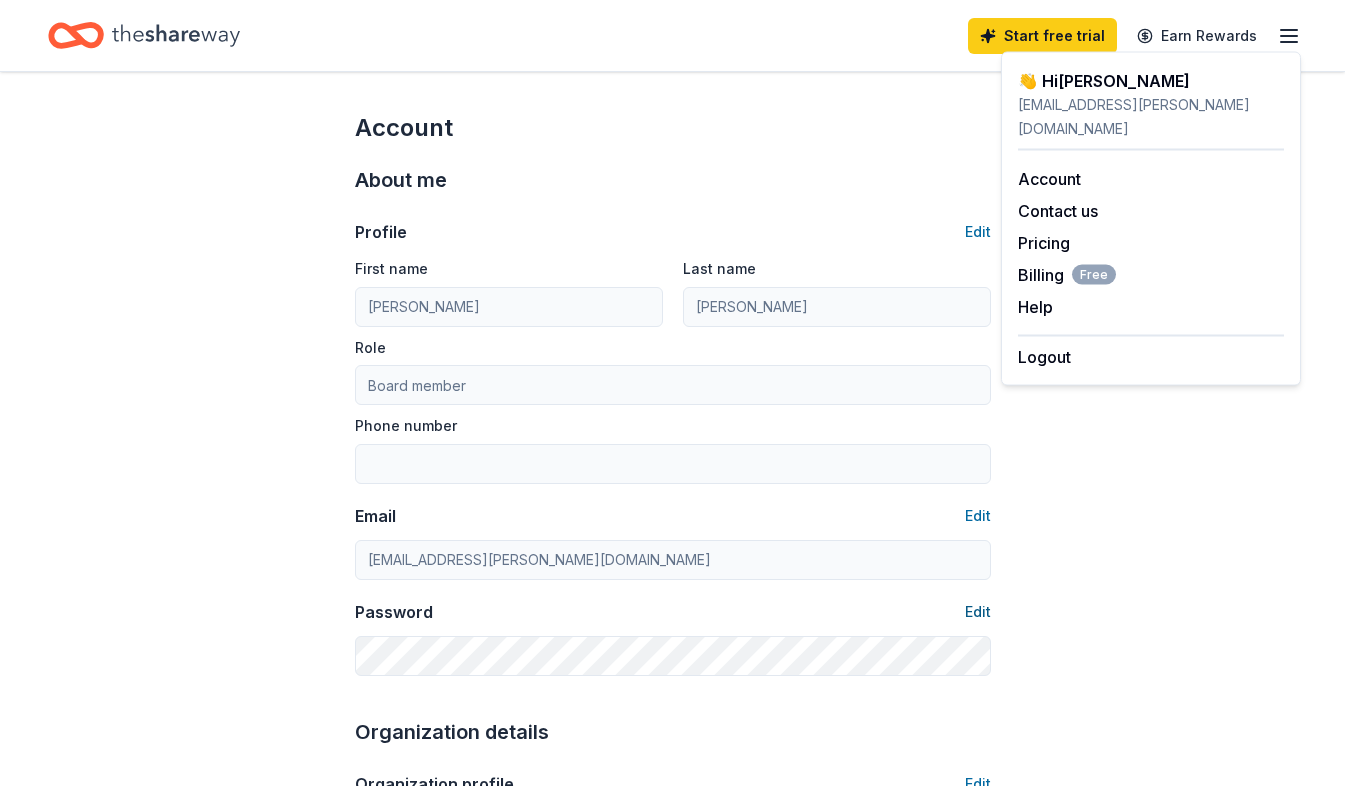 click on "Edit" at bounding box center (978, 612) 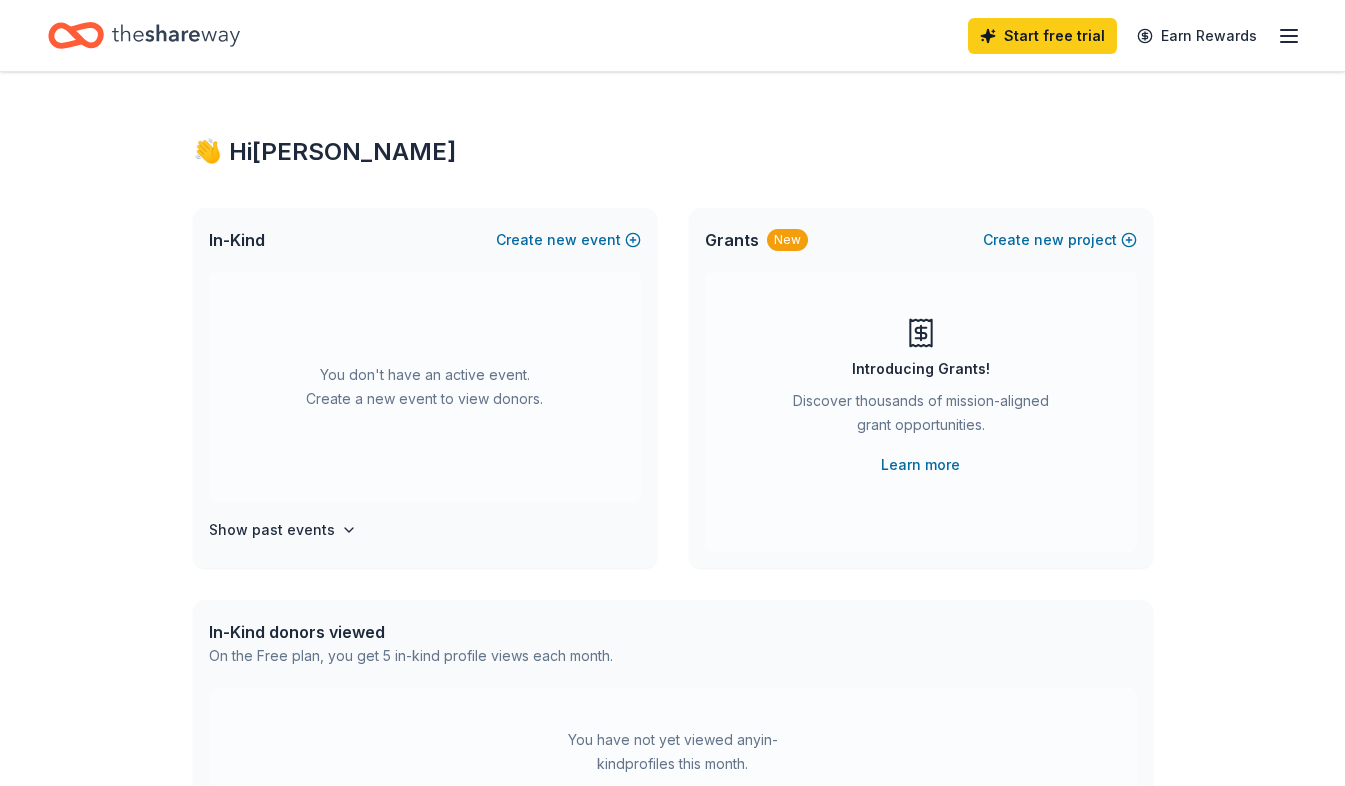 click 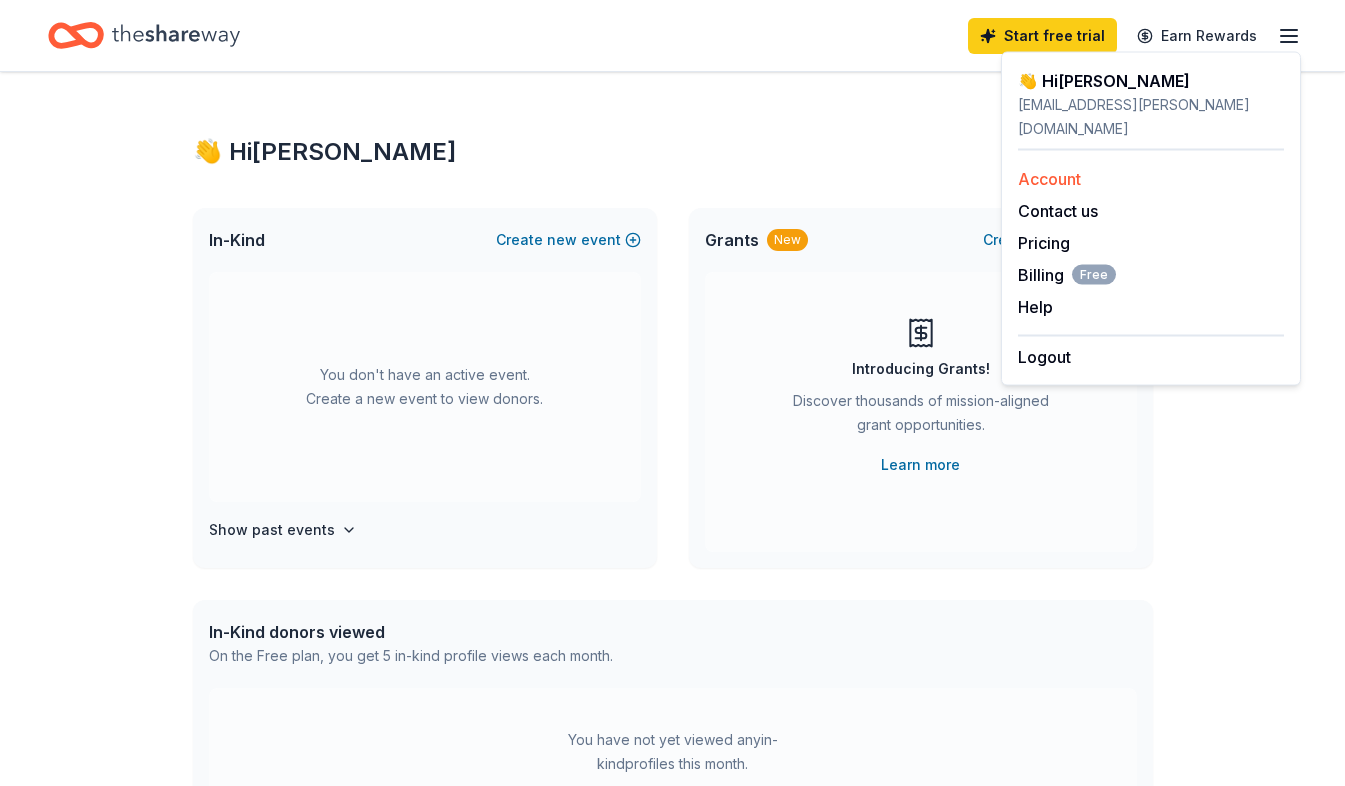 click on "Account" at bounding box center [1049, 179] 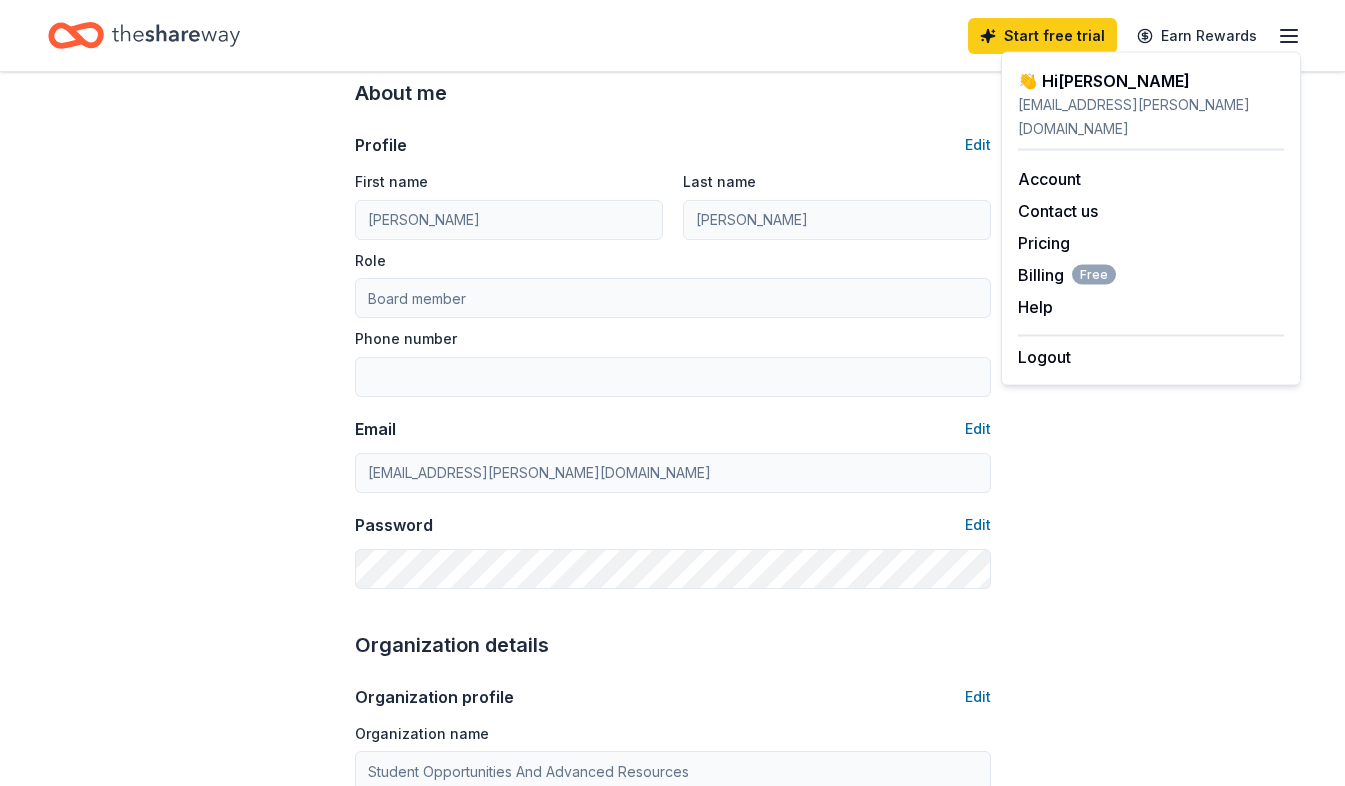 scroll, scrollTop: 200, scrollLeft: 0, axis: vertical 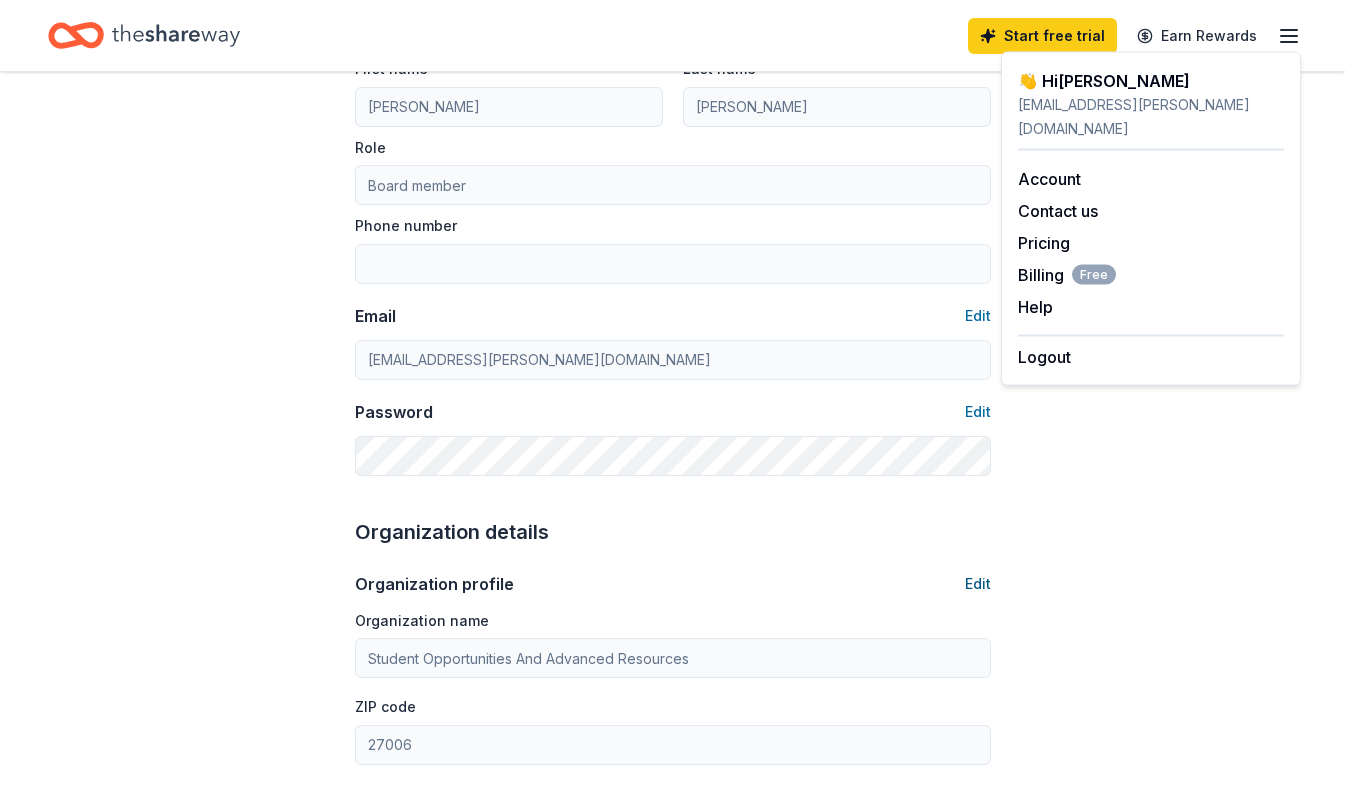 click on "Edit" at bounding box center [978, 584] 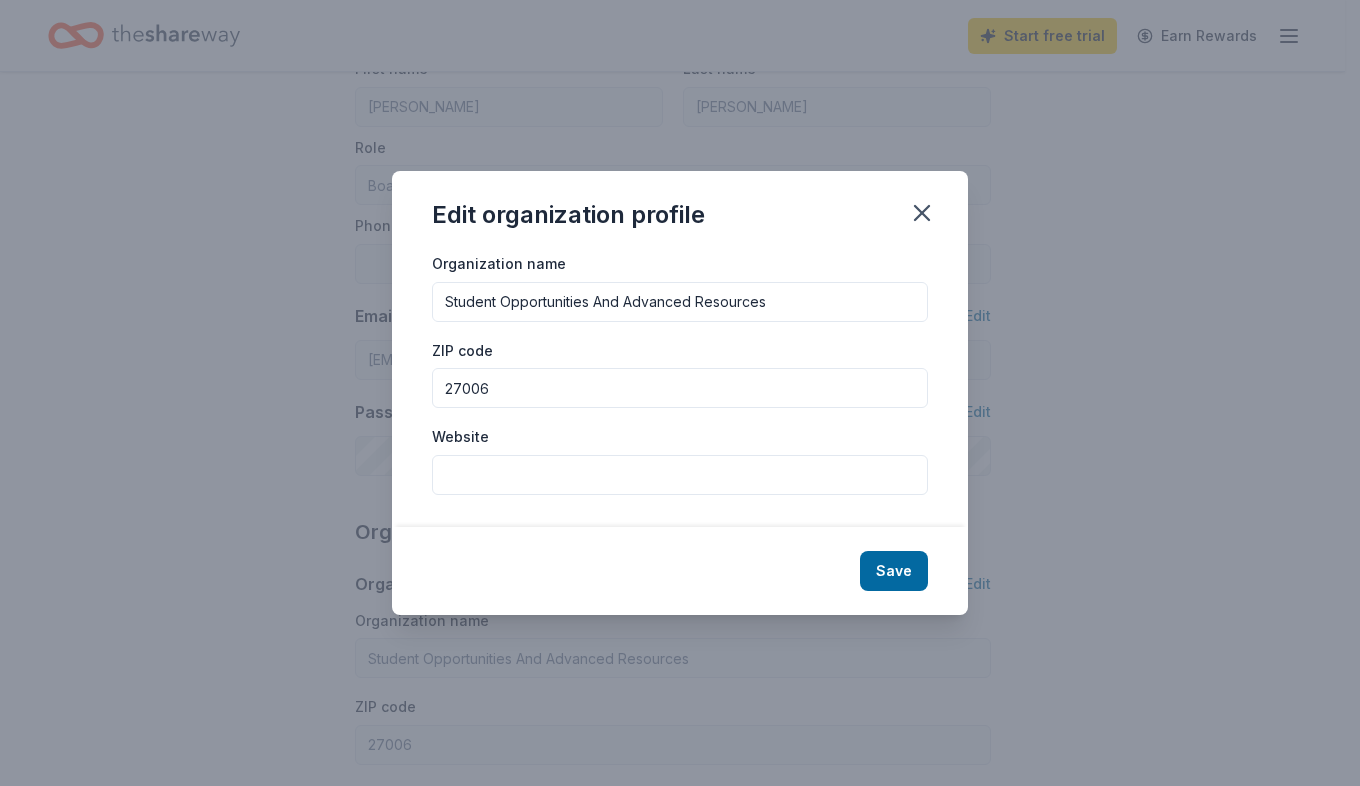 drag, startPoint x: 863, startPoint y: 298, endPoint x: 426, endPoint y: 293, distance: 437.0286 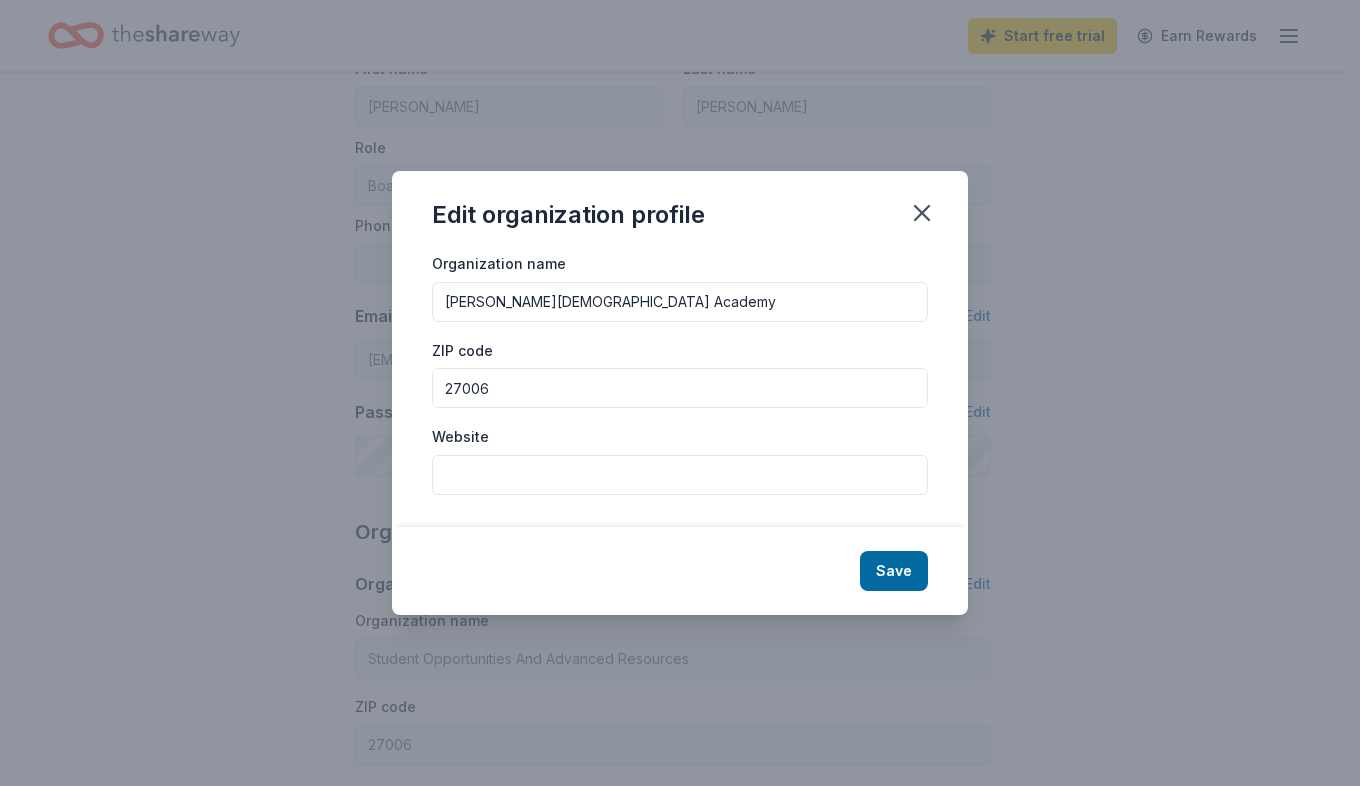 type on "daviechristian.com" 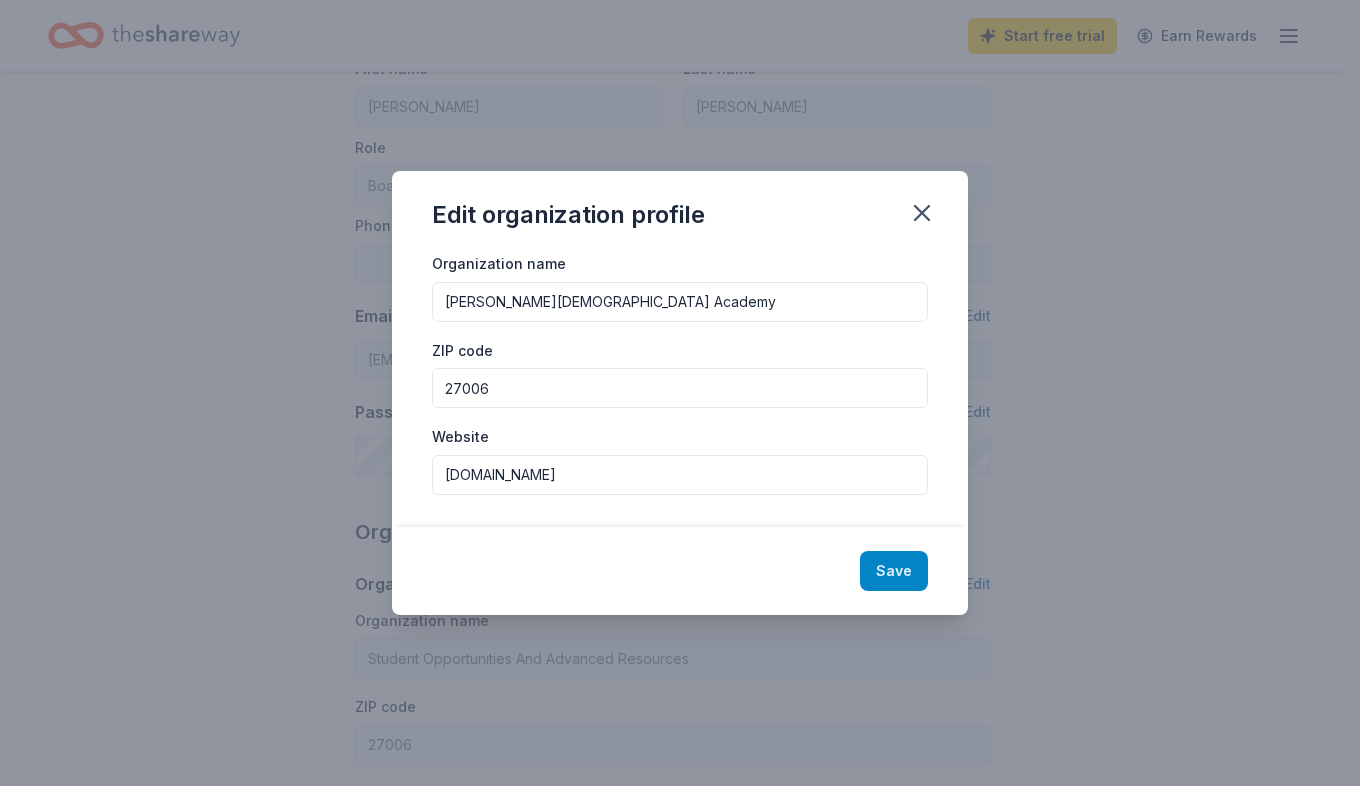 click on "Save" at bounding box center [894, 571] 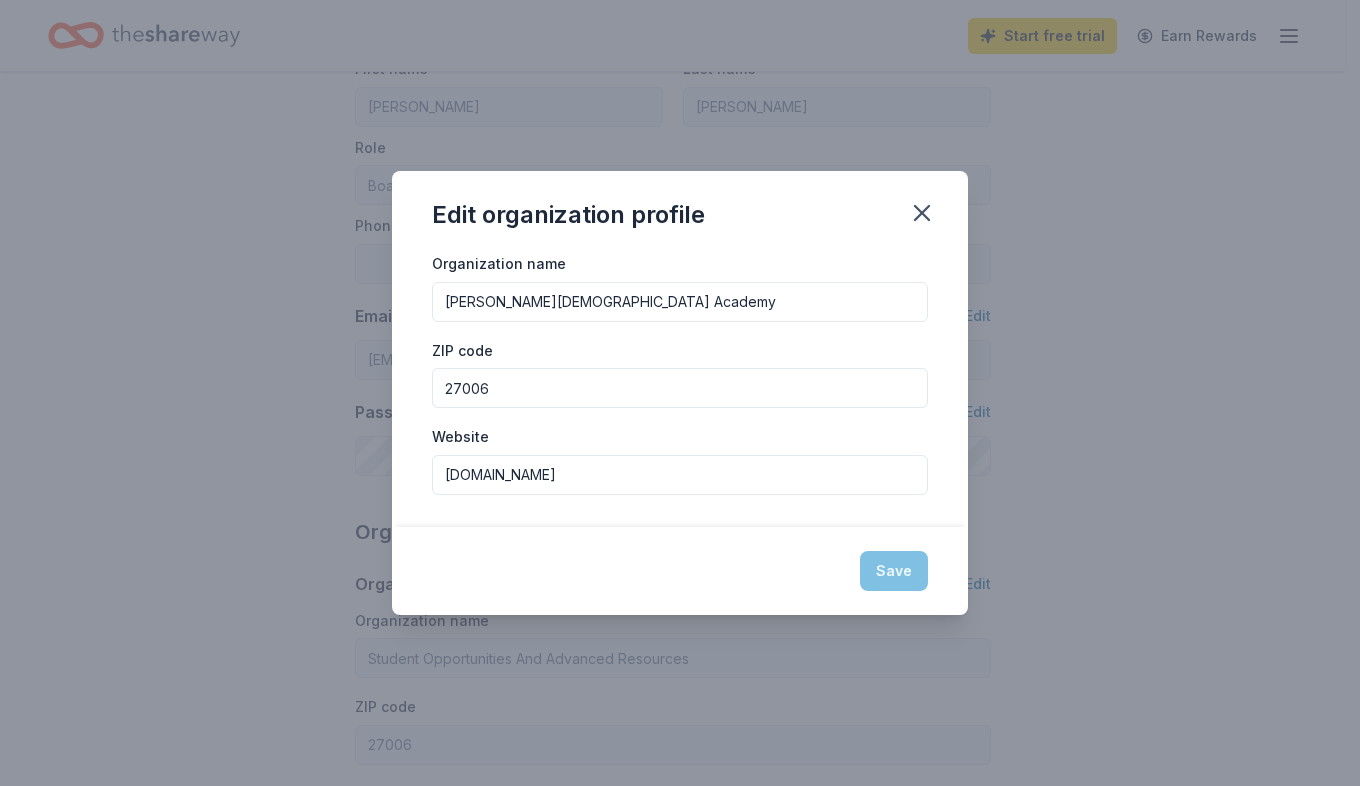 type on "Davie Christian Academy" 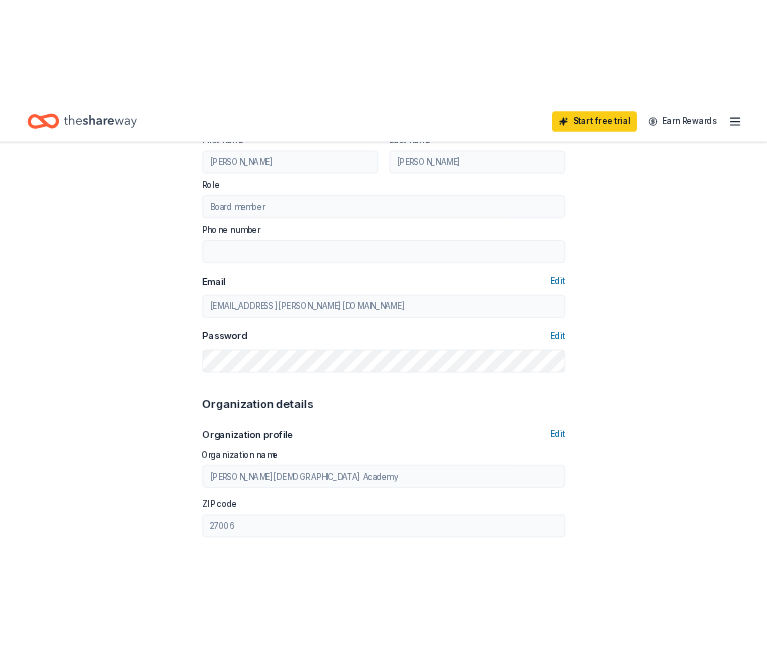 scroll, scrollTop: 500, scrollLeft: 0, axis: vertical 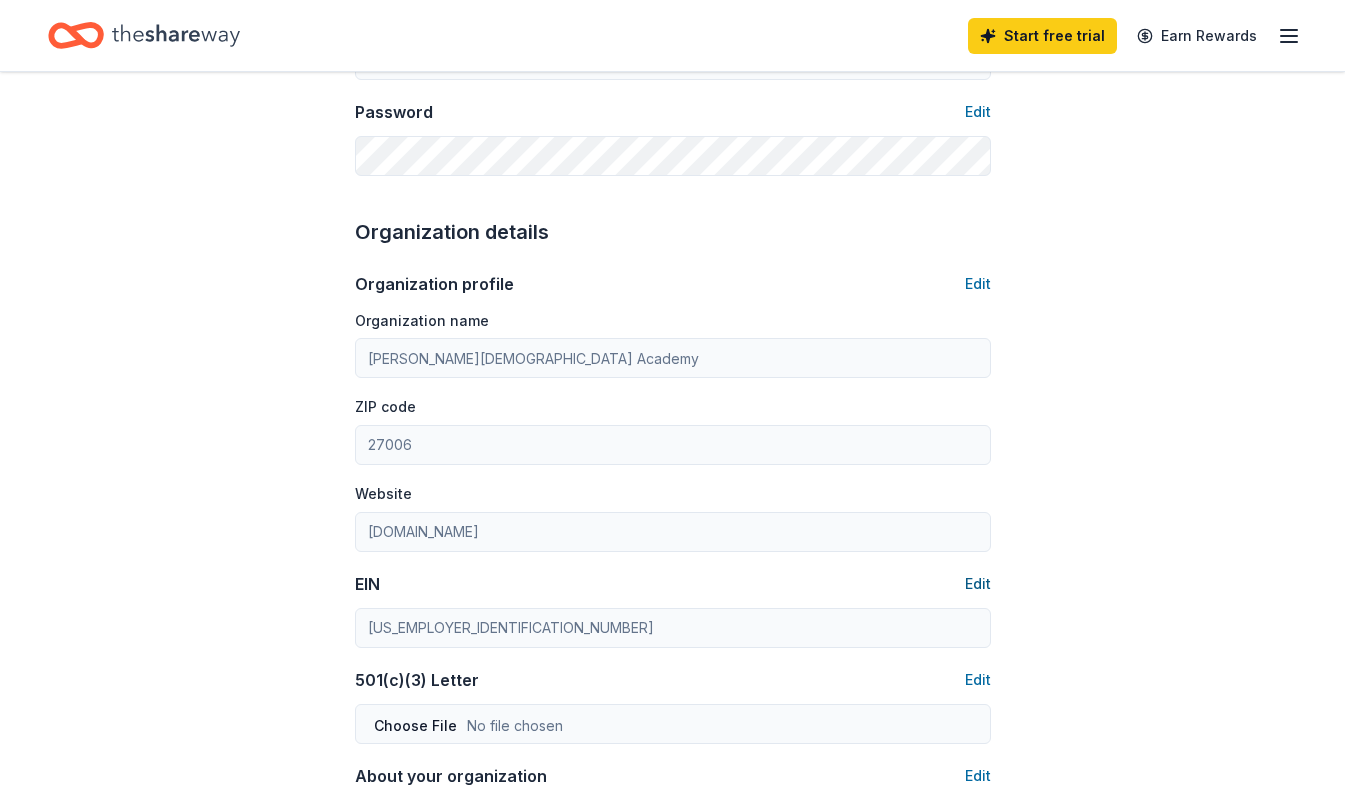 click on "Edit" at bounding box center [978, 584] 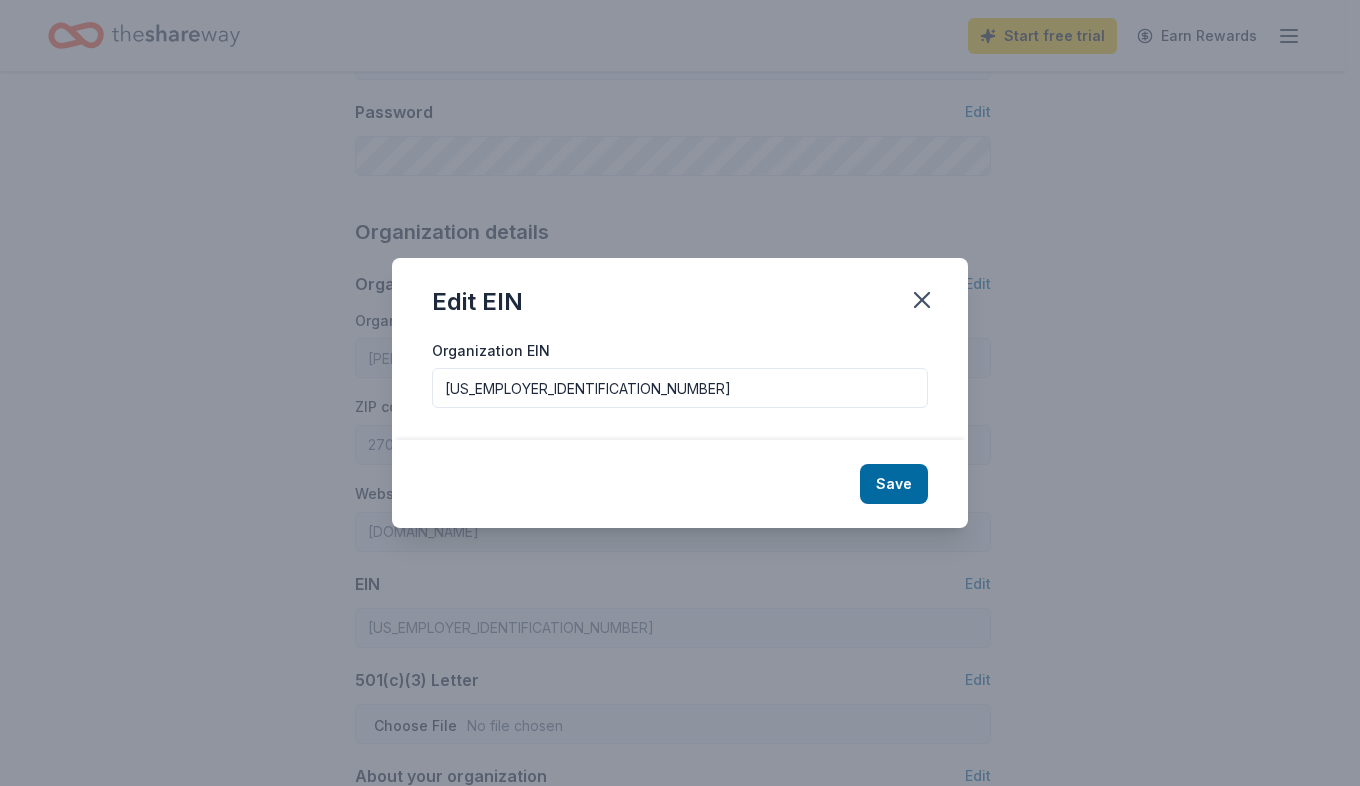drag, startPoint x: 552, startPoint y: 399, endPoint x: 383, endPoint y: 401, distance: 169.01184 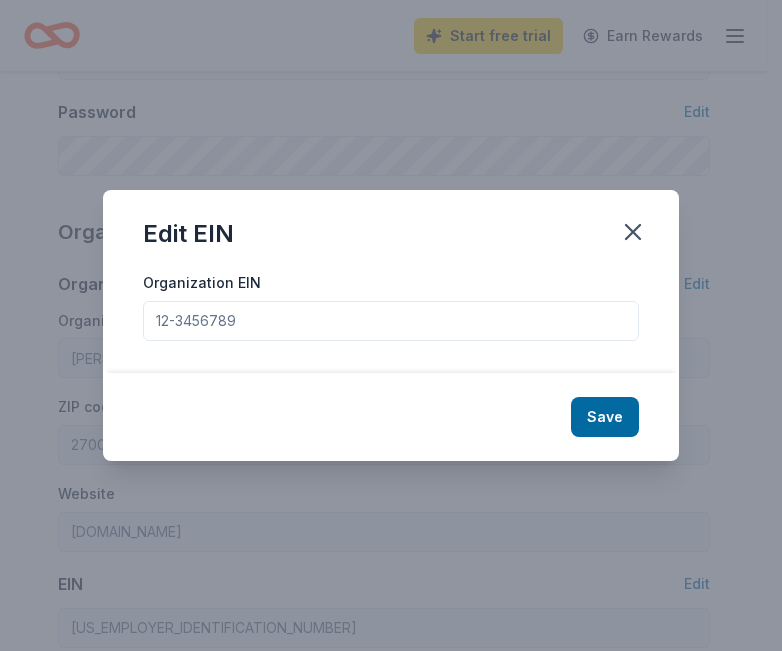 click on "Organization EIN" at bounding box center [391, 321] 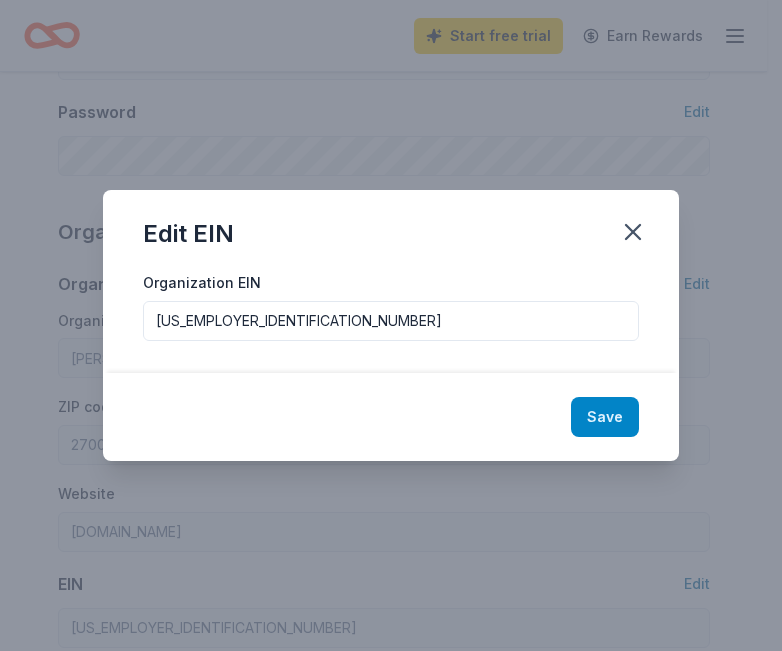type on "99-3343997" 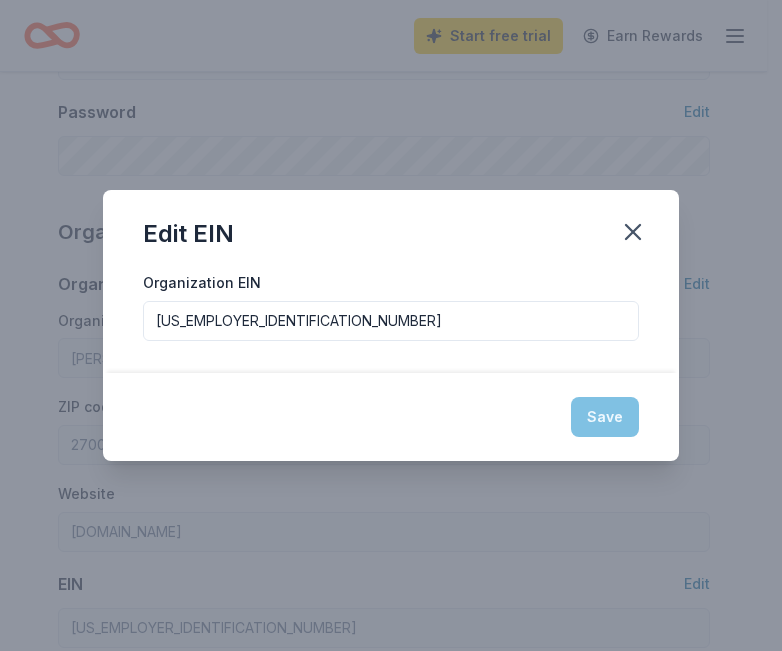 type on "99-3343997" 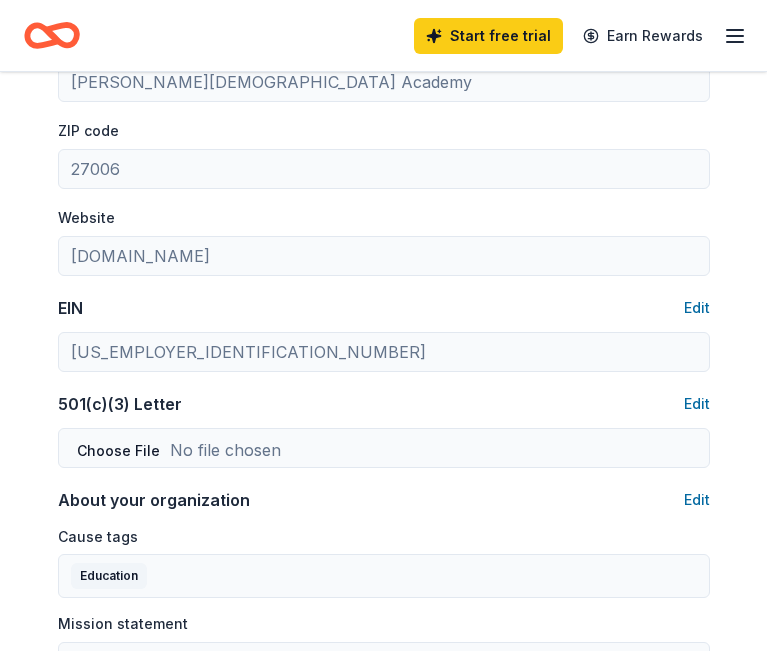 scroll, scrollTop: 800, scrollLeft: 0, axis: vertical 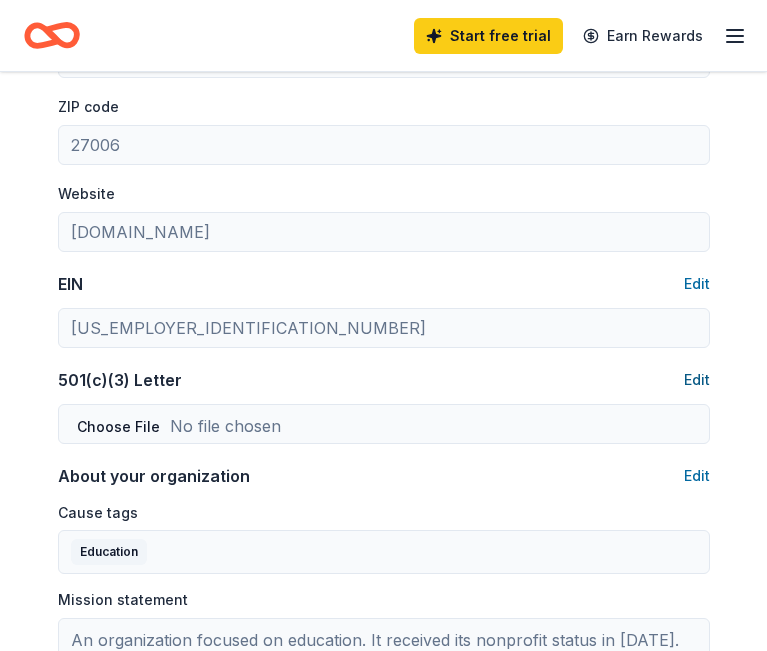 click on "Edit" at bounding box center (697, 380) 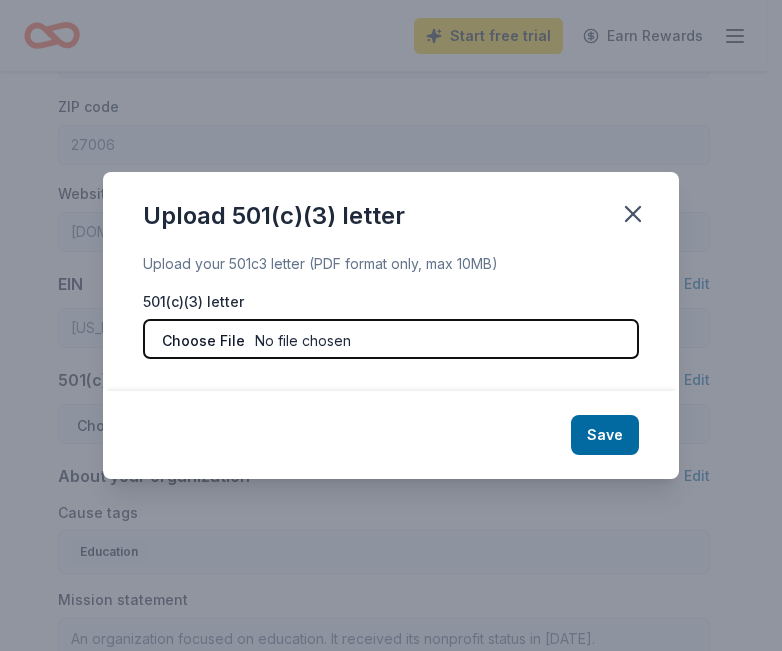 click at bounding box center [391, 339] 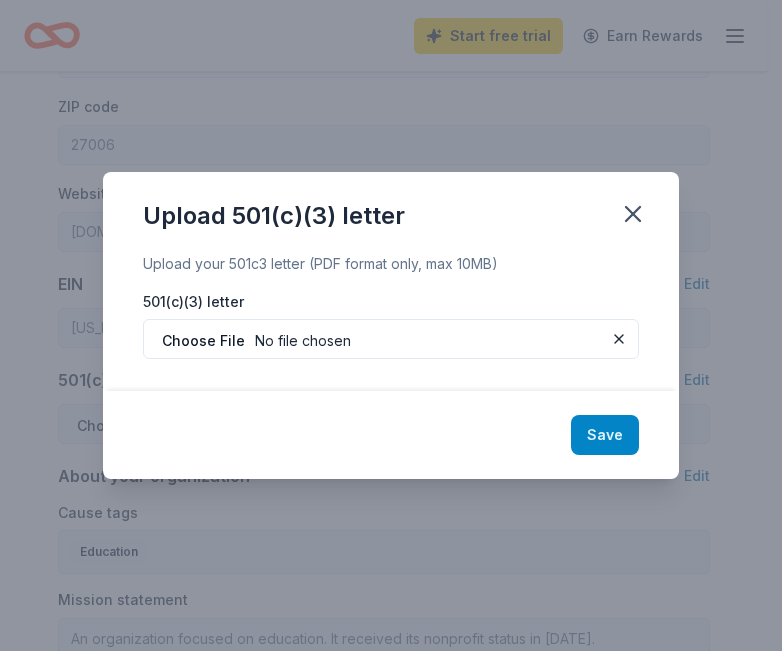 click on "Save" at bounding box center [605, 435] 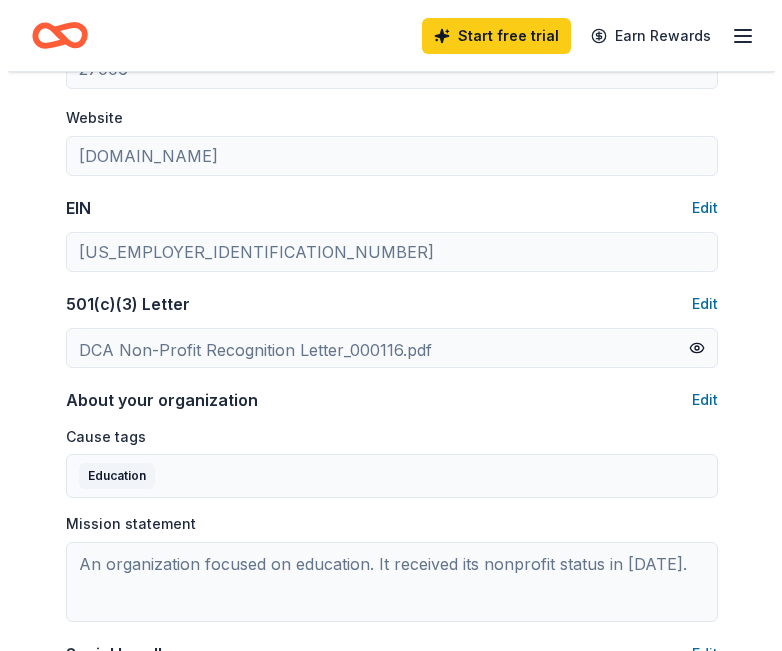 scroll, scrollTop: 900, scrollLeft: 0, axis: vertical 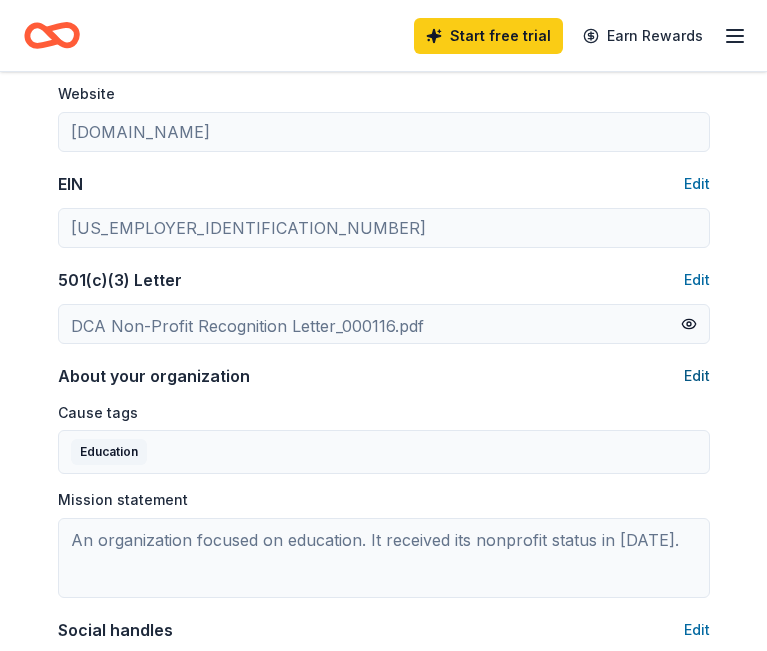 click on "Edit" at bounding box center [697, 376] 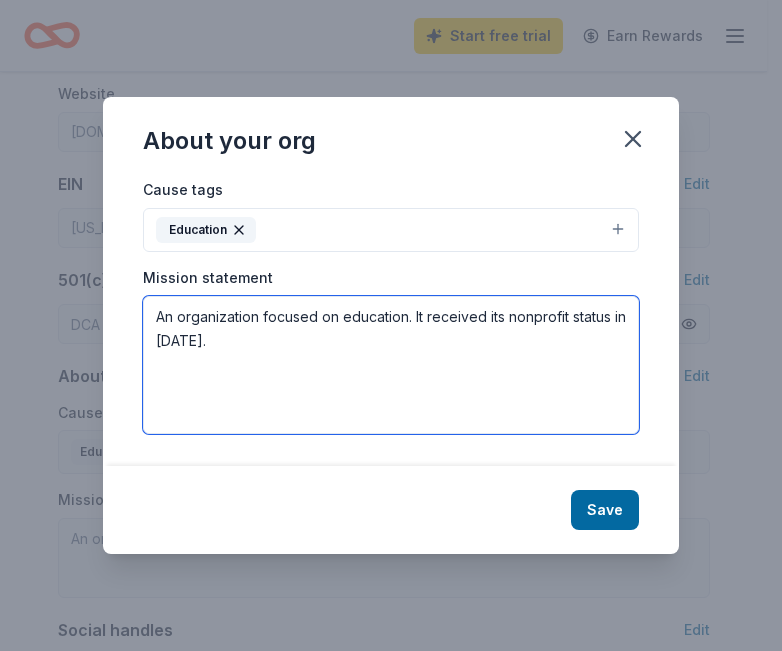 click on "An organization focused on education. It received its nonprofit status in 2022." at bounding box center [391, 365] 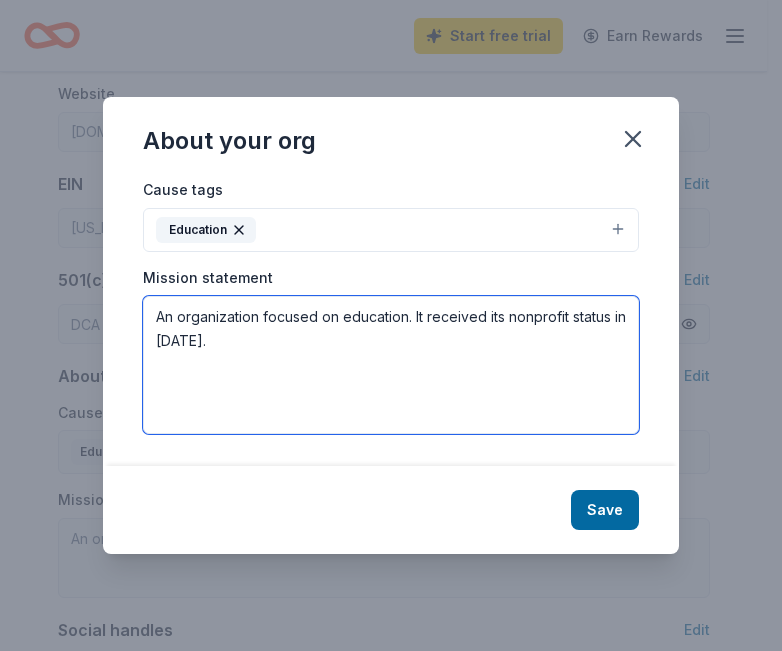 drag, startPoint x: 219, startPoint y: 337, endPoint x: 189, endPoint y: 325, distance: 32.31099 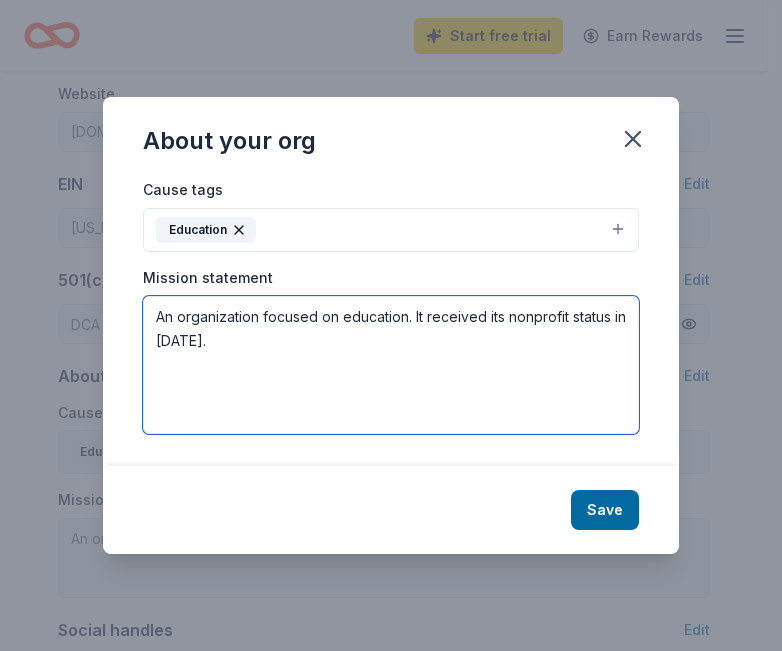 click on "Cause tags Education Mission statement An organization focused on education. It received its nonprofit status in 2022." at bounding box center (391, 321) 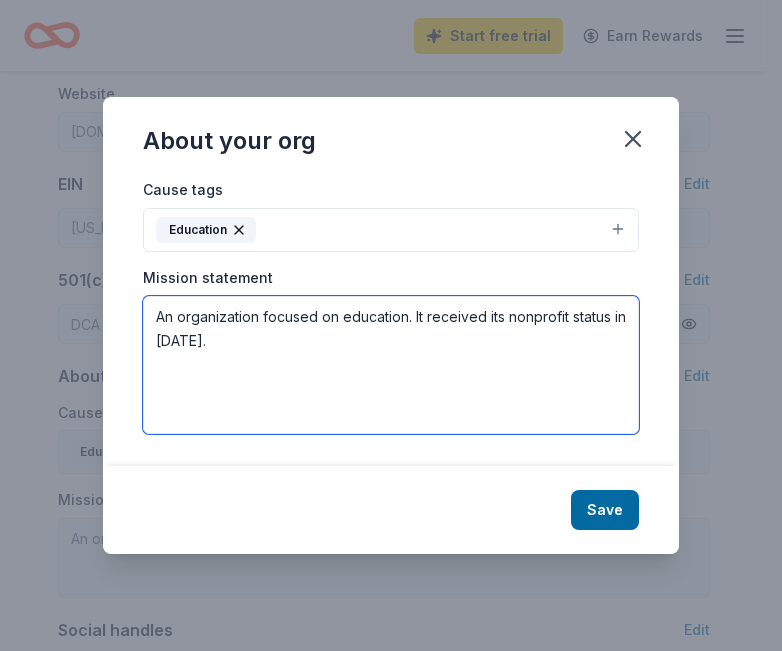 paste on "DCA provides a supportive environment where typically and differently abled students can thrive spiritually and academically so they are valued and empowered to reach their God given potential" 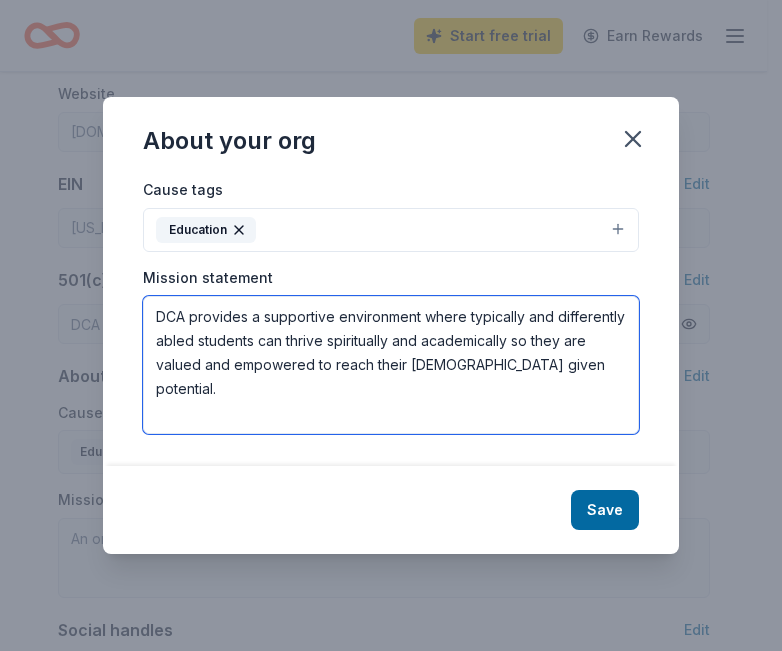 type on "DCA provides a supportive environment where typically and differently abled students can thrive spiritually and academically so they are valued and empowered to reach their God given potential." 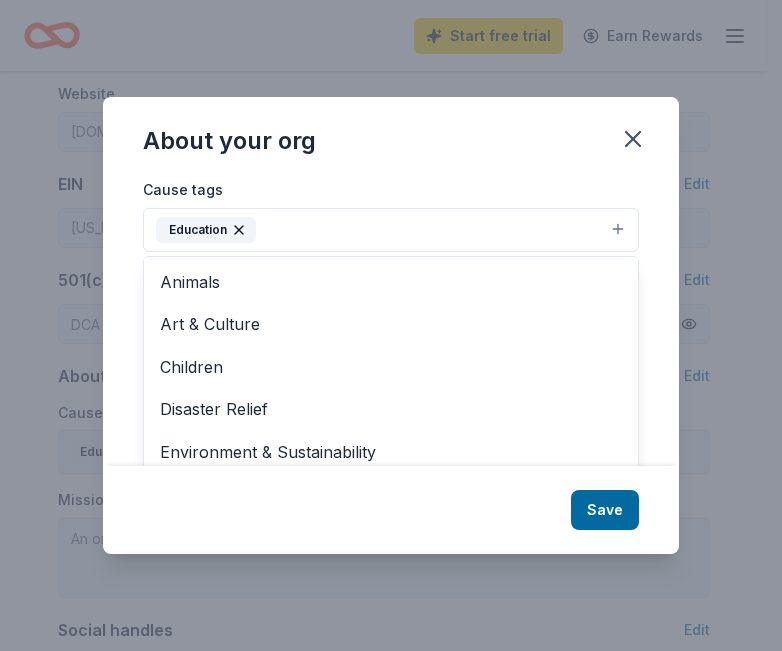 click on "Education" at bounding box center (391, 230) 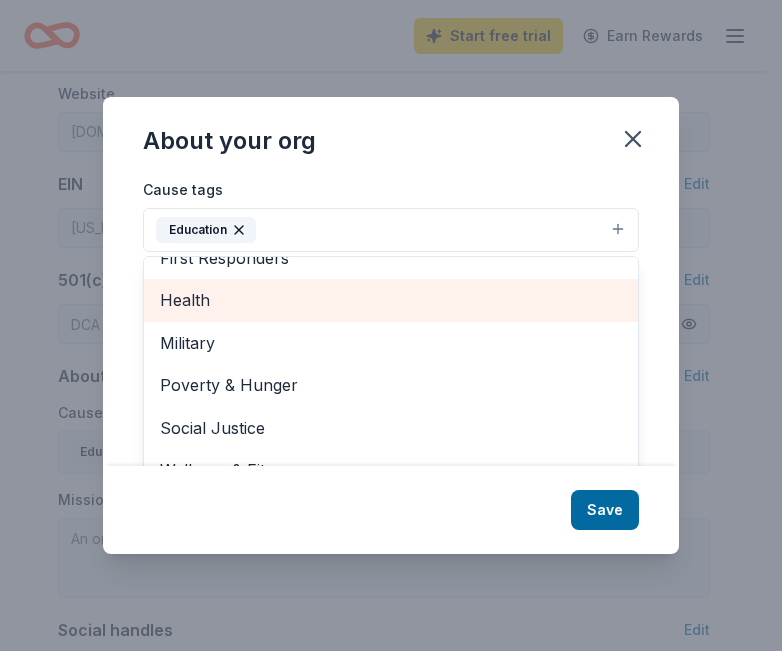 scroll, scrollTop: 236, scrollLeft: 0, axis: vertical 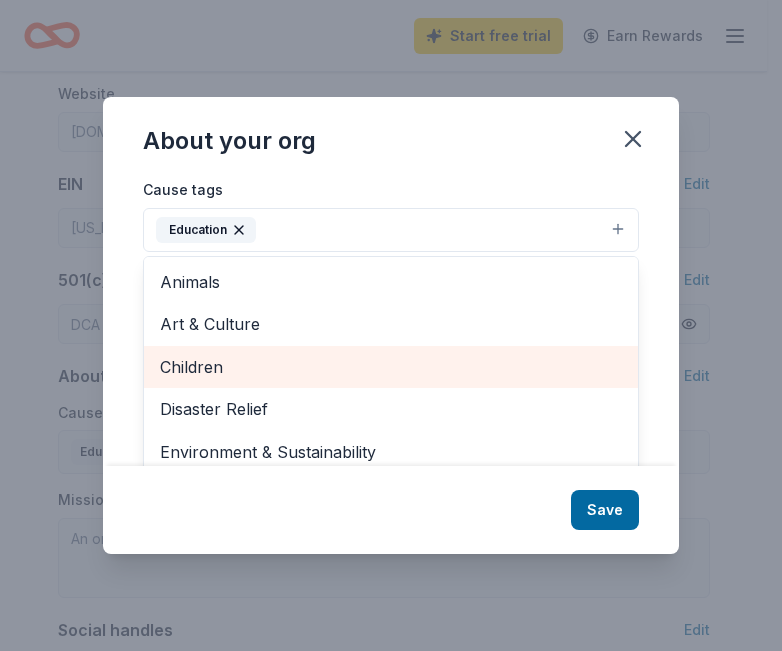 click on "Children" at bounding box center [391, 367] 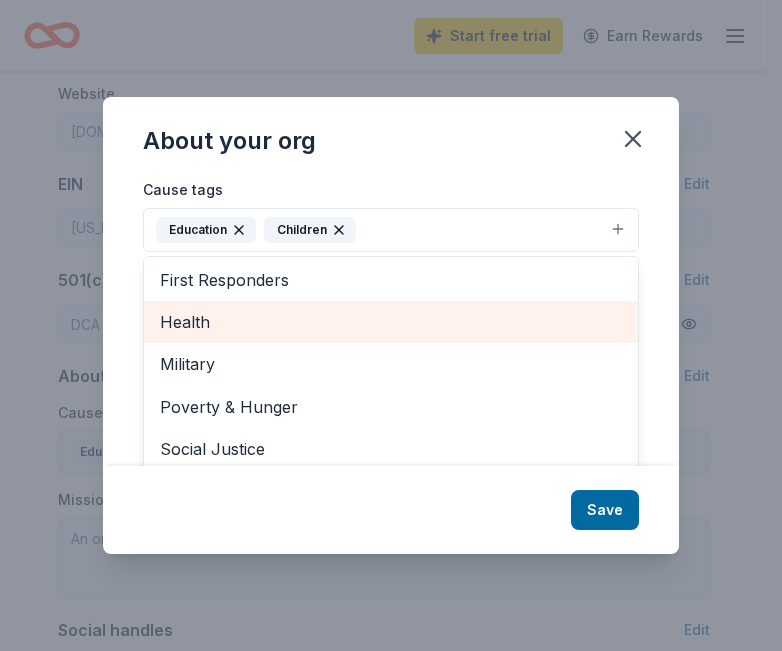 scroll, scrollTop: 194, scrollLeft: 0, axis: vertical 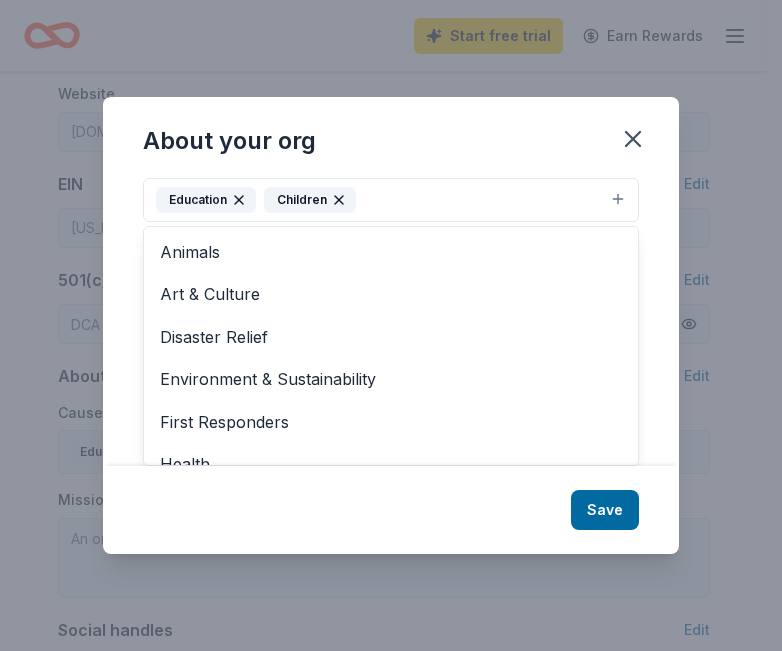 click on "About your org Cause tags Education Children Animals Art & Culture Disaster Relief Environment & Sustainability First Responders Health Military Poverty & Hunger Social Justice Wellness & Fitness Mission statement DCA provides a supportive environment where typically and differently abled students can thrive spiritually and academically so they are valued and empowered to reach their God given potential. Save" at bounding box center [391, 325] 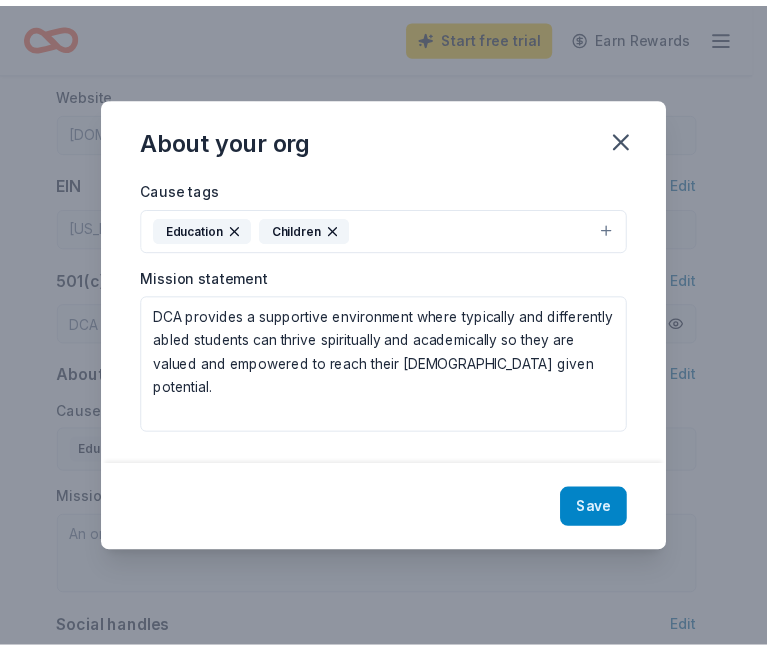 scroll, scrollTop: 0, scrollLeft: 0, axis: both 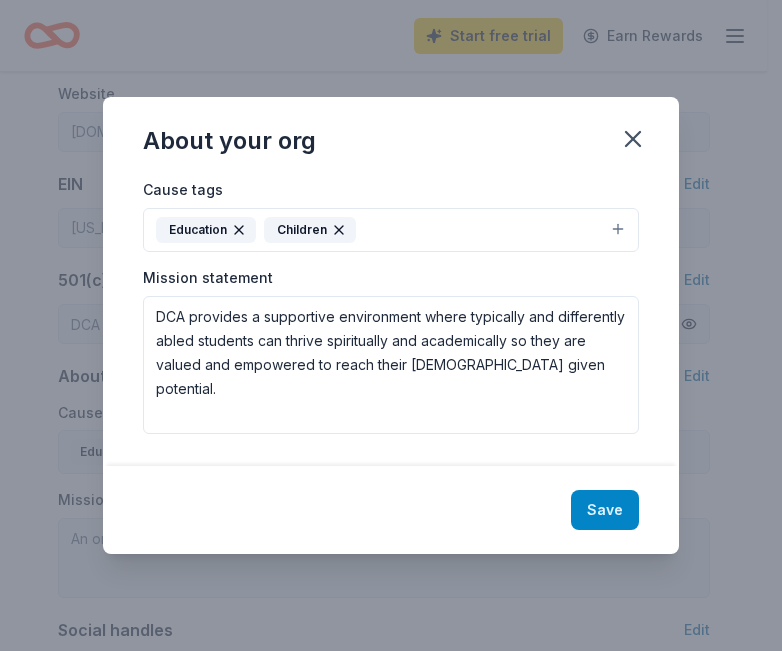 click on "Save" at bounding box center [605, 510] 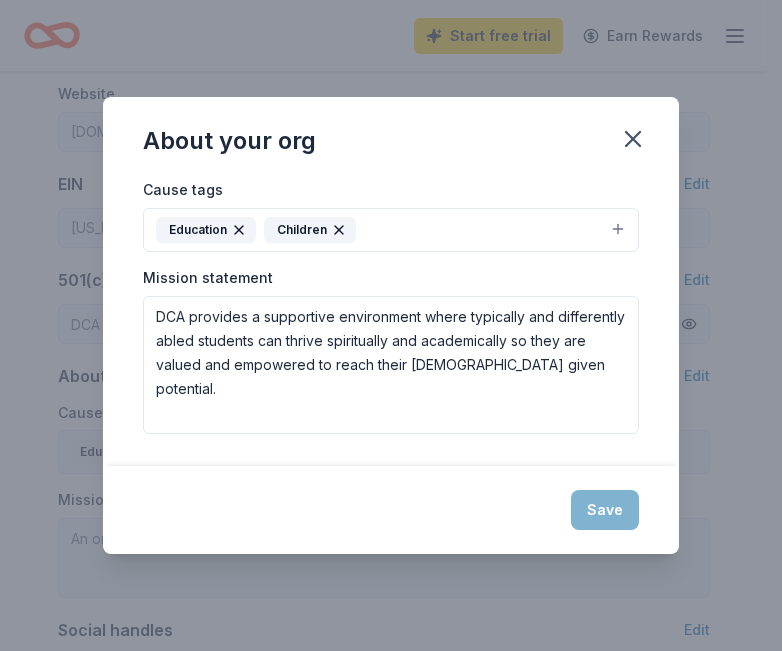 type on "DCA provides a supportive environment where typically and differently abled students can thrive spiritually and academically so they are valued and empowered to reach their God given potential." 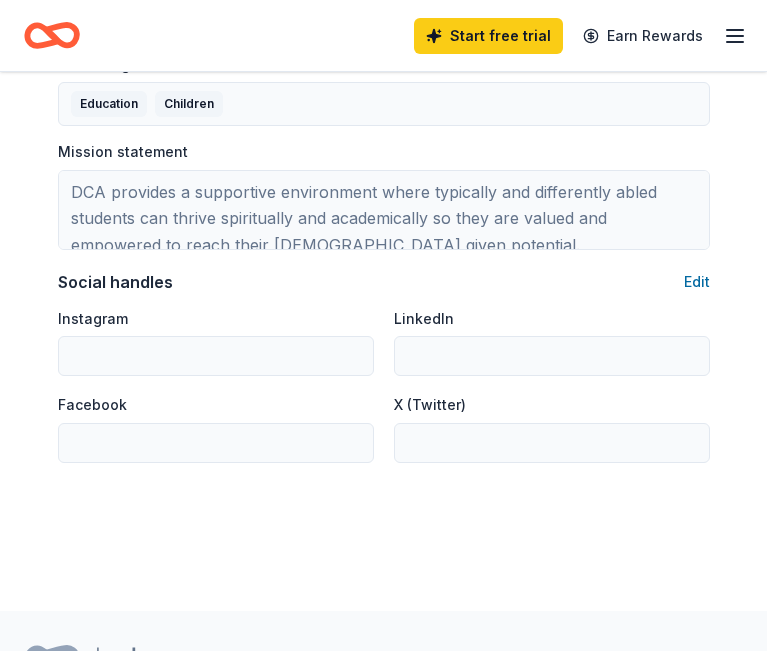 scroll, scrollTop: 1152, scrollLeft: 0, axis: vertical 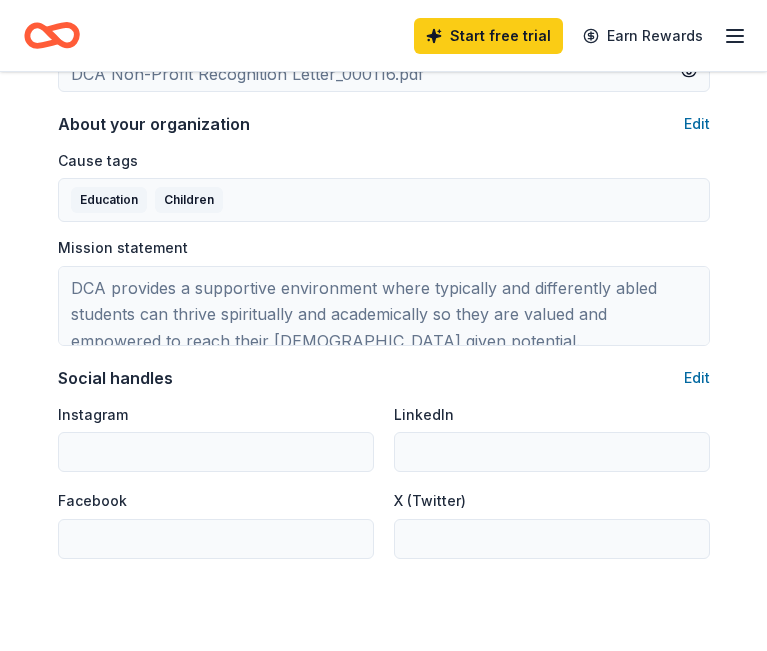 click on "Instagram" at bounding box center [216, 437] 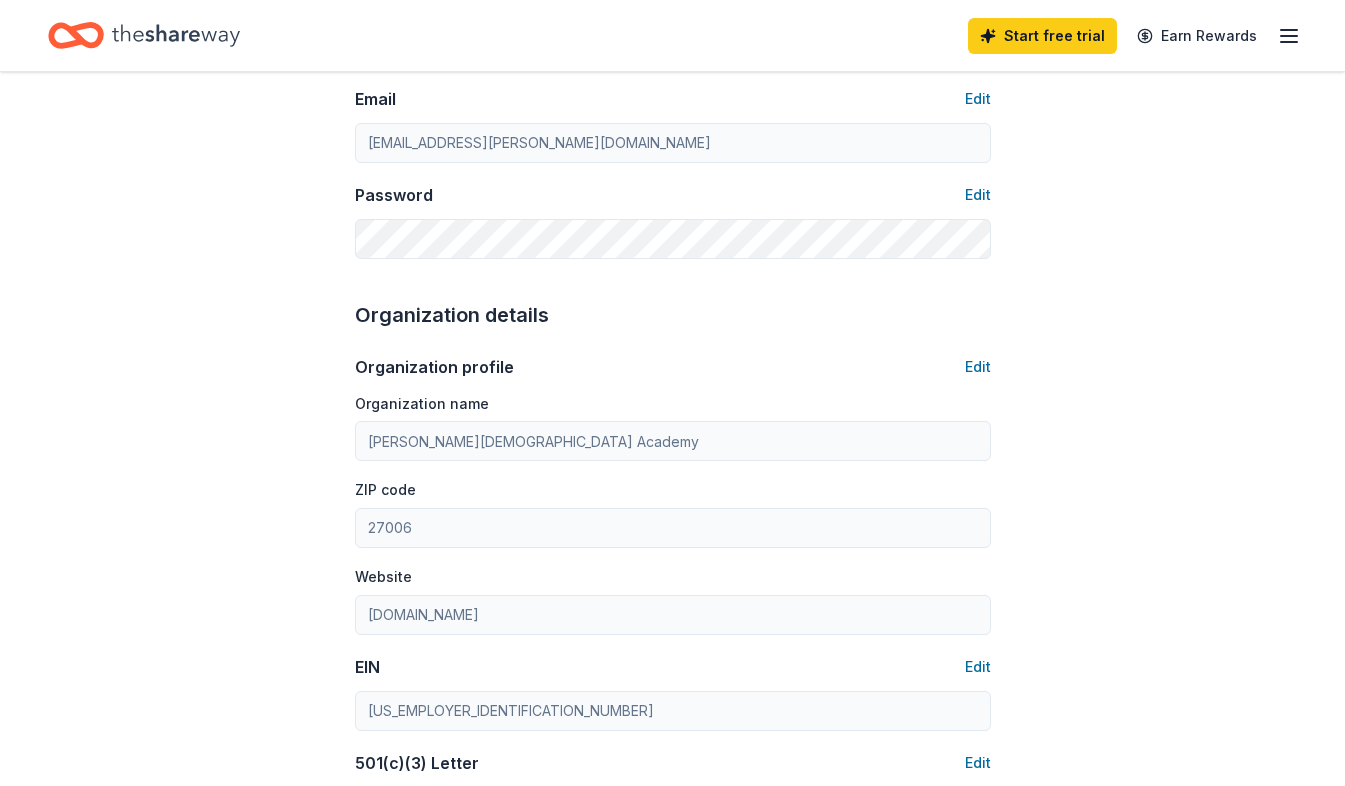 scroll, scrollTop: 17, scrollLeft: 0, axis: vertical 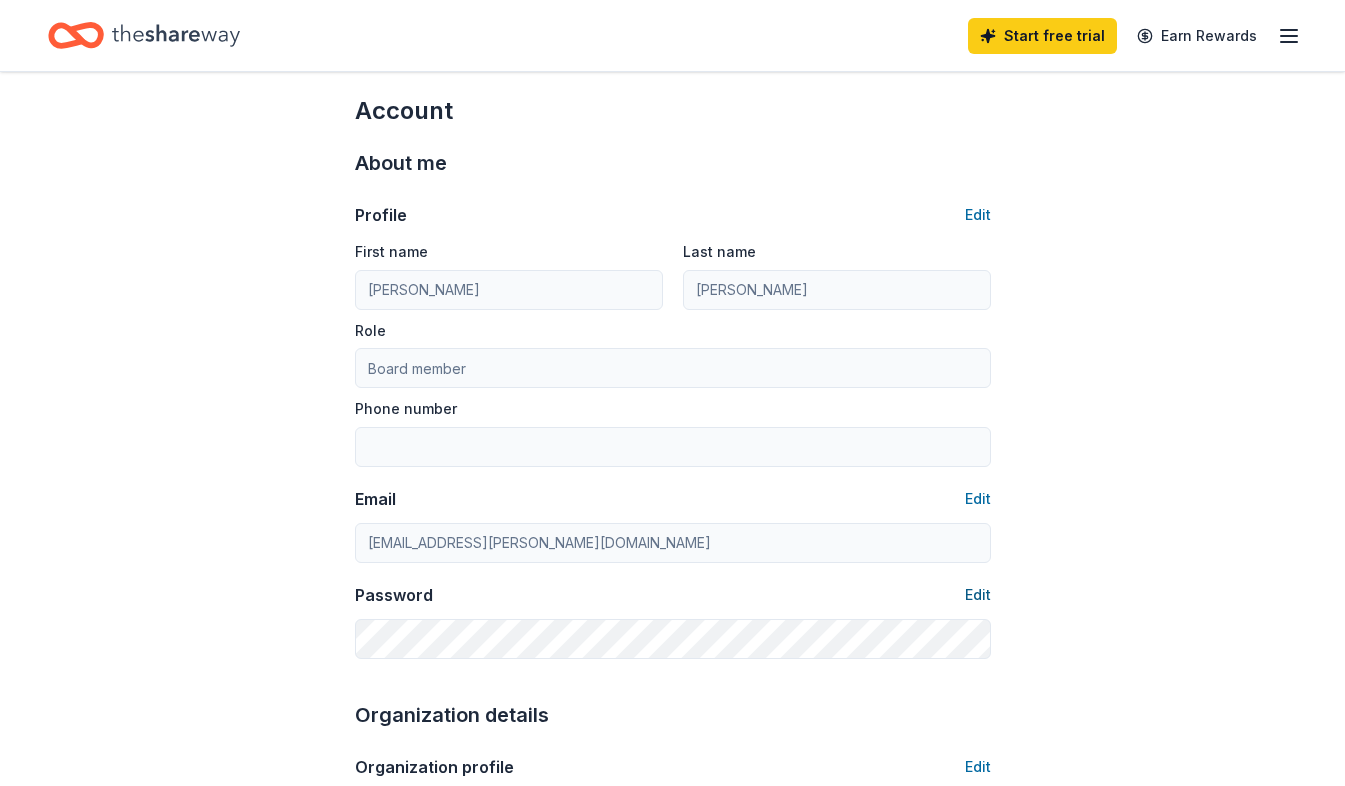 click on "Edit" at bounding box center [978, 595] 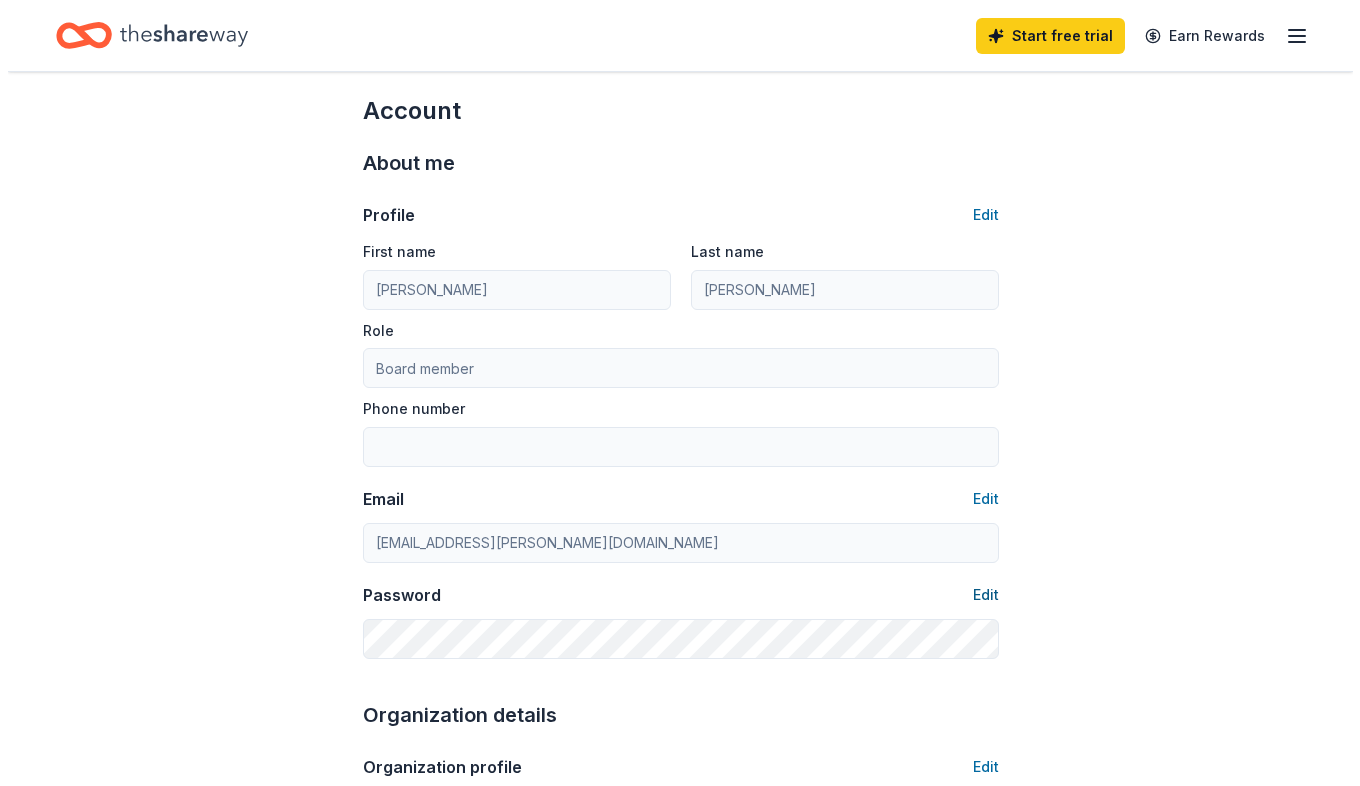 scroll, scrollTop: 0, scrollLeft: 0, axis: both 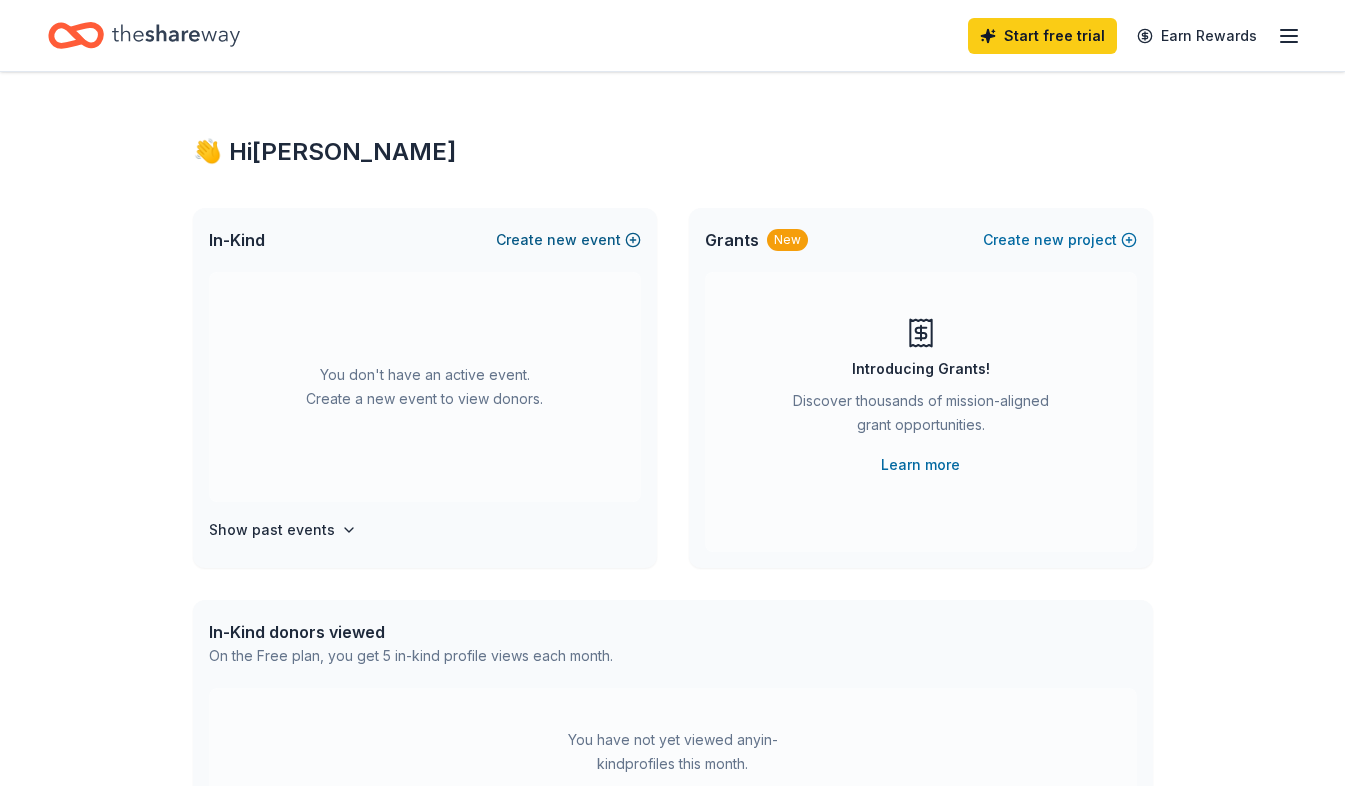 click on "Create  new  event" at bounding box center [568, 240] 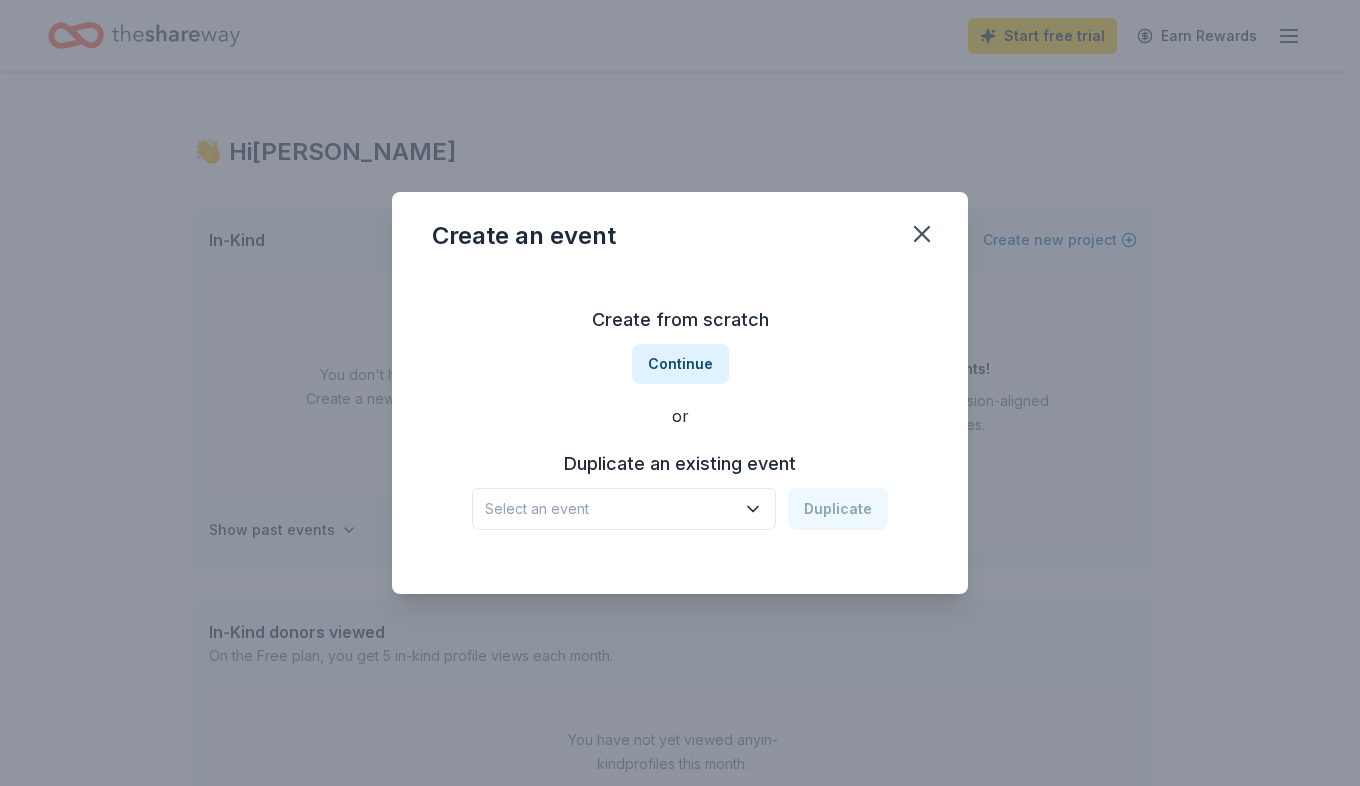 click on "Select an event" at bounding box center (610, 509) 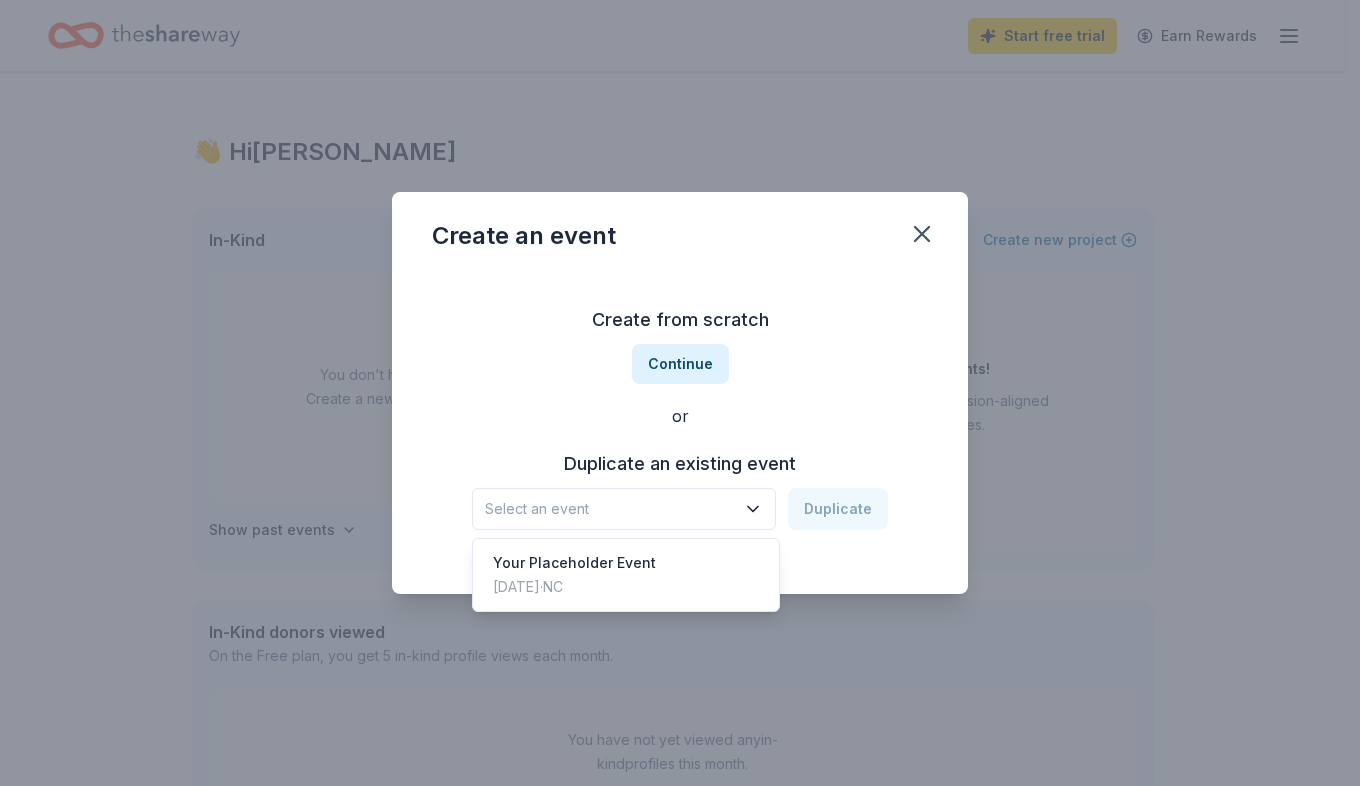 click on "Create from scratch Continue or Duplicate an existing event Select an event Duplicate" at bounding box center (680, 417) 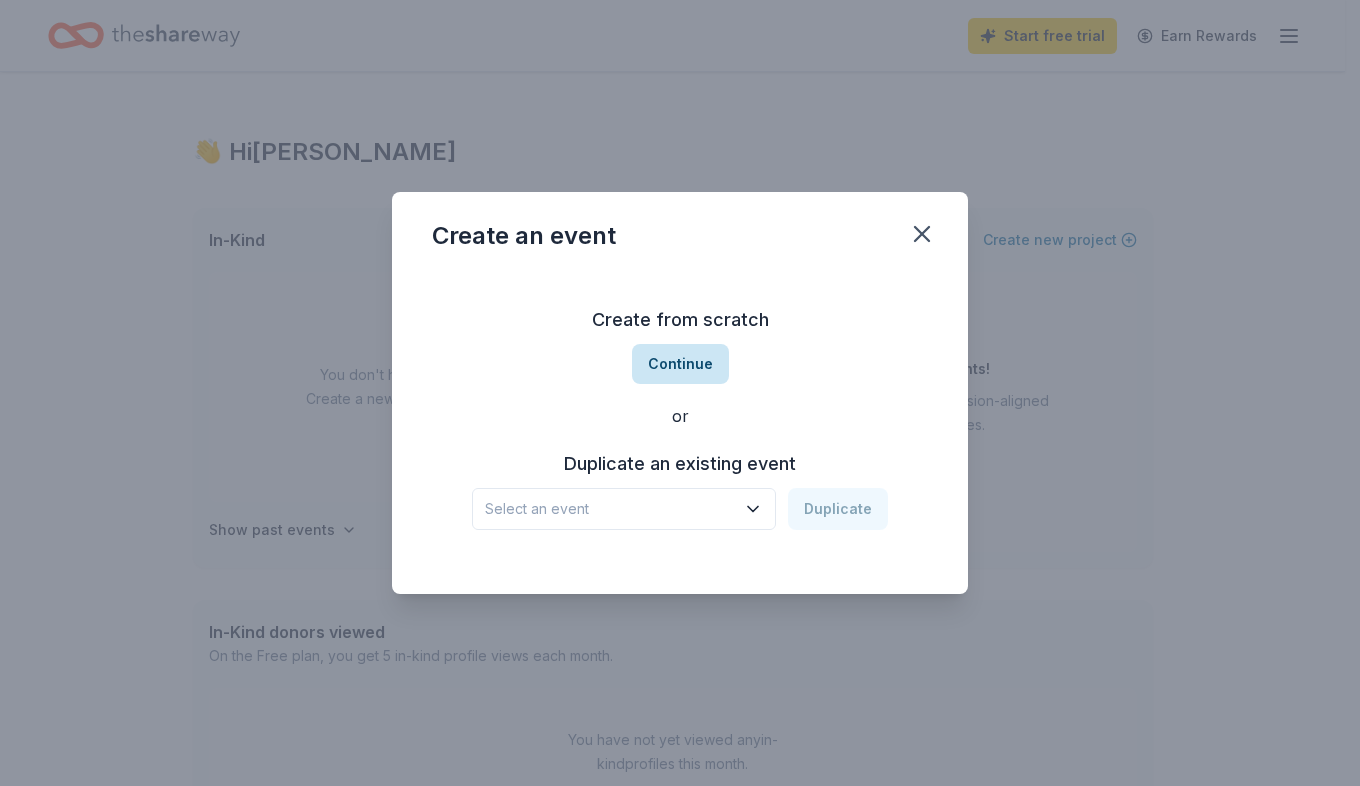 click on "Continue" at bounding box center (680, 364) 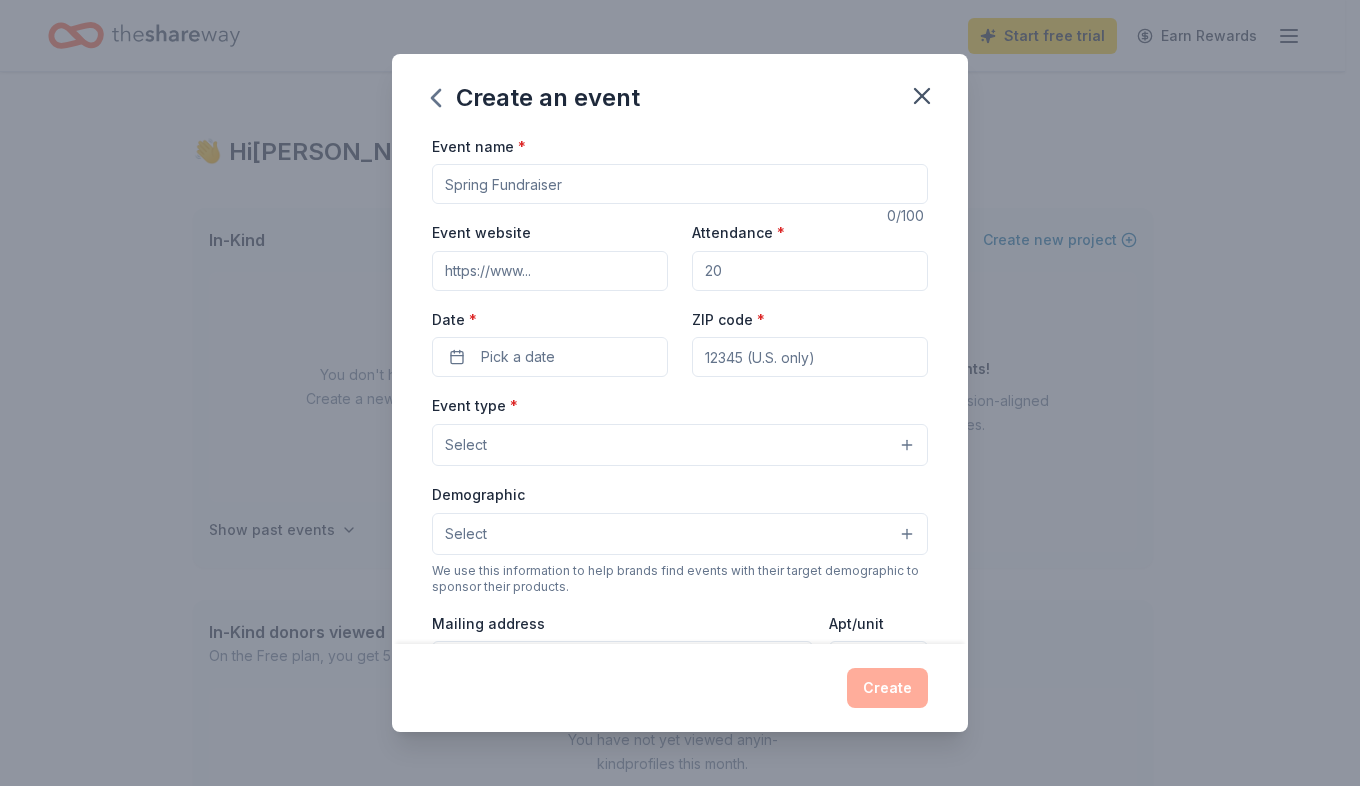 click on "Event name *" at bounding box center (680, 184) 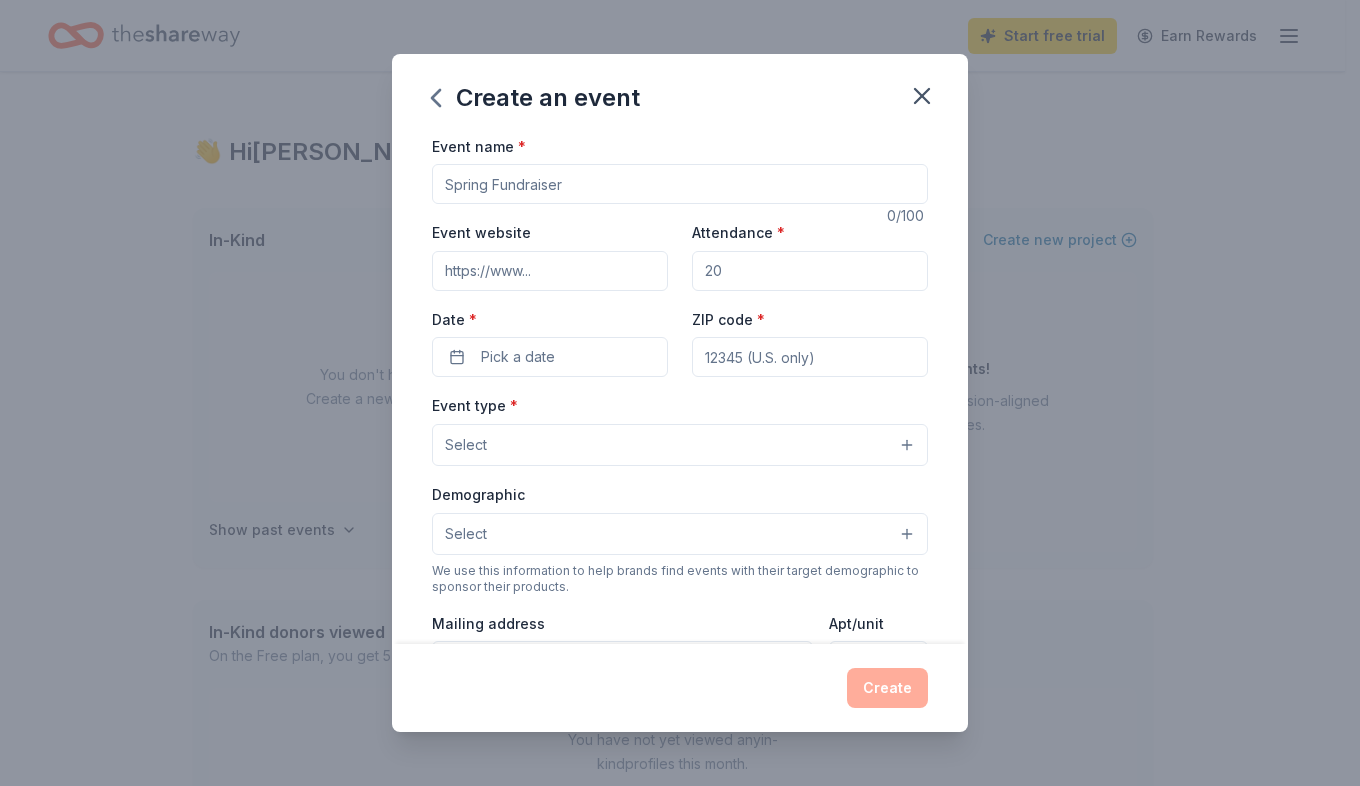 type on "DCA Golf Tournament" 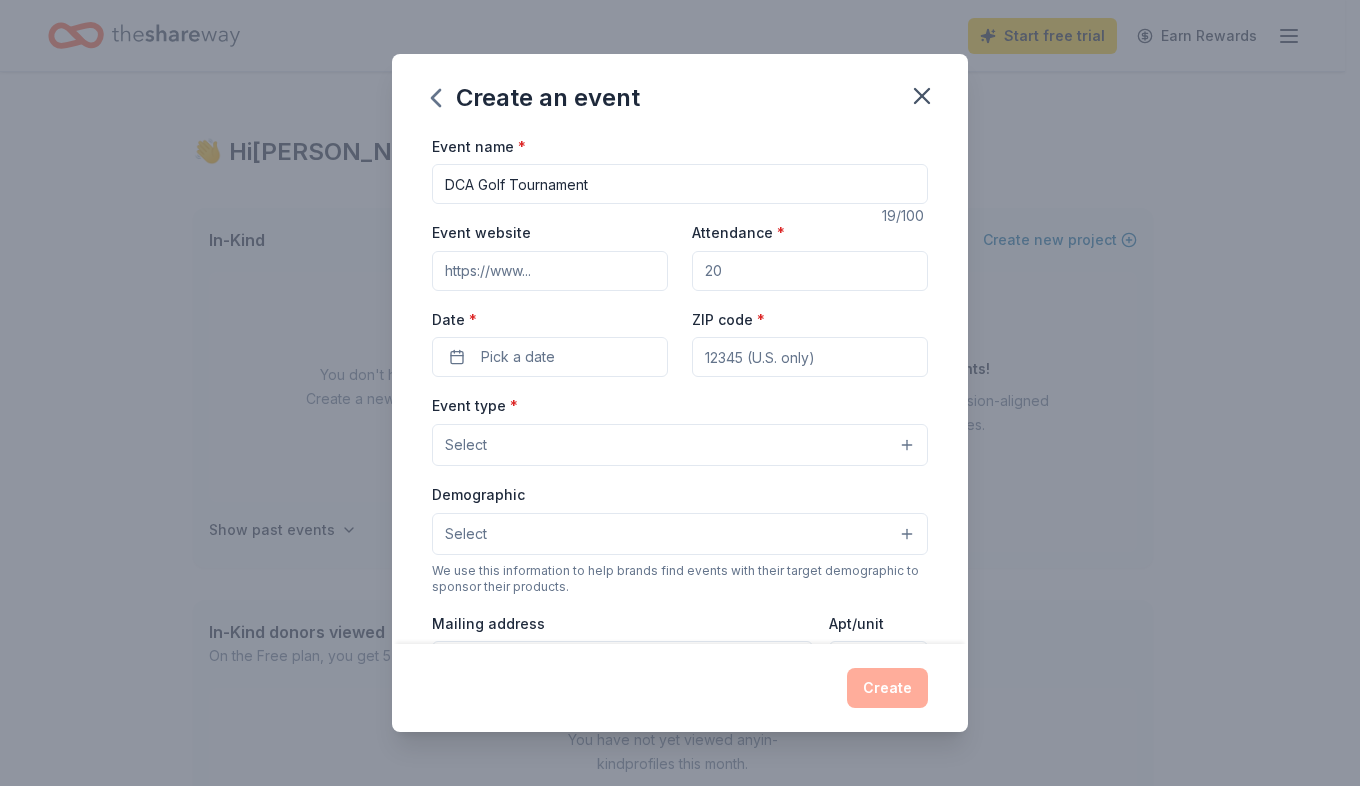 click on "Event website" at bounding box center [550, 271] 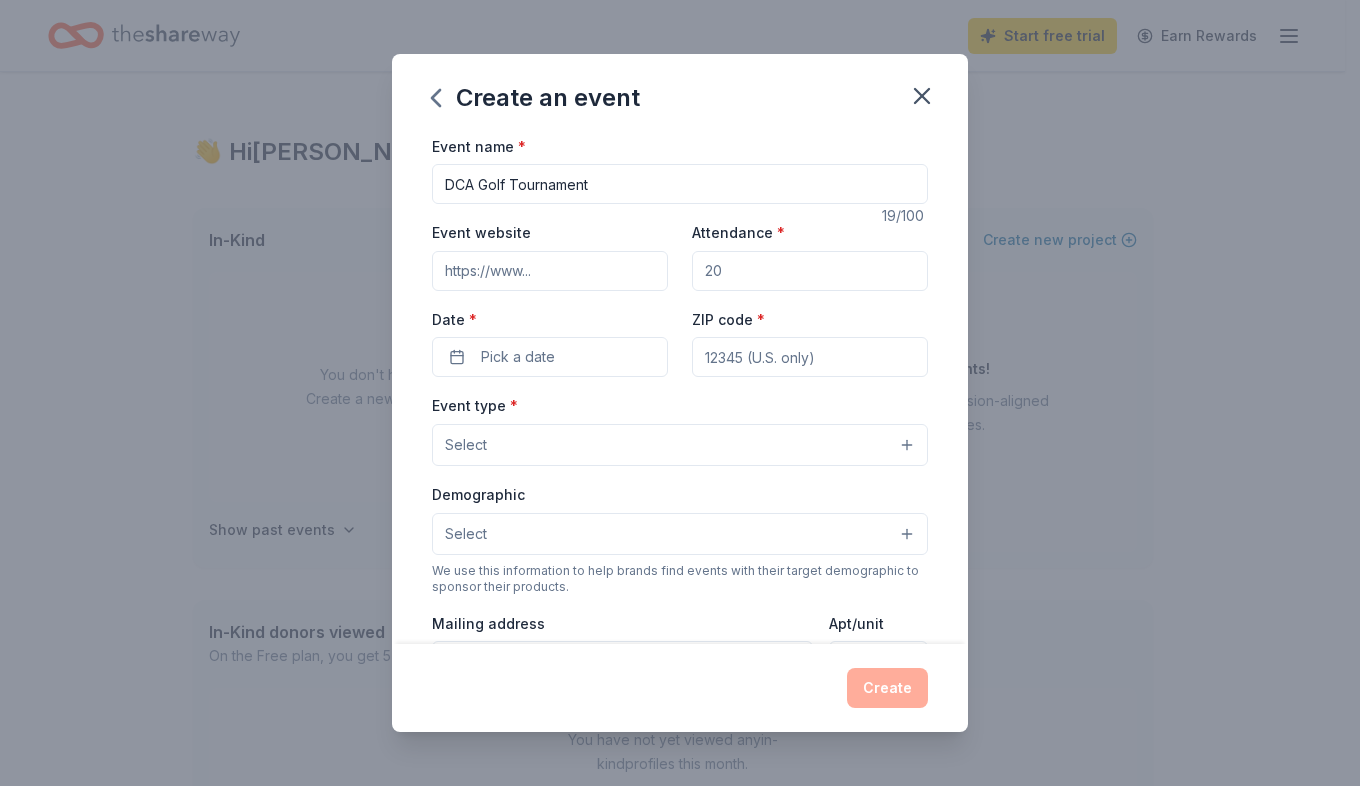 click on "Attendance *" at bounding box center [810, 271] 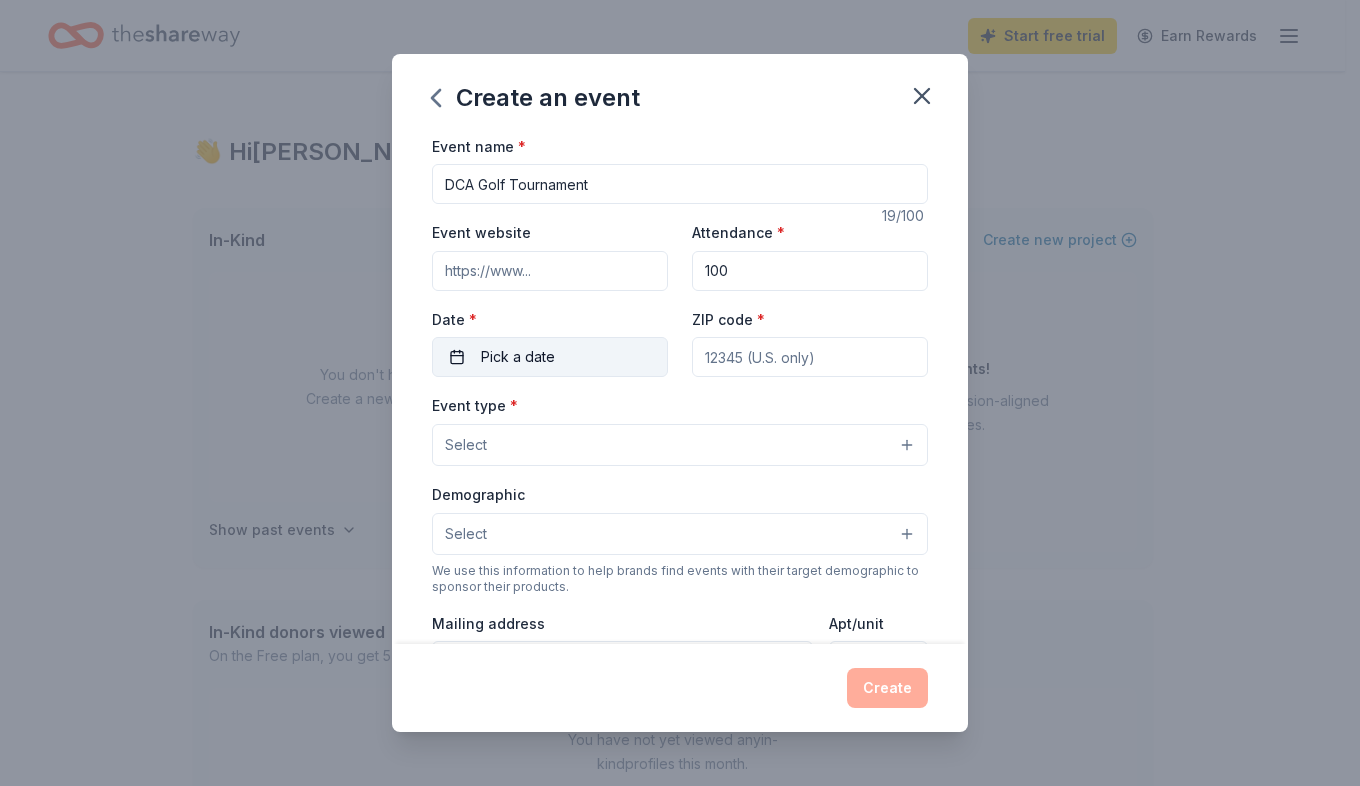 type on "100" 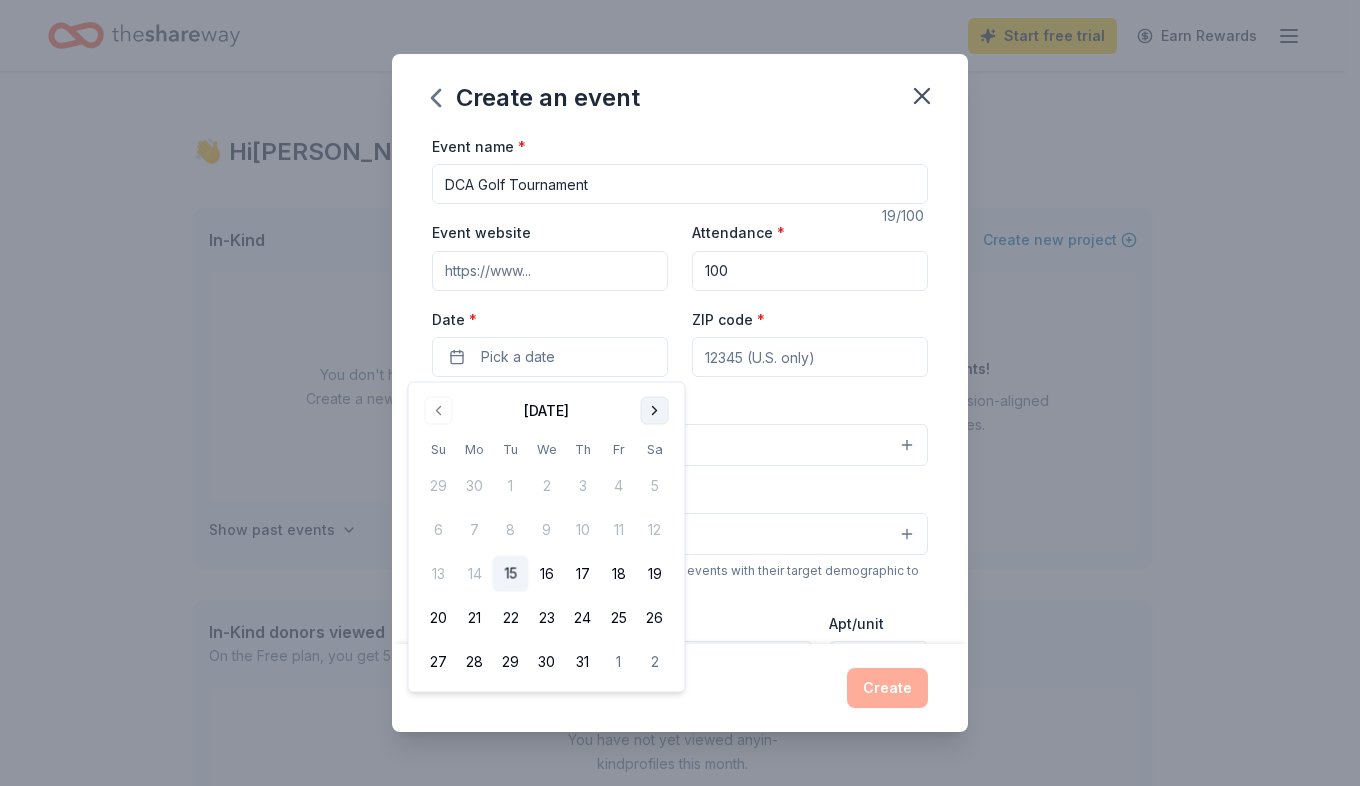 click at bounding box center [655, 411] 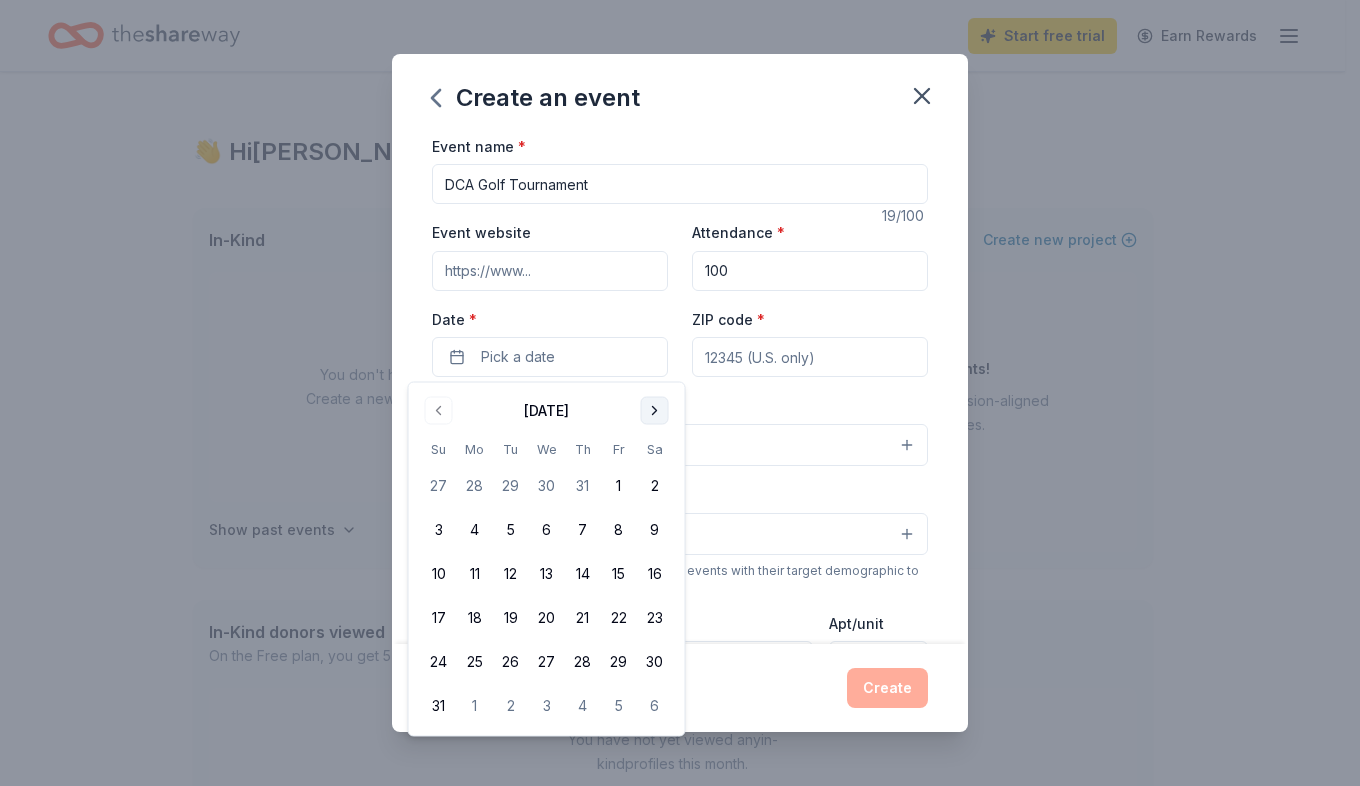 click at bounding box center [655, 411] 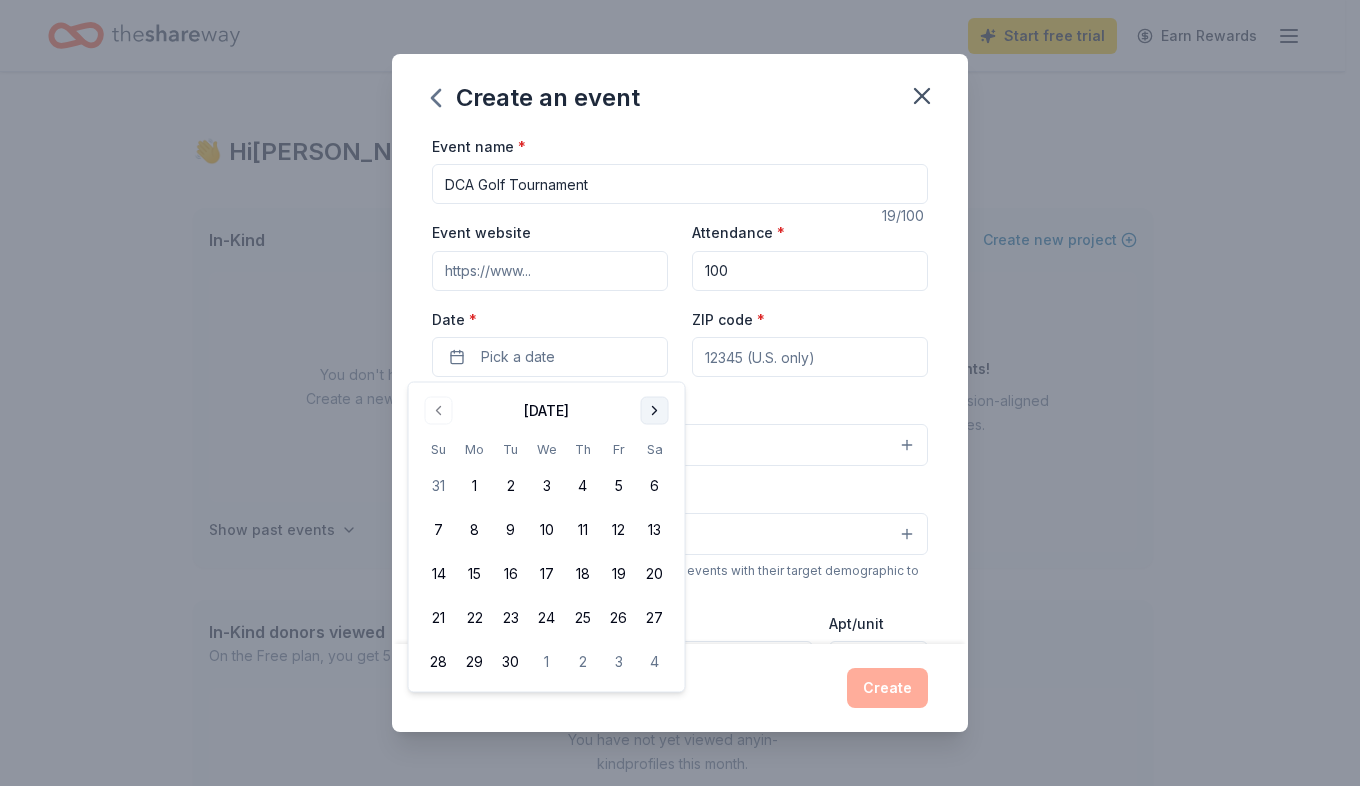 click at bounding box center [655, 411] 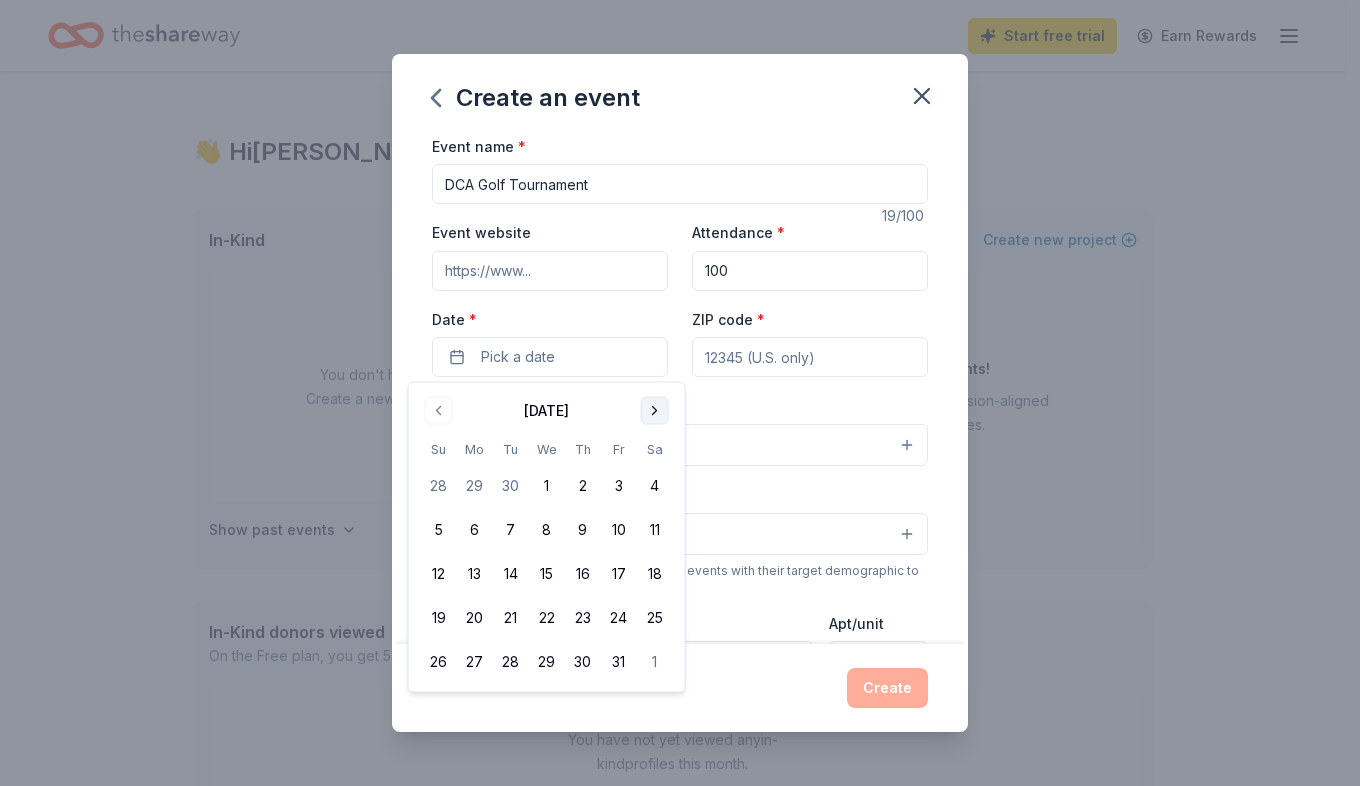 click at bounding box center (655, 411) 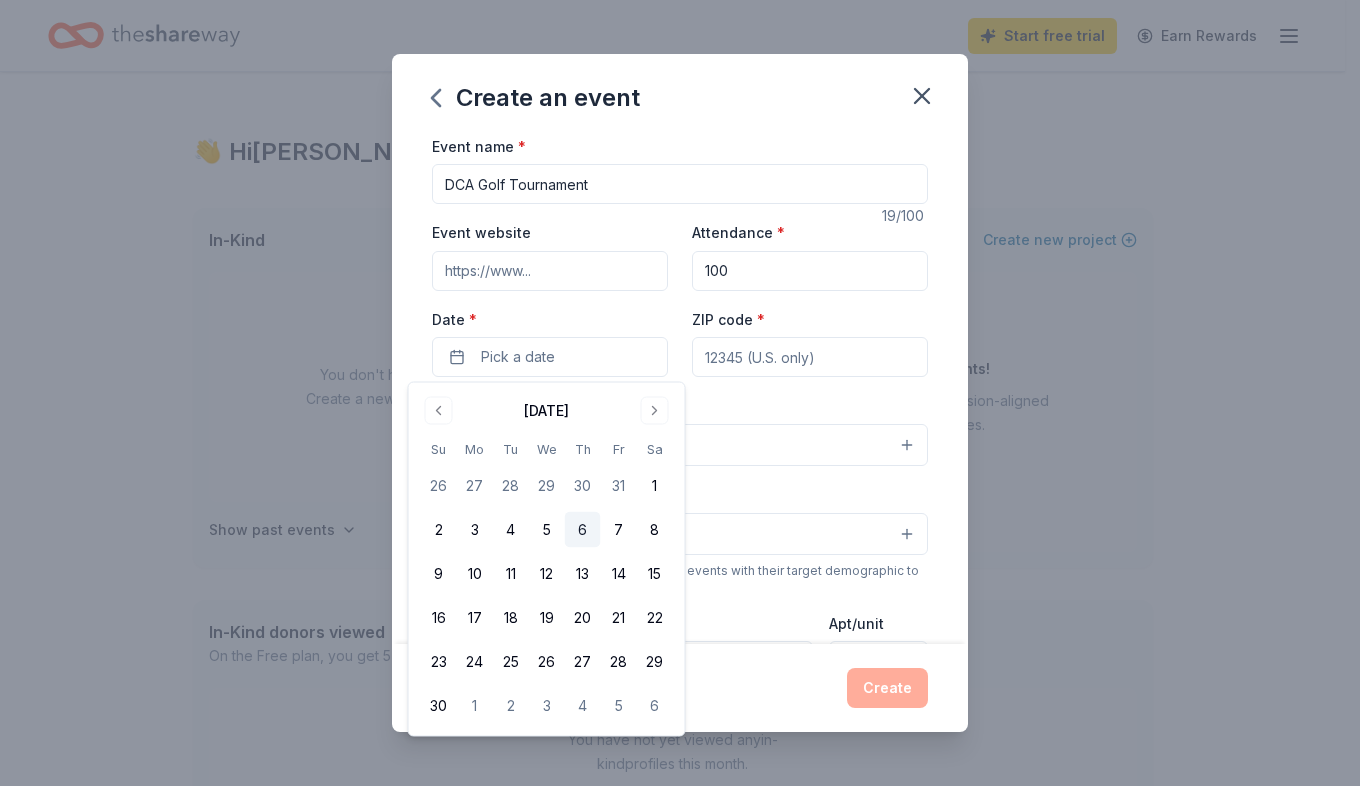 click on "6" at bounding box center (583, 530) 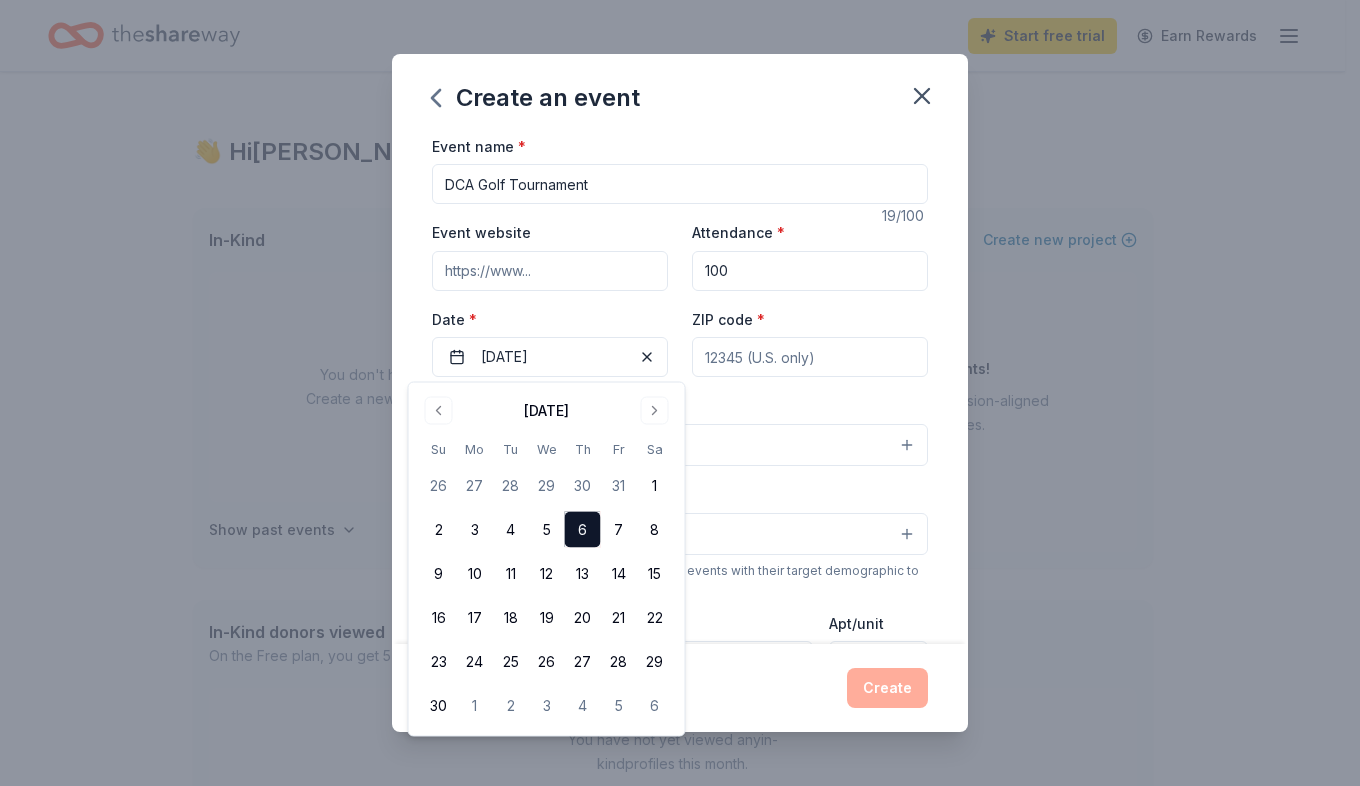 click on "ZIP code *" at bounding box center (810, 357) 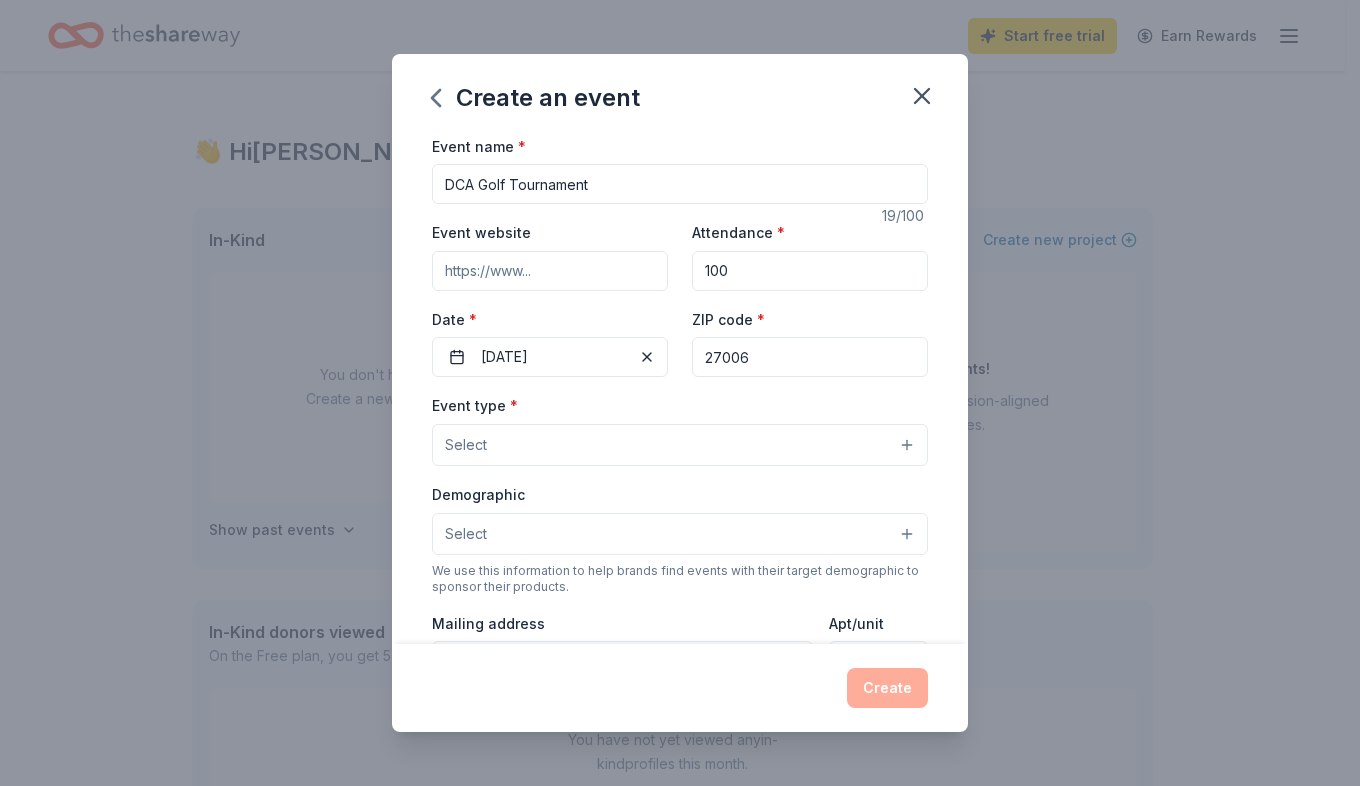 type on "27006" 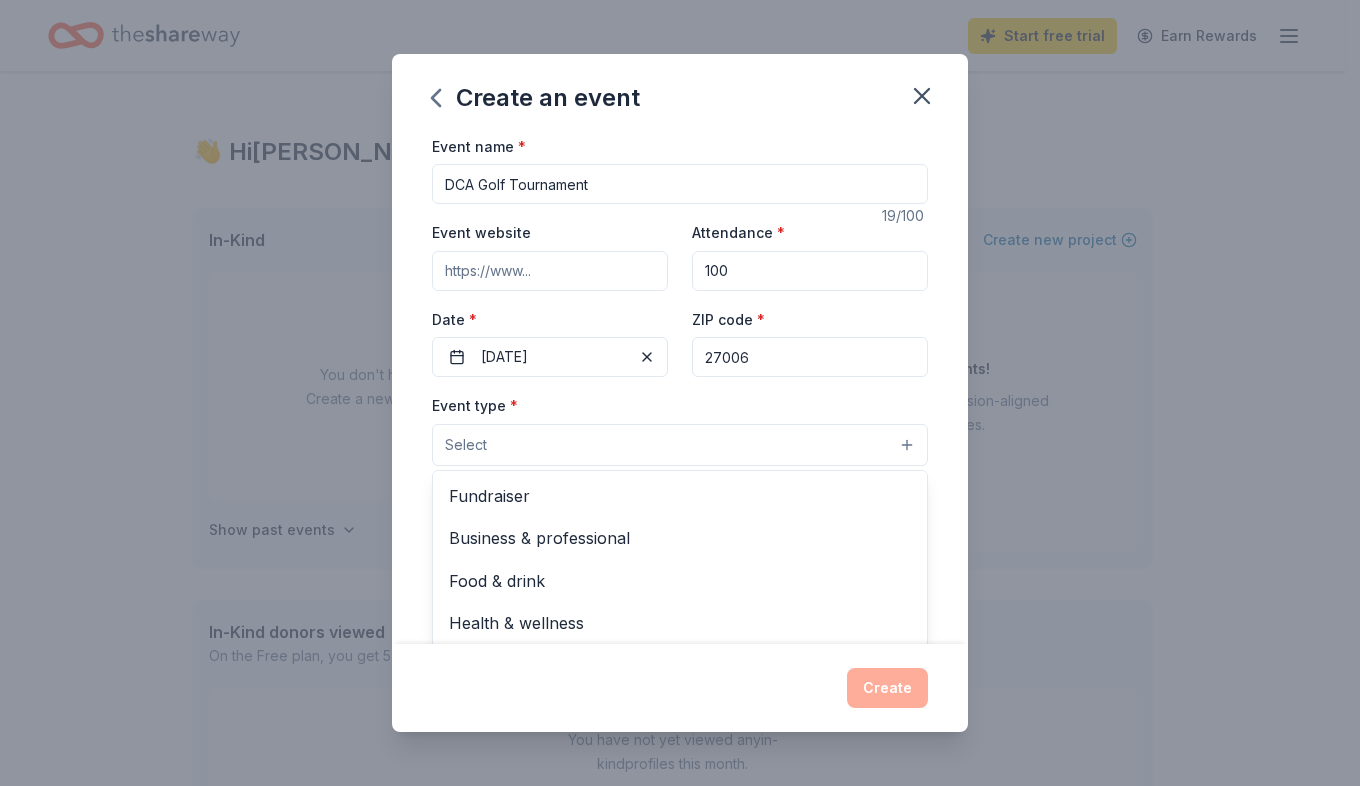 click on "Select" at bounding box center [680, 445] 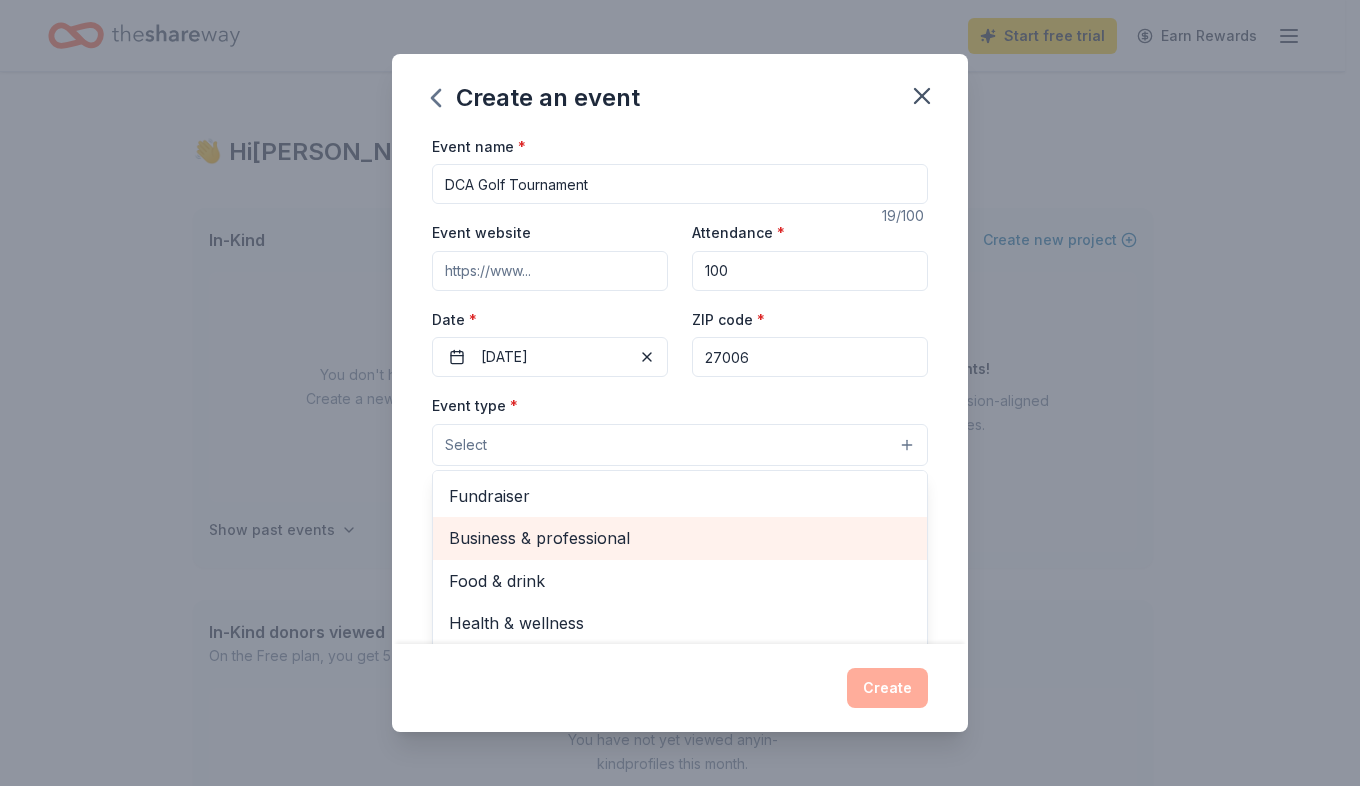 scroll, scrollTop: 67, scrollLeft: 0, axis: vertical 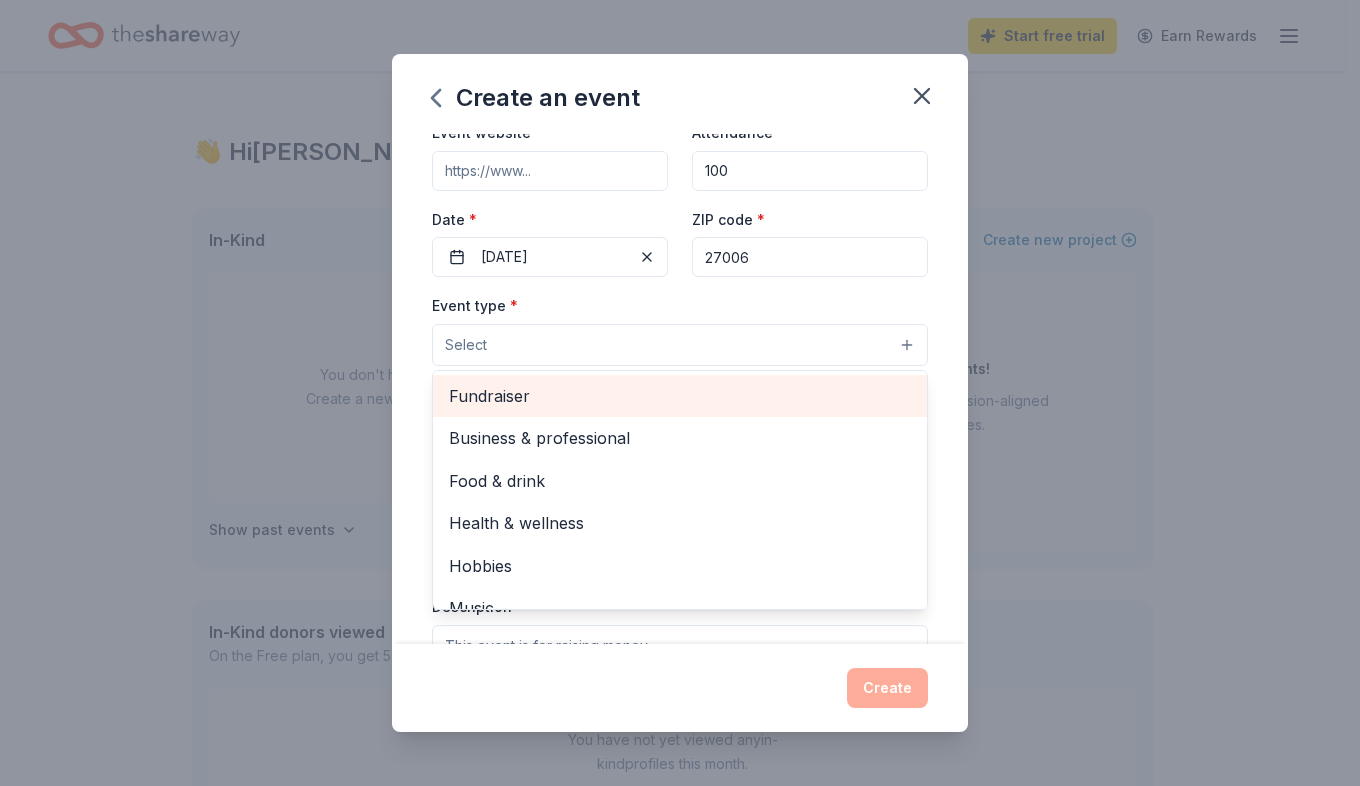 click on "Fundraiser" at bounding box center [680, 396] 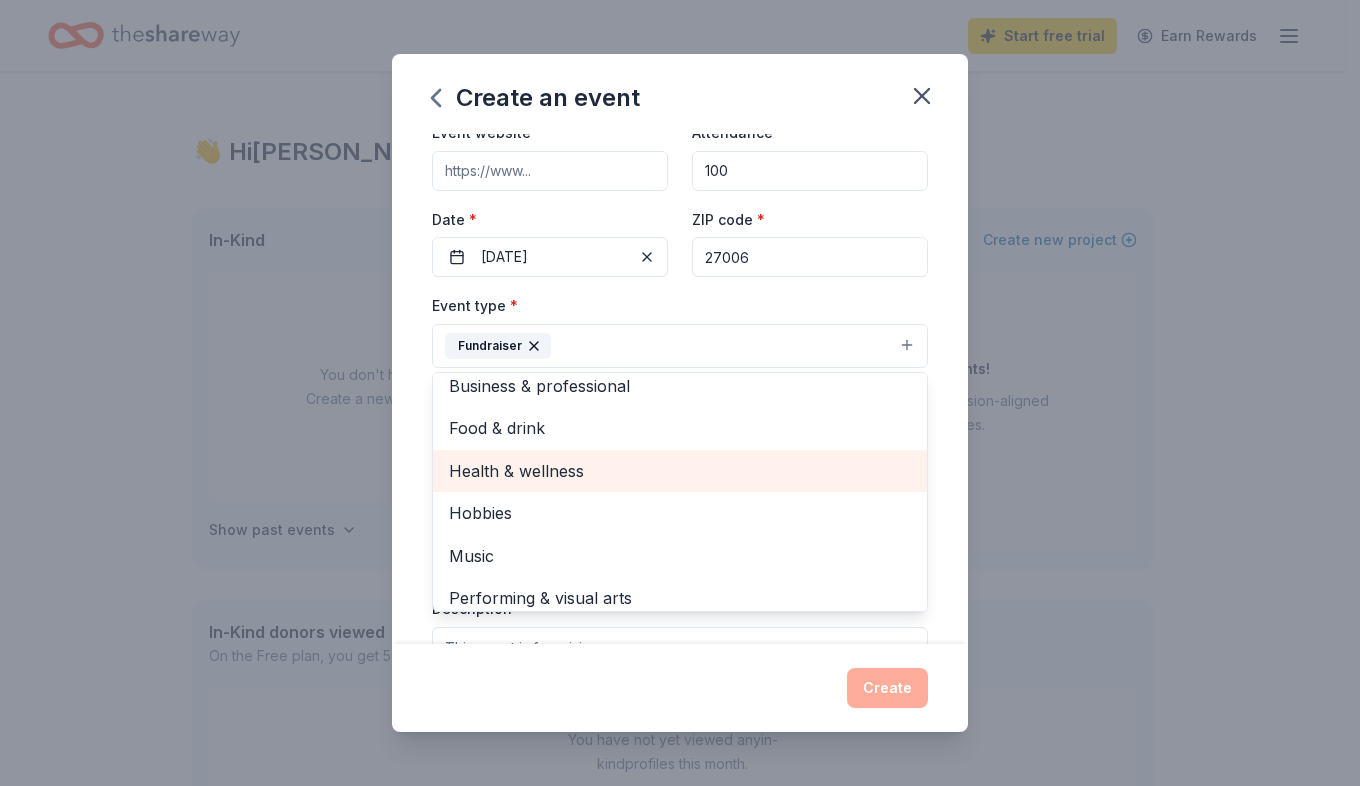 scroll, scrollTop: 0, scrollLeft: 0, axis: both 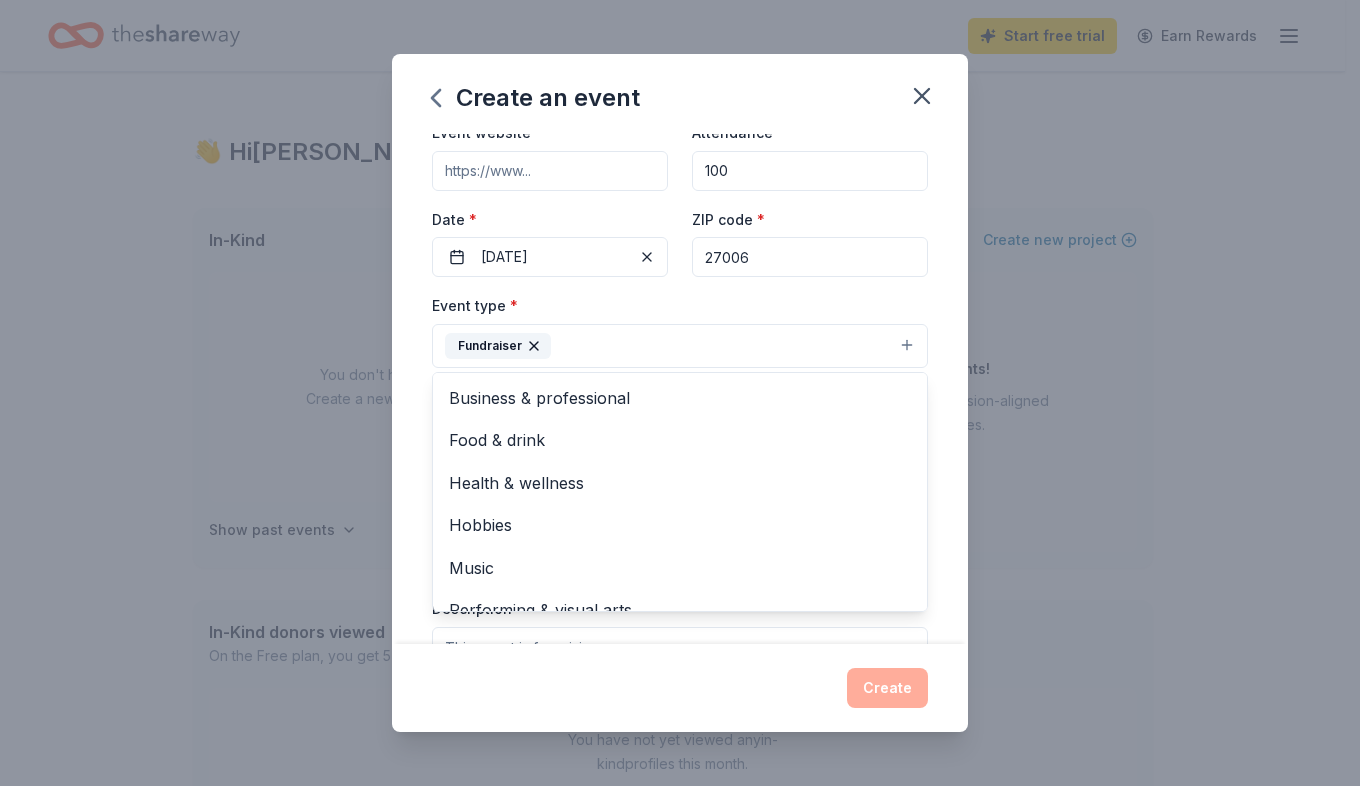 click on "Event name * DCA Golf Tournament 19 /100 Event website Attendance * 100 Date * 11/06/2025 ZIP code * 27006 Event type * Fundraiser Business & professional Food & drink Health & wellness Hobbies Music Performing & visual arts Demographic Select We use this information to help brands find events with their target demographic to sponsor their products. Mailing address Apt/unit Description What are you looking for? * Auction & raffle Meals Snacks Desserts Alcohol Beverages Send me reminders Email me reminders of donor application deadlines Recurring event" at bounding box center (680, 389) 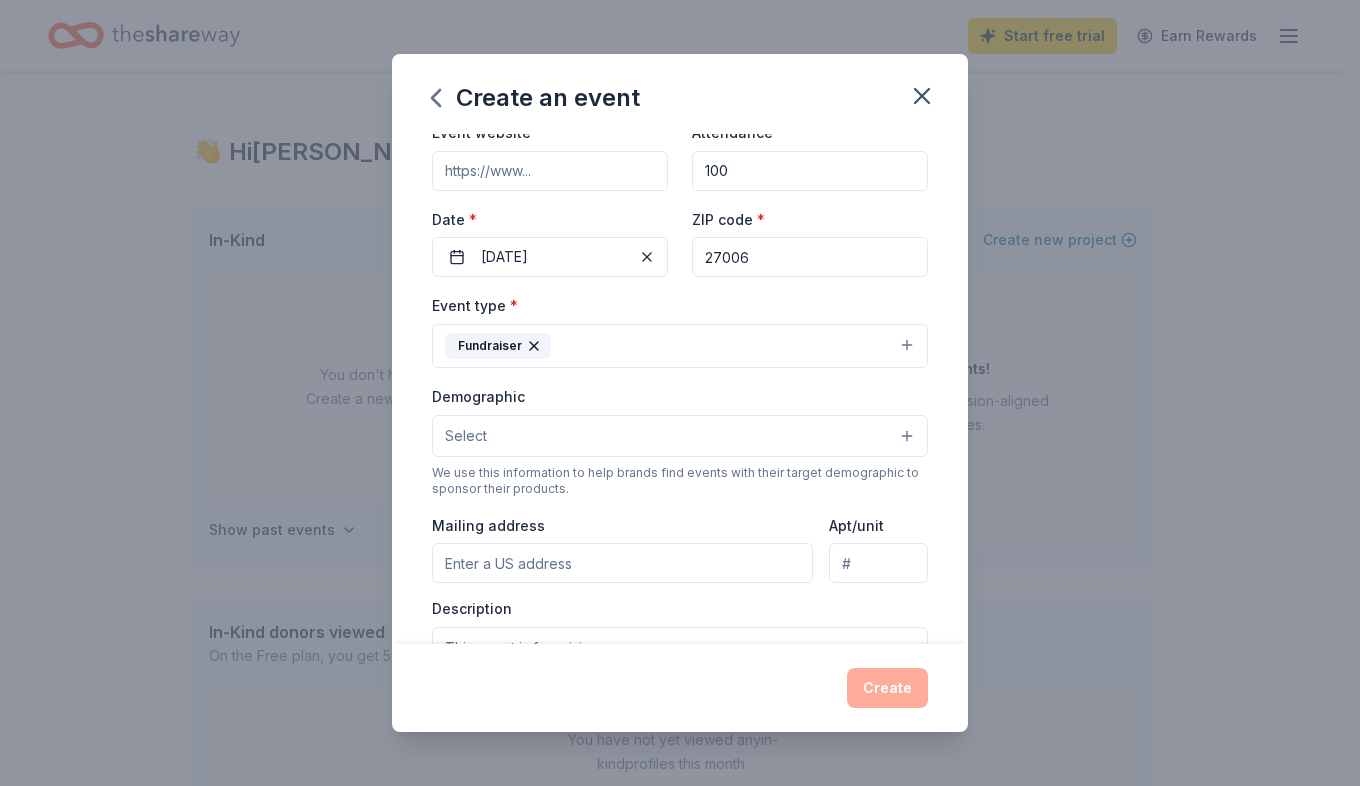 click on "Select" at bounding box center (680, 436) 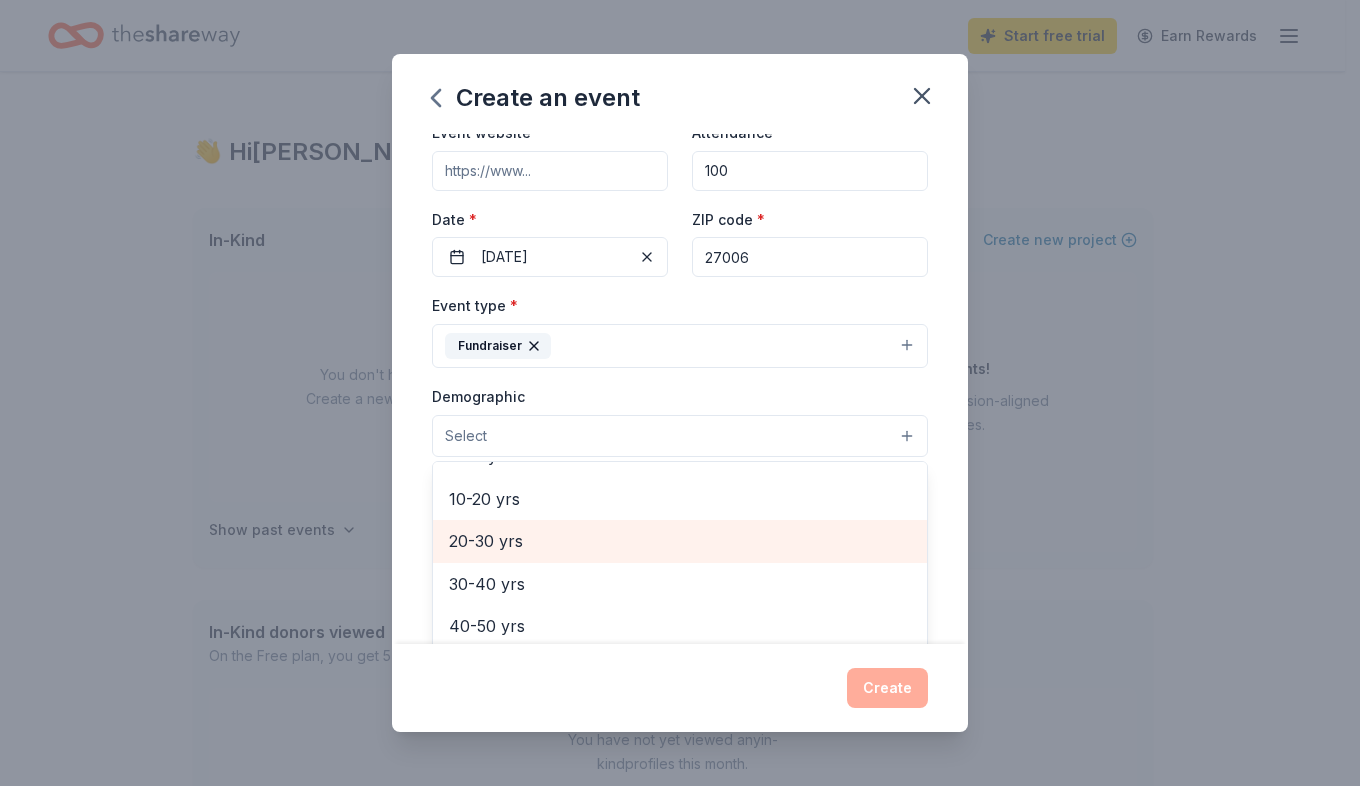 scroll, scrollTop: 0, scrollLeft: 0, axis: both 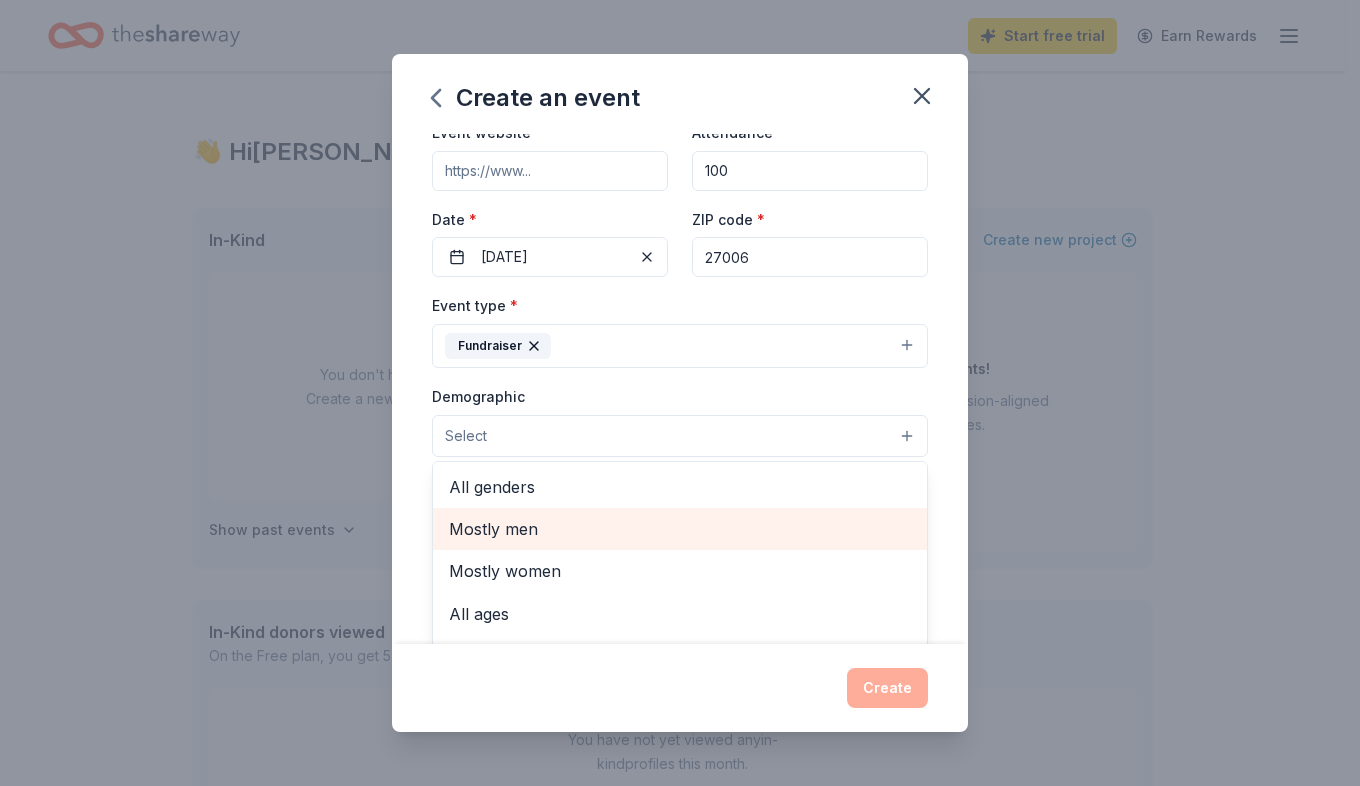click on "Mostly men" at bounding box center [680, 529] 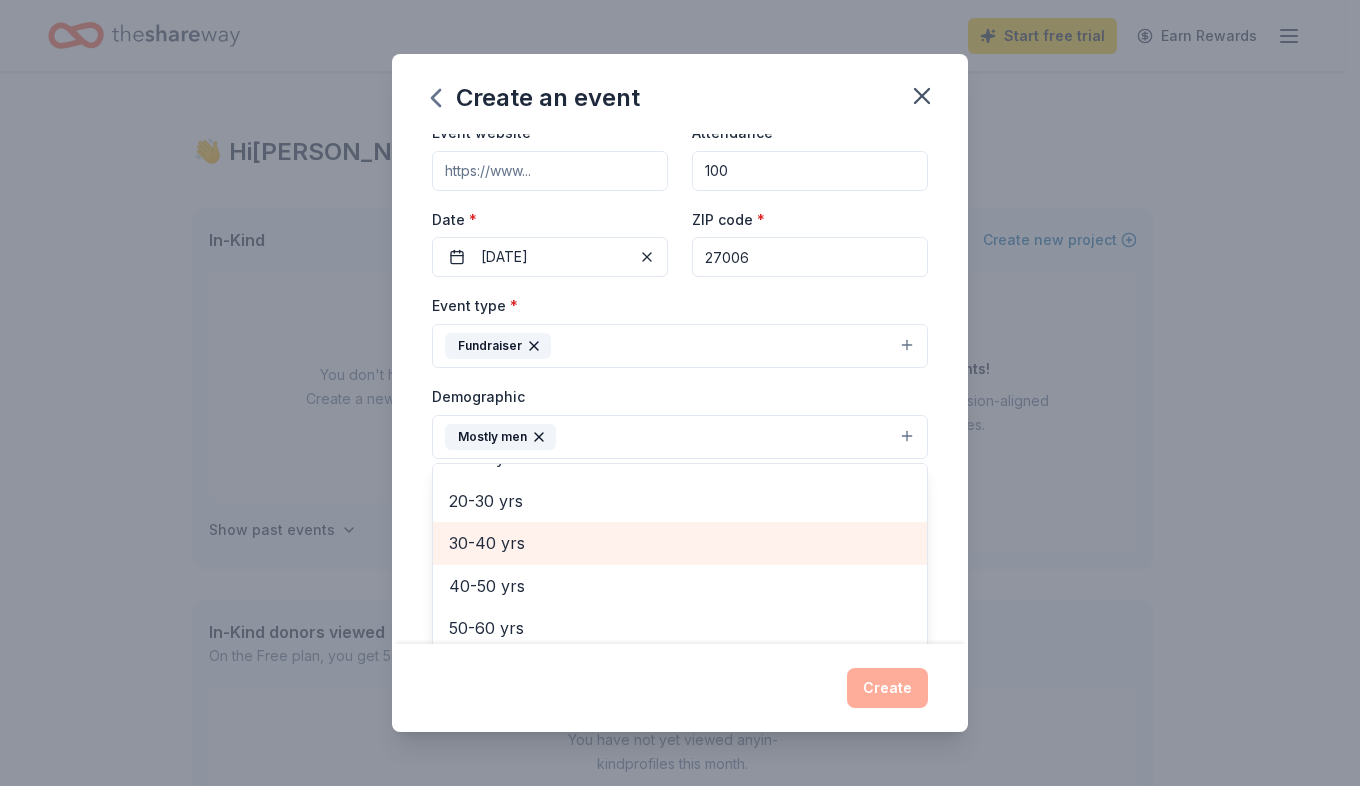 scroll, scrollTop: 279, scrollLeft: 0, axis: vertical 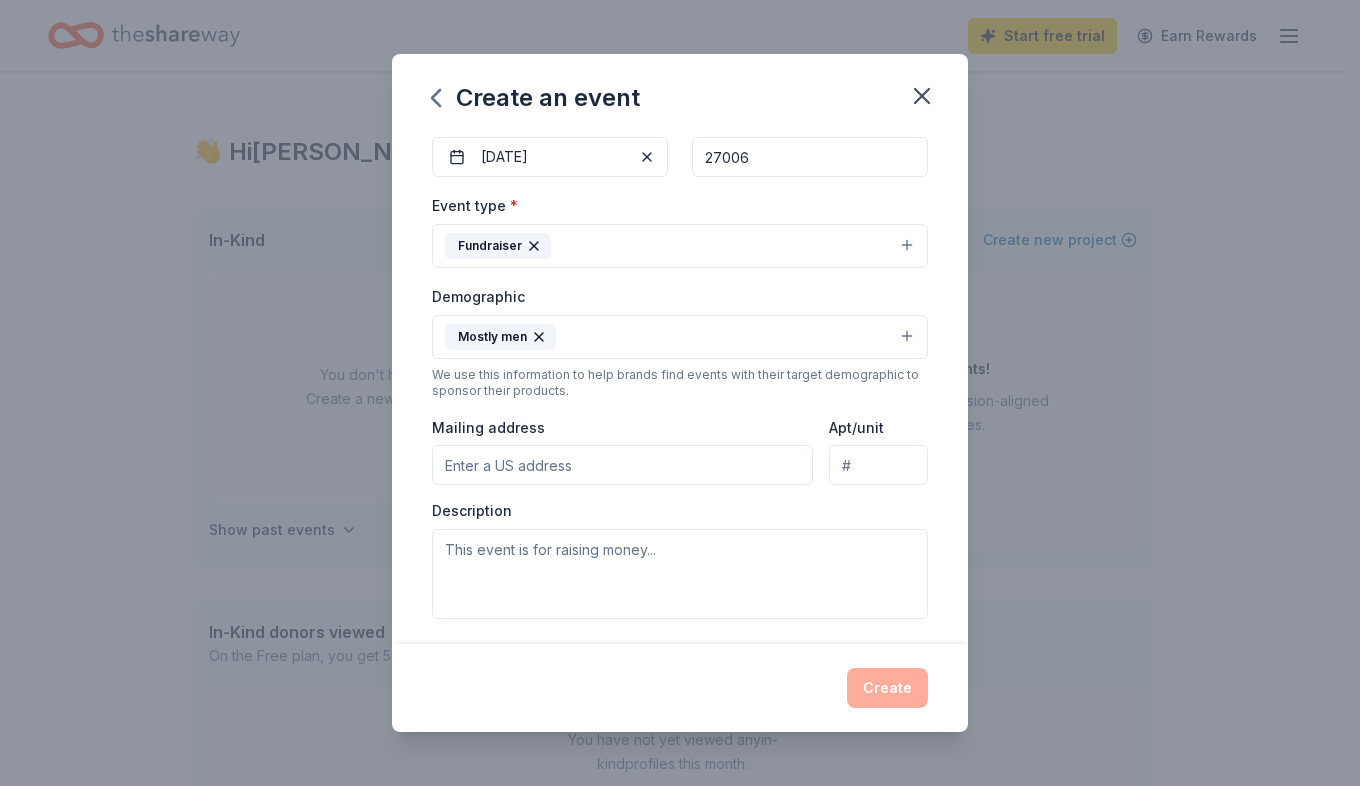 click 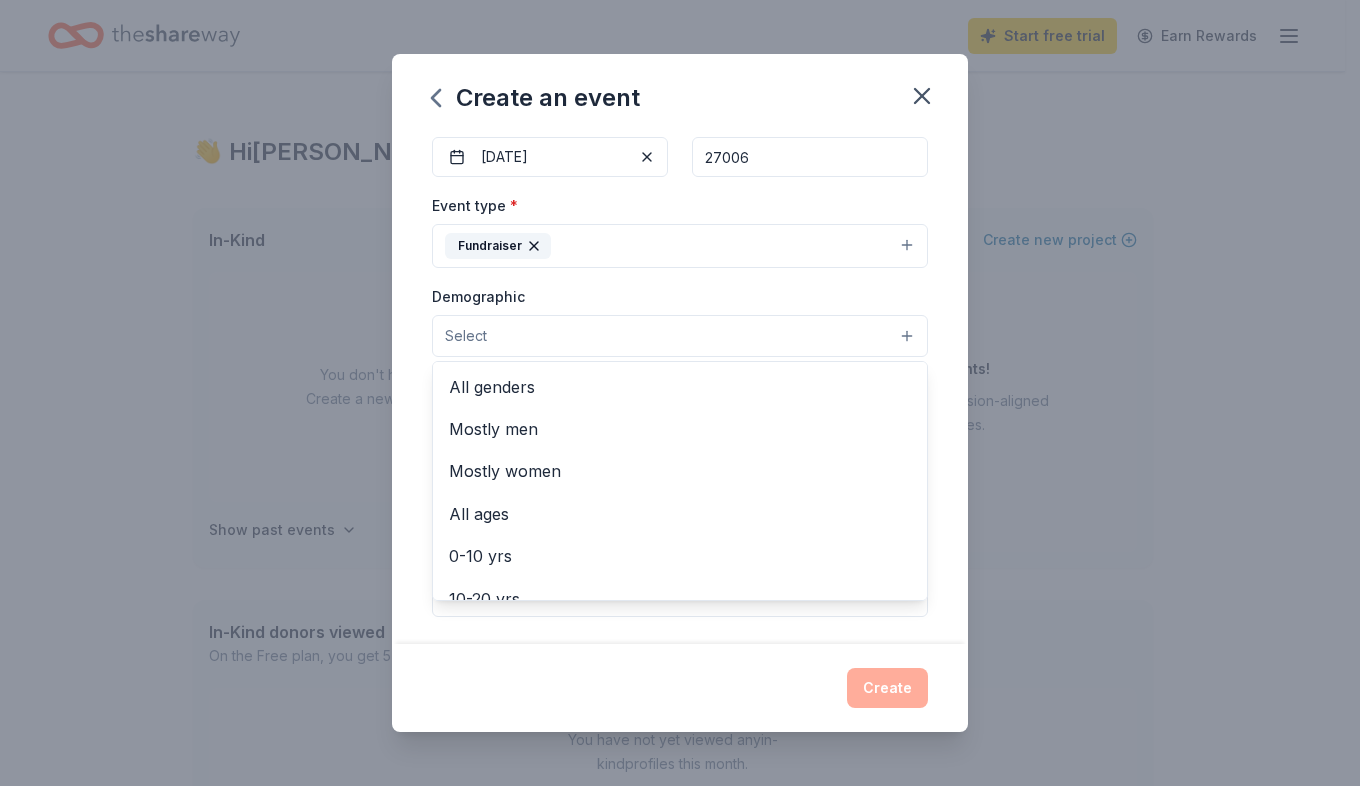 click on "Select" at bounding box center [680, 336] 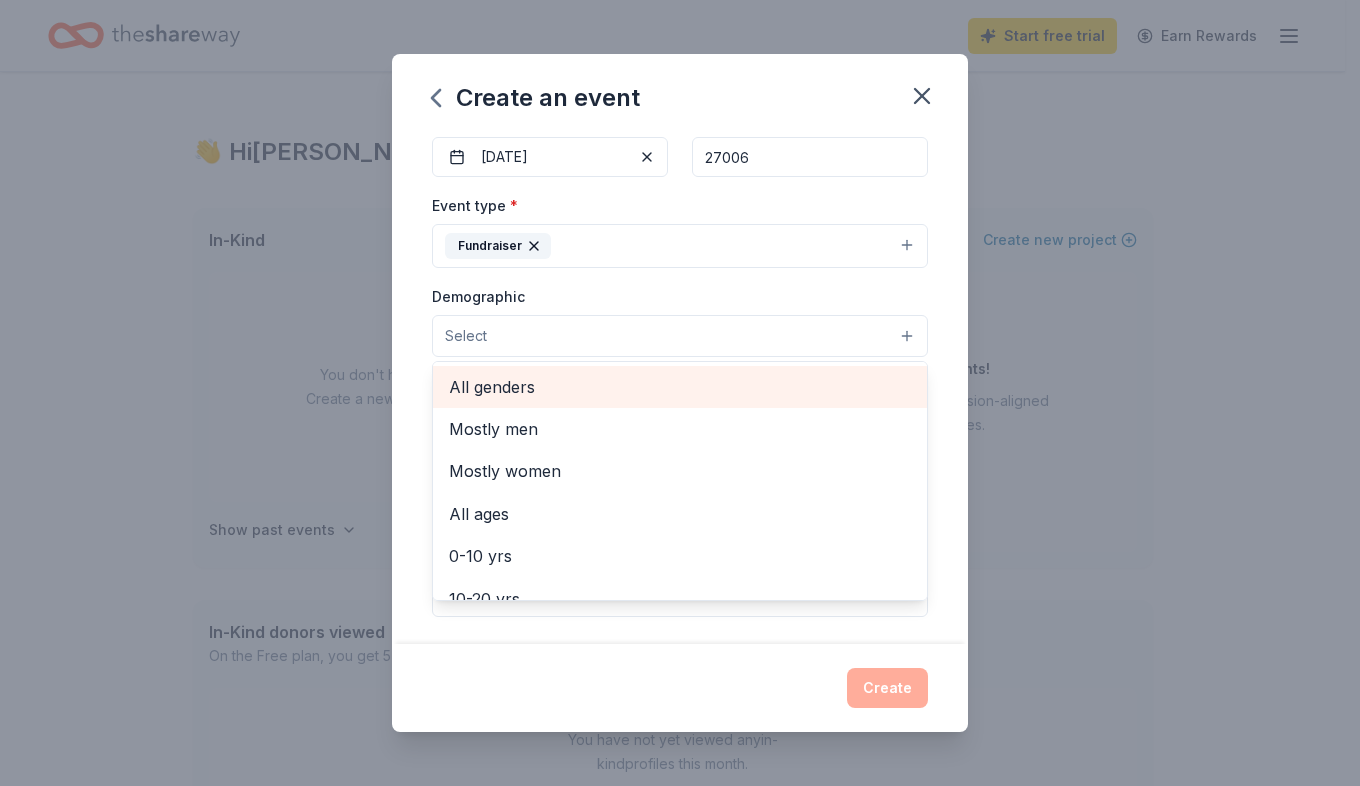 click on "All genders" at bounding box center (680, 387) 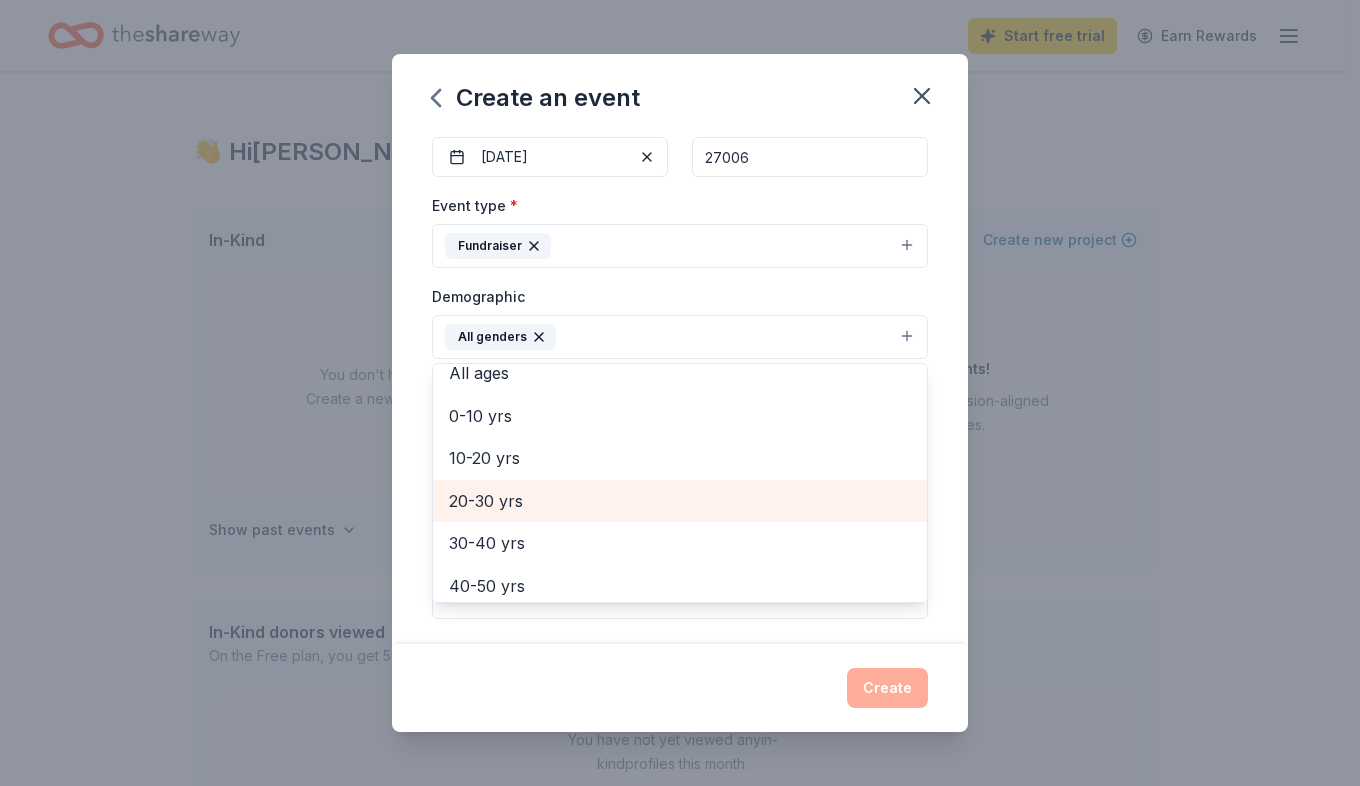 scroll, scrollTop: 200, scrollLeft: 0, axis: vertical 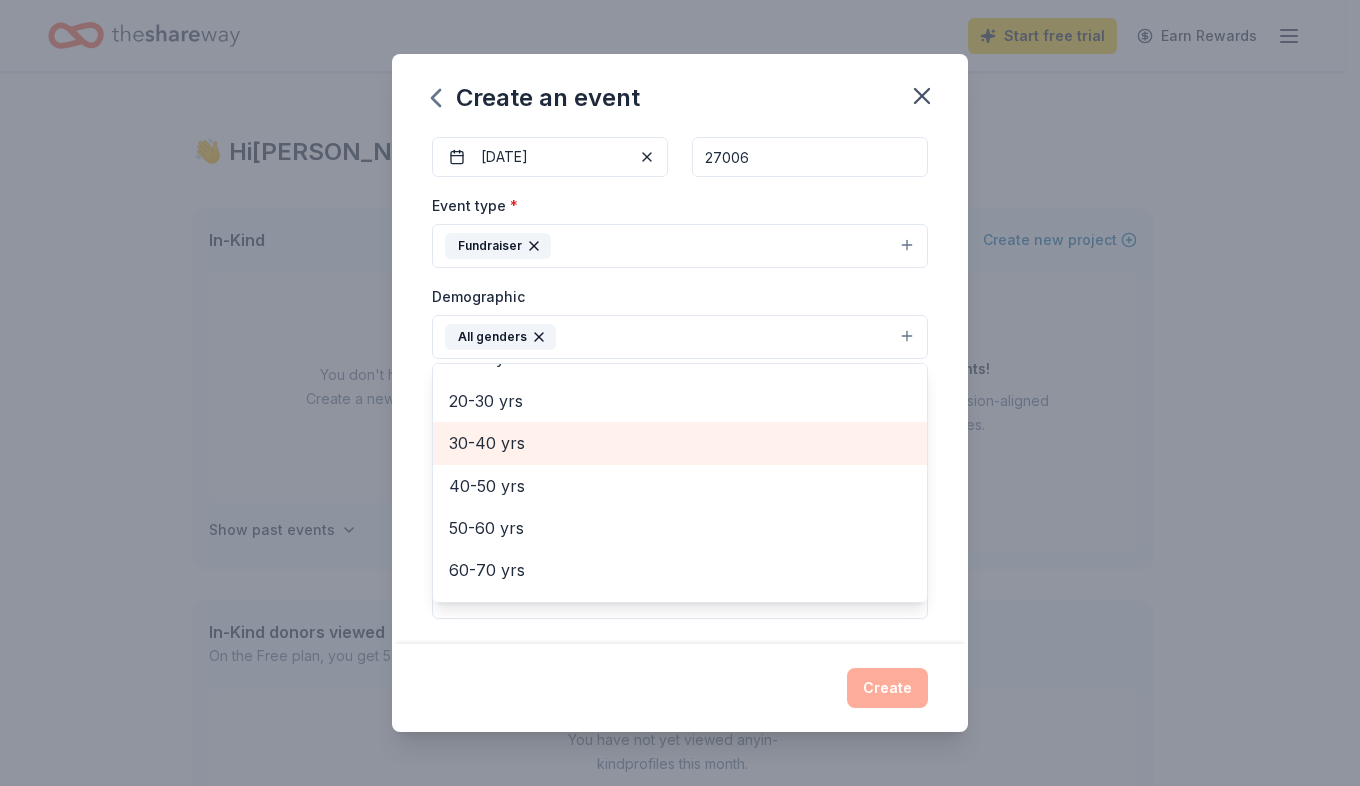 click on "30-40 yrs" at bounding box center (680, 443) 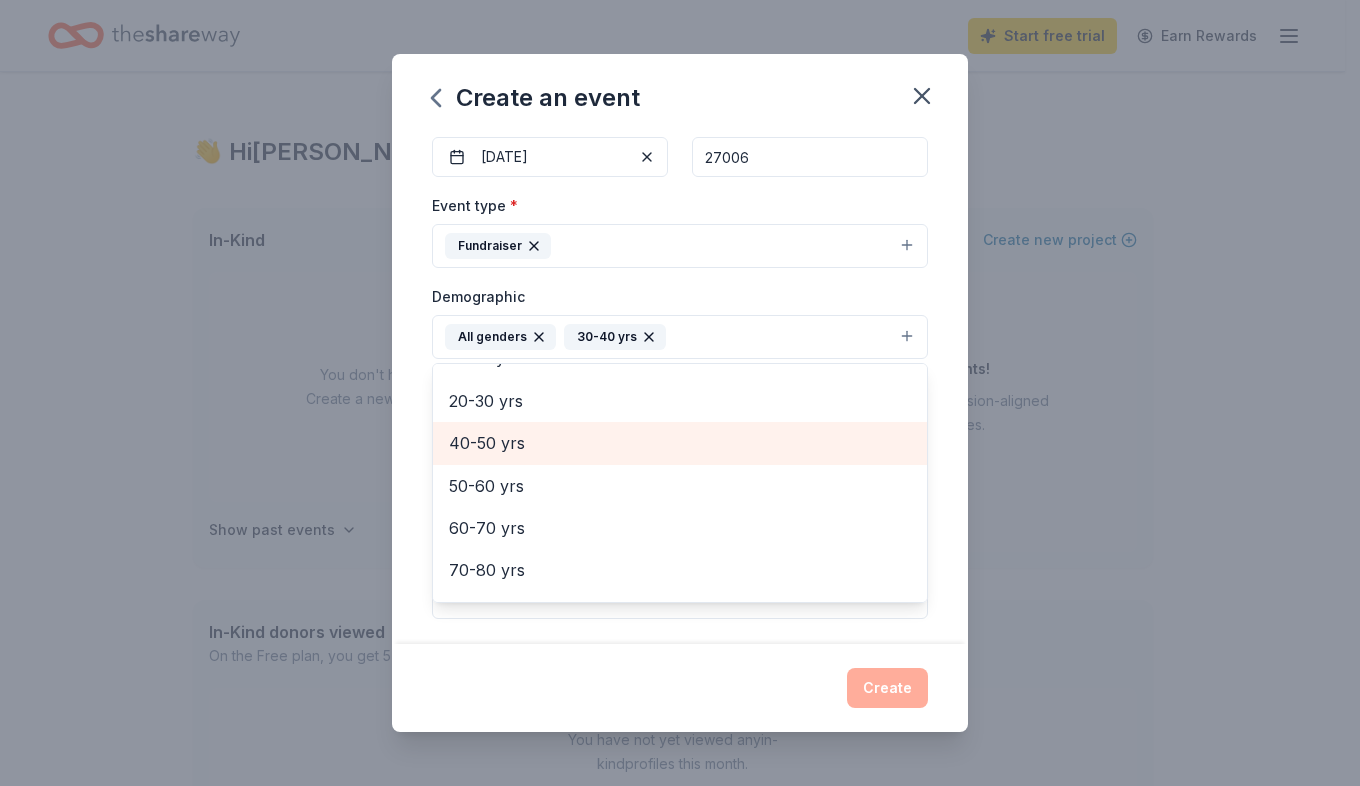 click on "40-50 yrs" at bounding box center (680, 443) 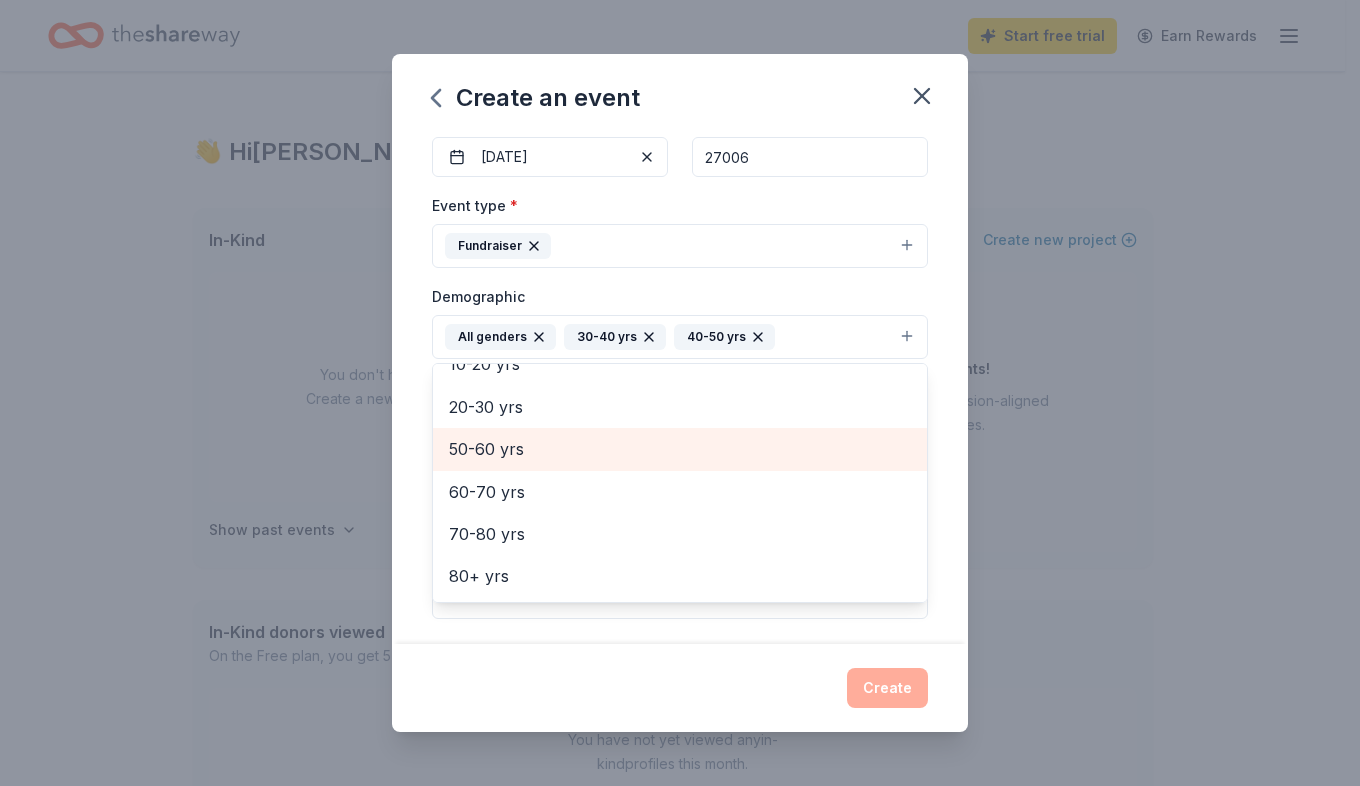 scroll, scrollTop: 194, scrollLeft: 0, axis: vertical 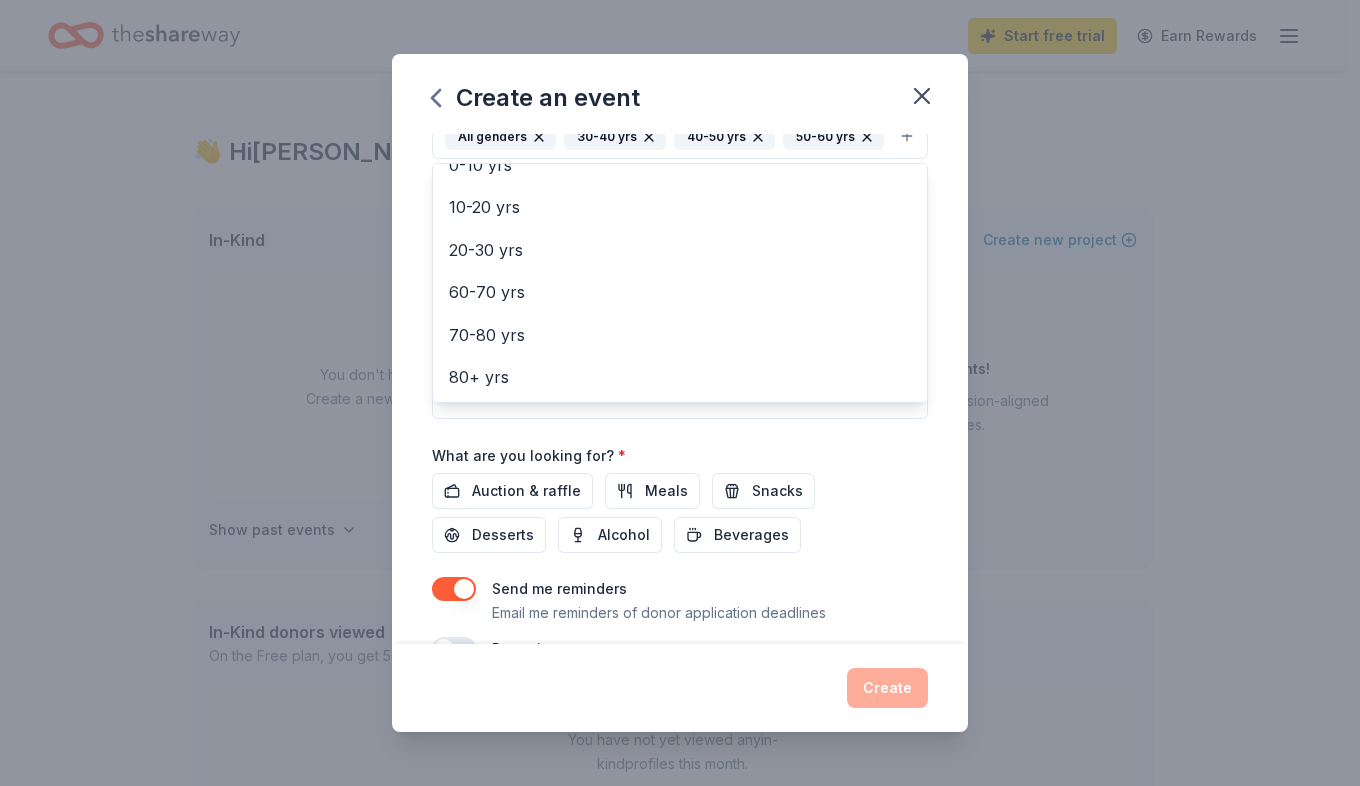 click on "Event name * DCA Golf Tournament 19 /100 Event website Attendance * 100 Date * 11/06/2025 ZIP code * 27006 Event type * Fundraiser Demographic All genders 30-40 yrs 40-50 yrs 50-60 yrs Mostly men Mostly women All ages 0-10 yrs 10-20 yrs 20-30 yrs 60-70 yrs 70-80 yrs 80+ yrs We use this information to help brands find events with their target demographic to sponsor their products. Mailing address Apt/unit Description What are you looking for? * Auction & raffle Meals Snacks Desserts Alcohol Beverages Send me reminders Email me reminders of donor application deadlines Recurring event" at bounding box center (680, 198) 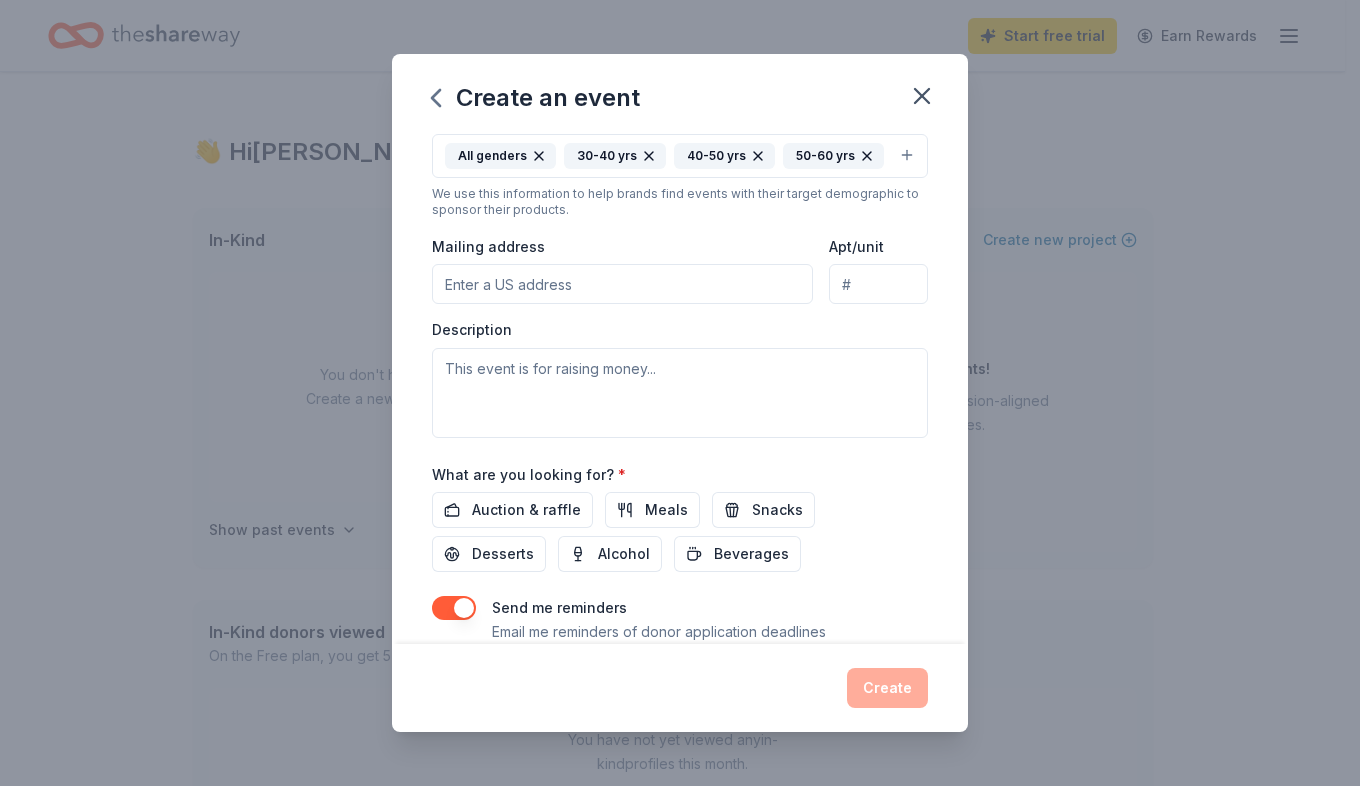 scroll, scrollTop: 281, scrollLeft: 0, axis: vertical 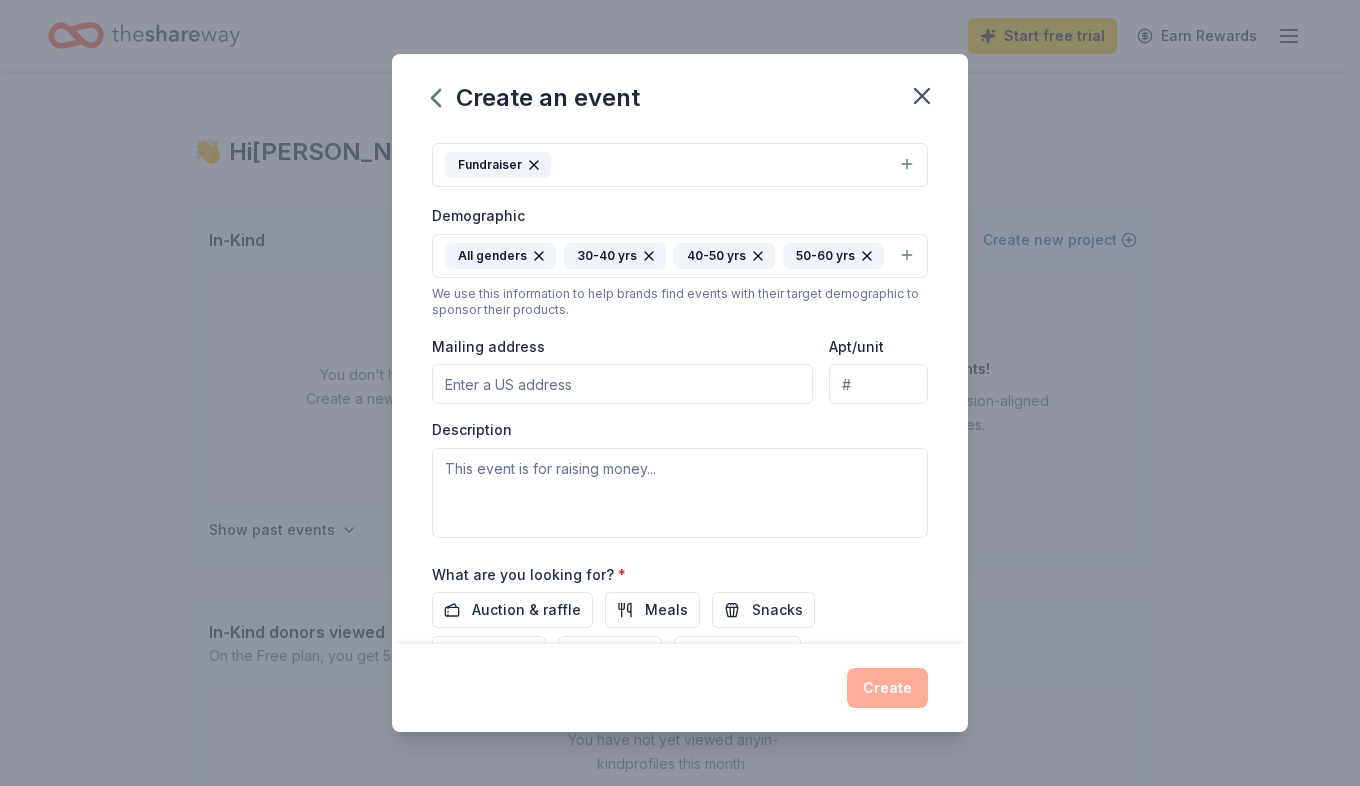 click on "Mailing address" at bounding box center [622, 384] 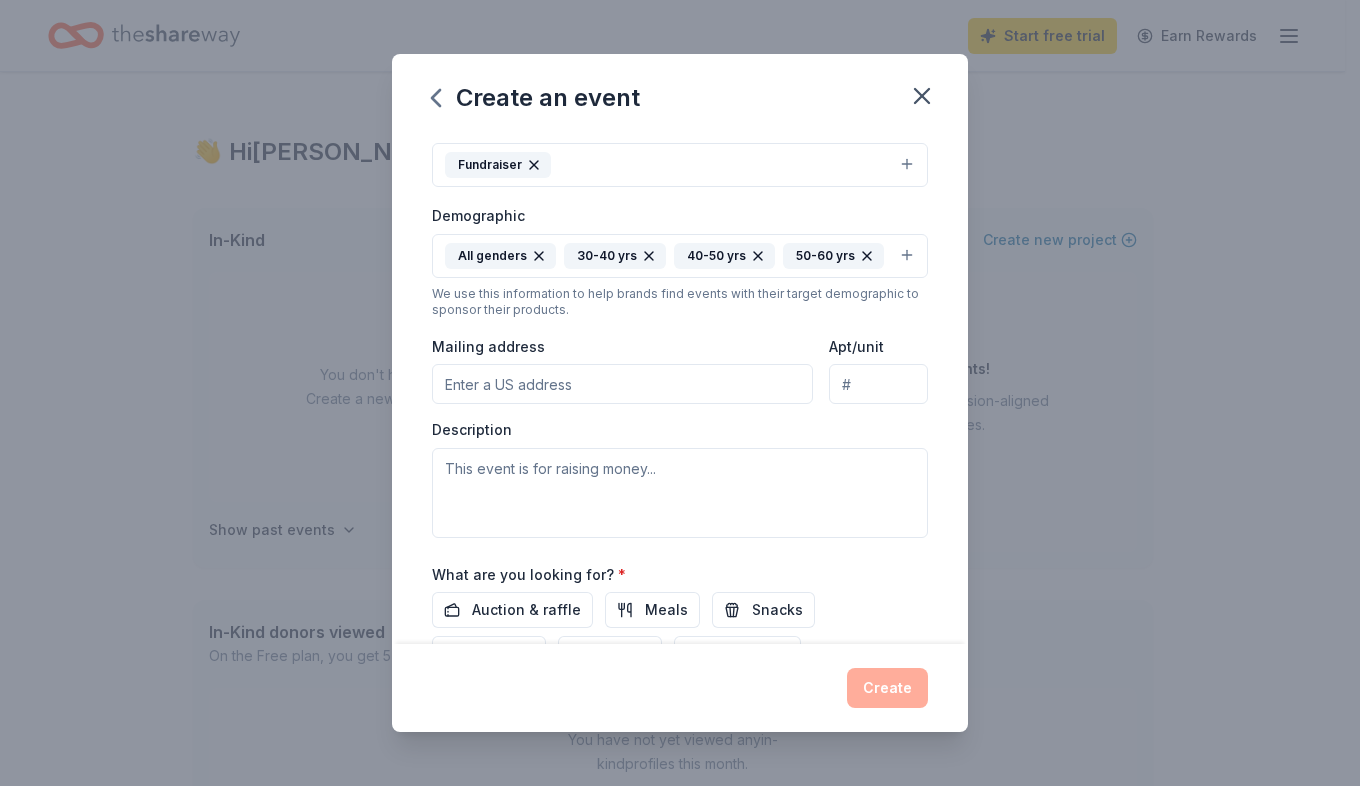 type on "2796 Sandy Lane Clemmons NC 27012" 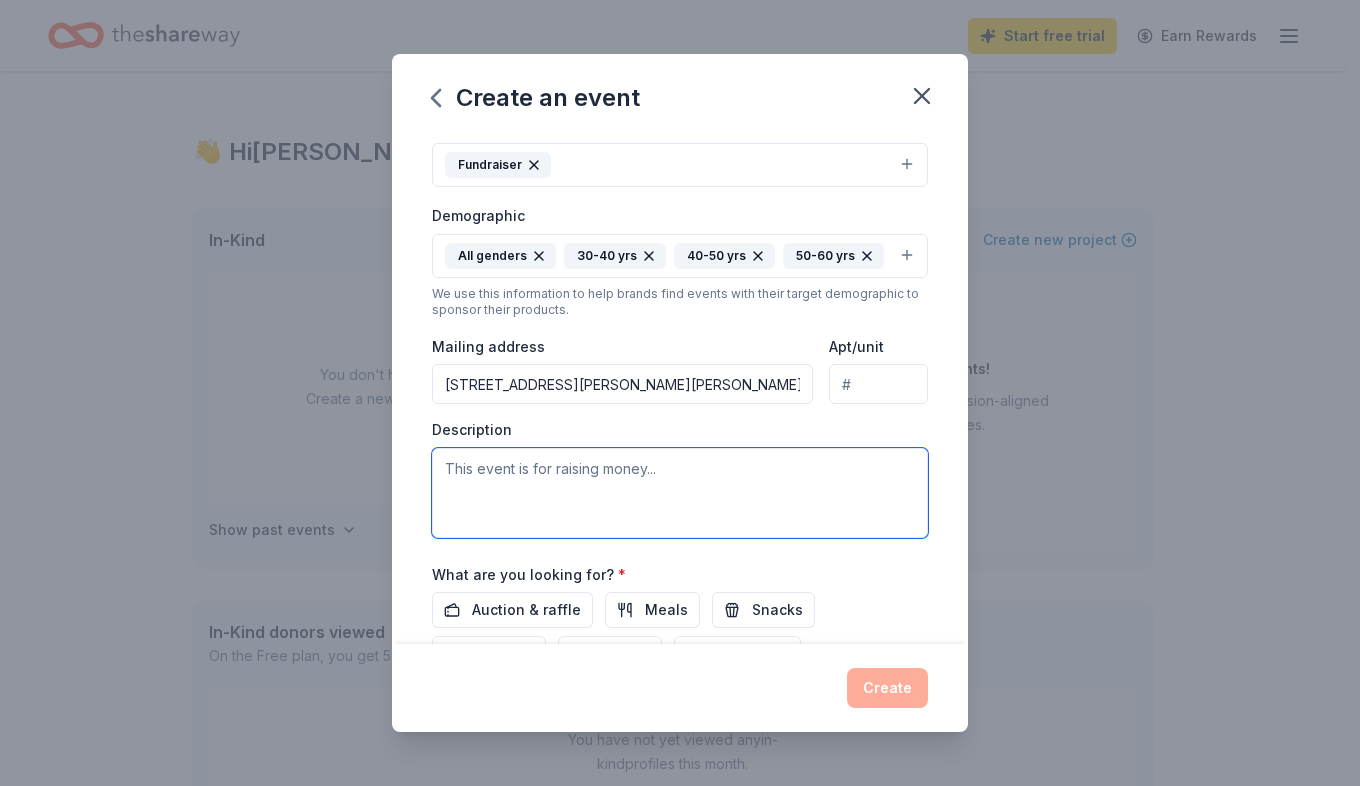 click at bounding box center [680, 493] 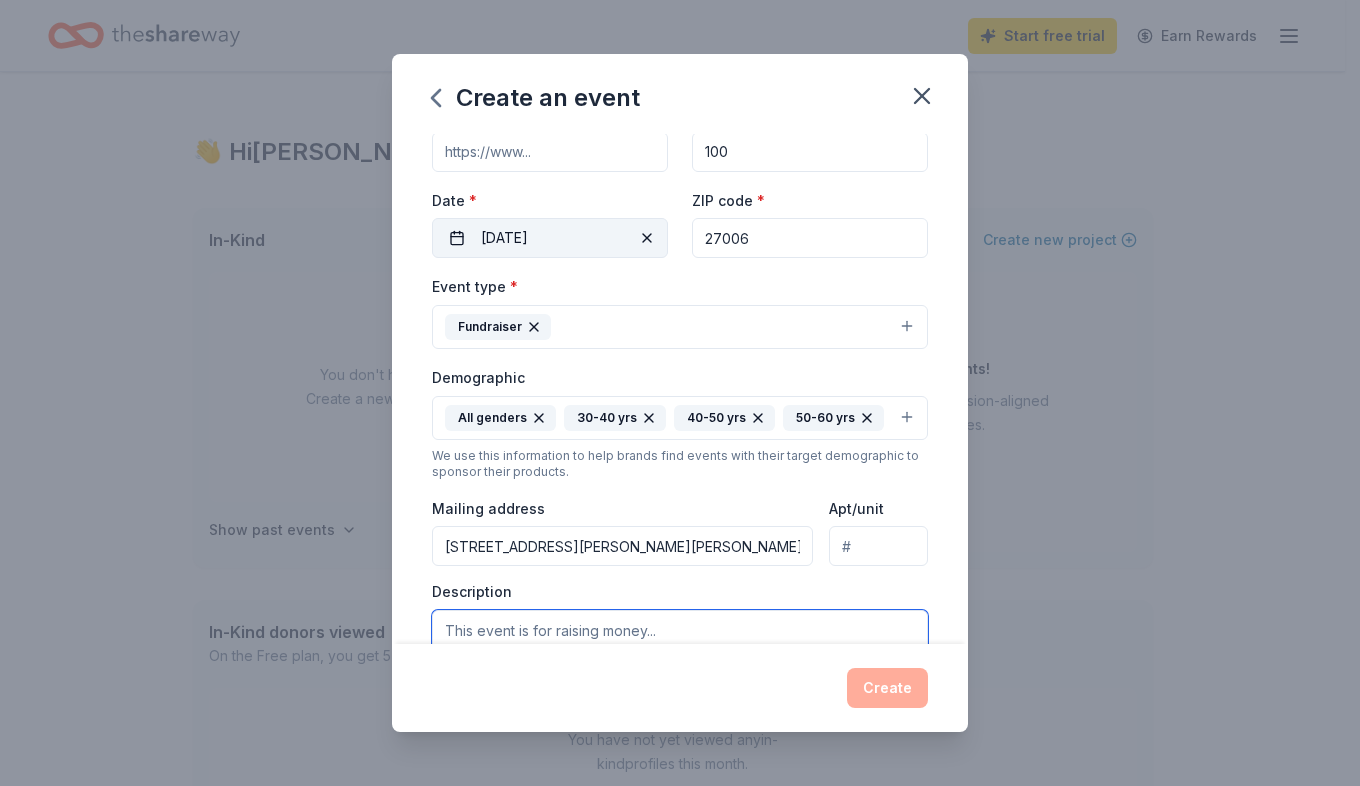 scroll, scrollTop: 83, scrollLeft: 0, axis: vertical 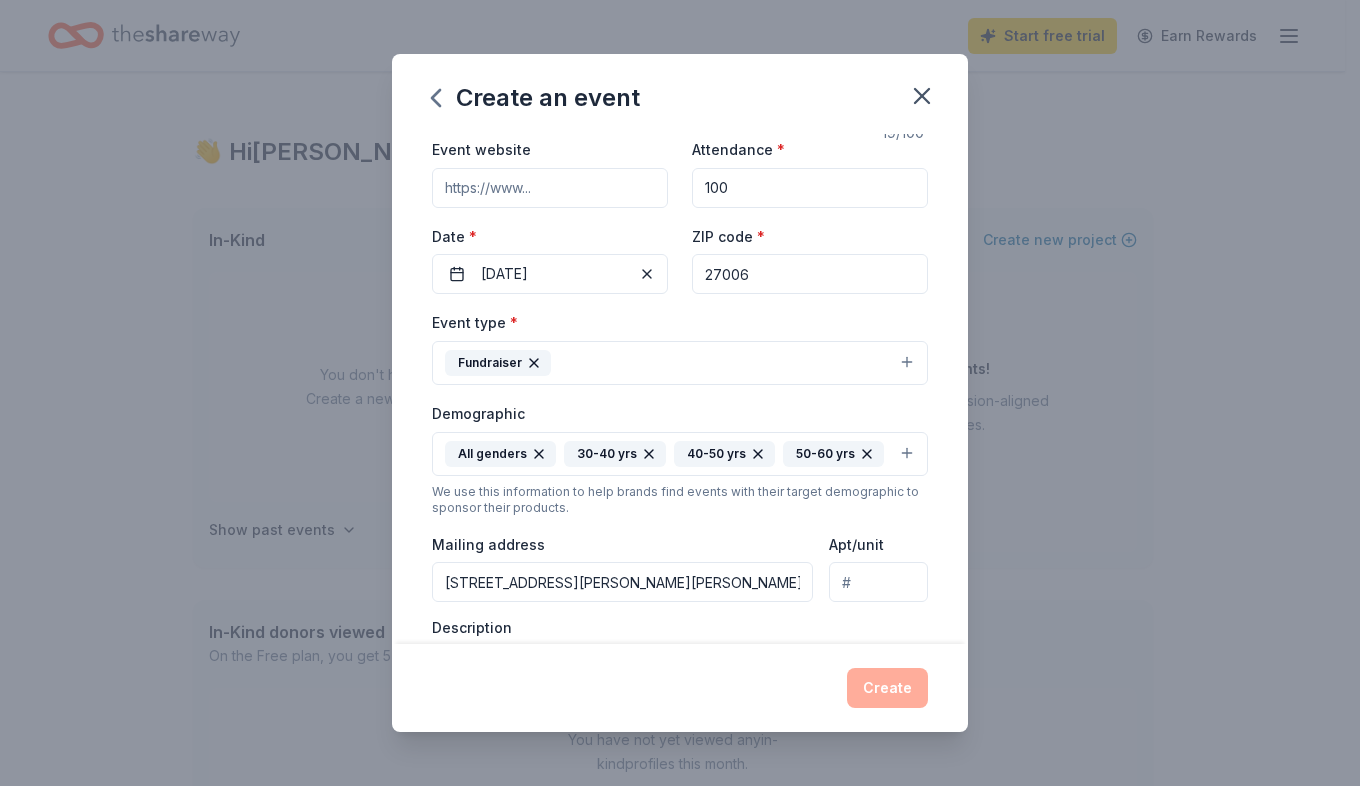 click on "Event website" at bounding box center [550, 188] 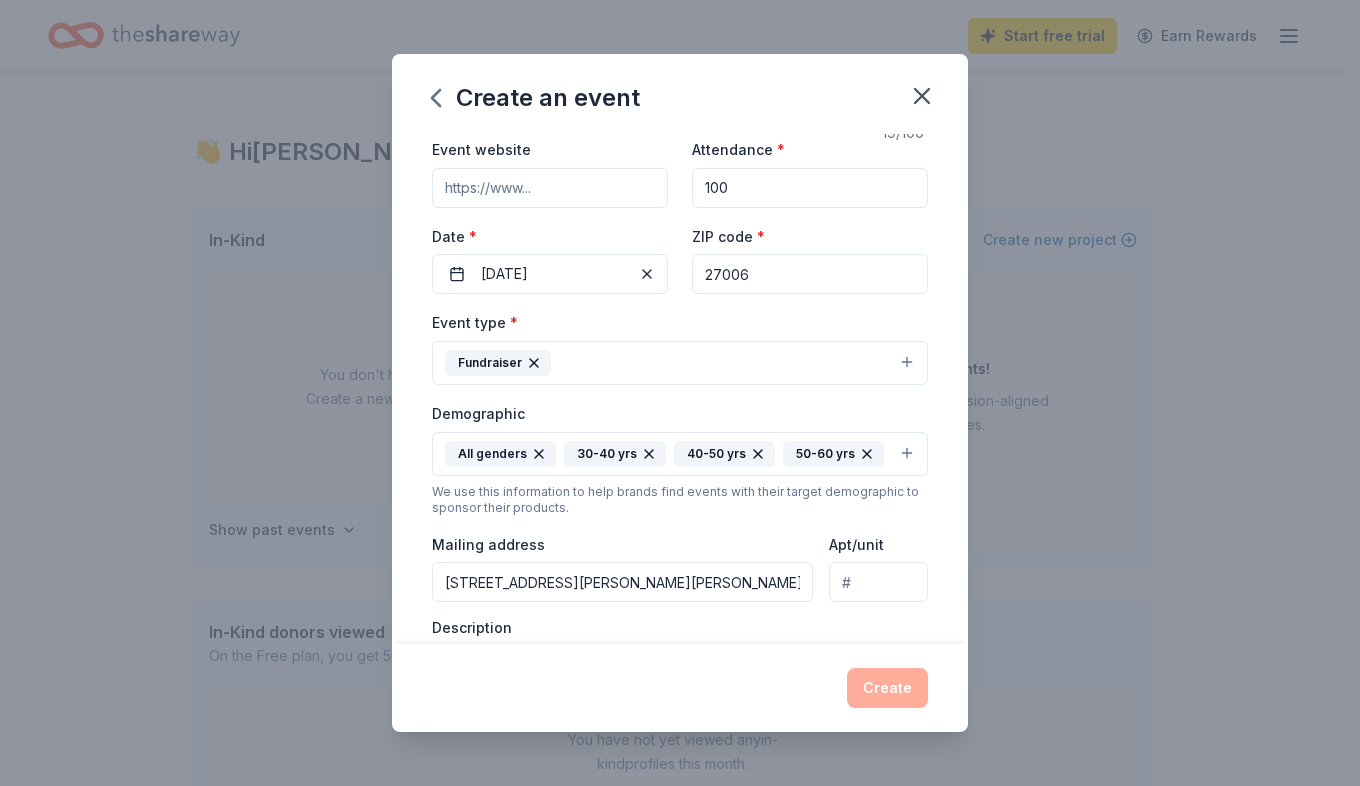 paste on "https://go.dojiggy.io/c99081" 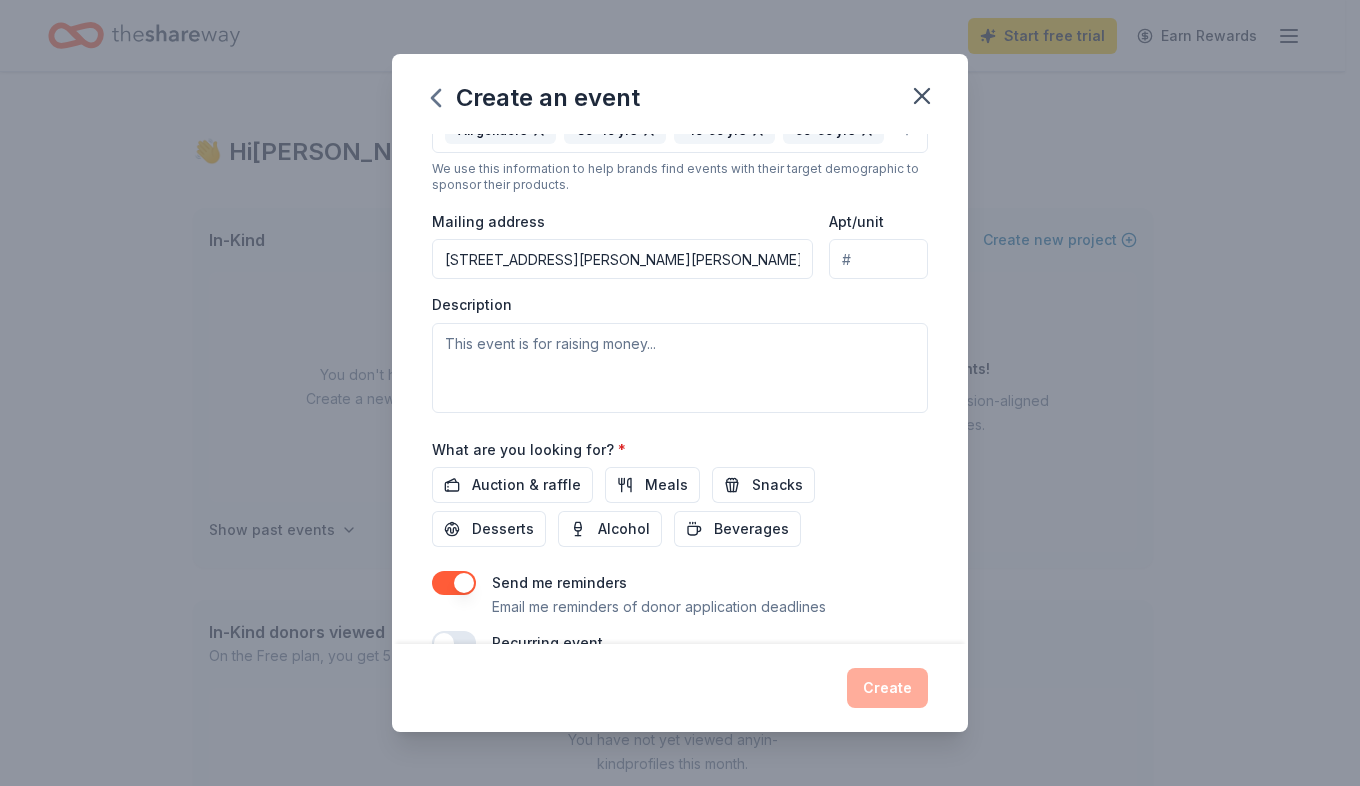 scroll, scrollTop: 383, scrollLeft: 0, axis: vertical 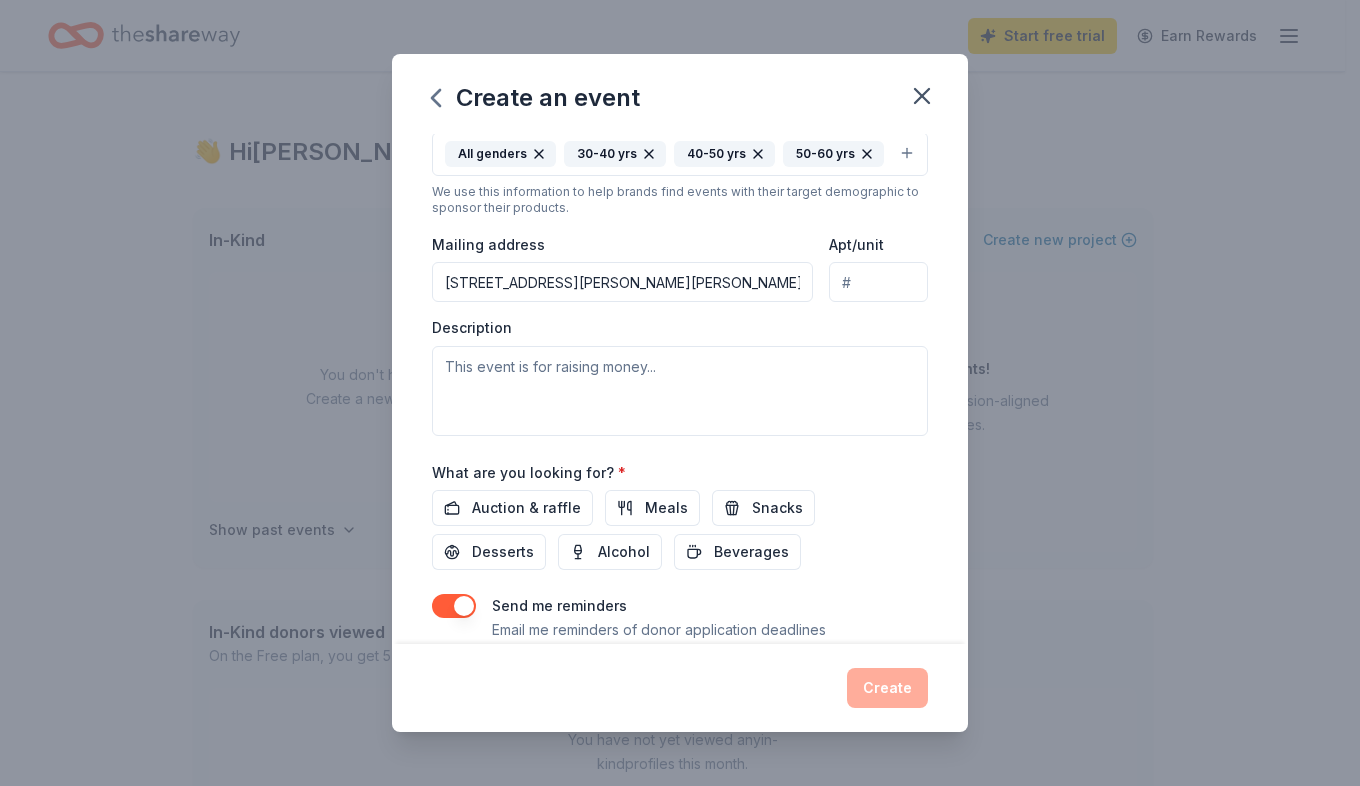 type on "https://go.dojiggy.io/c99081" 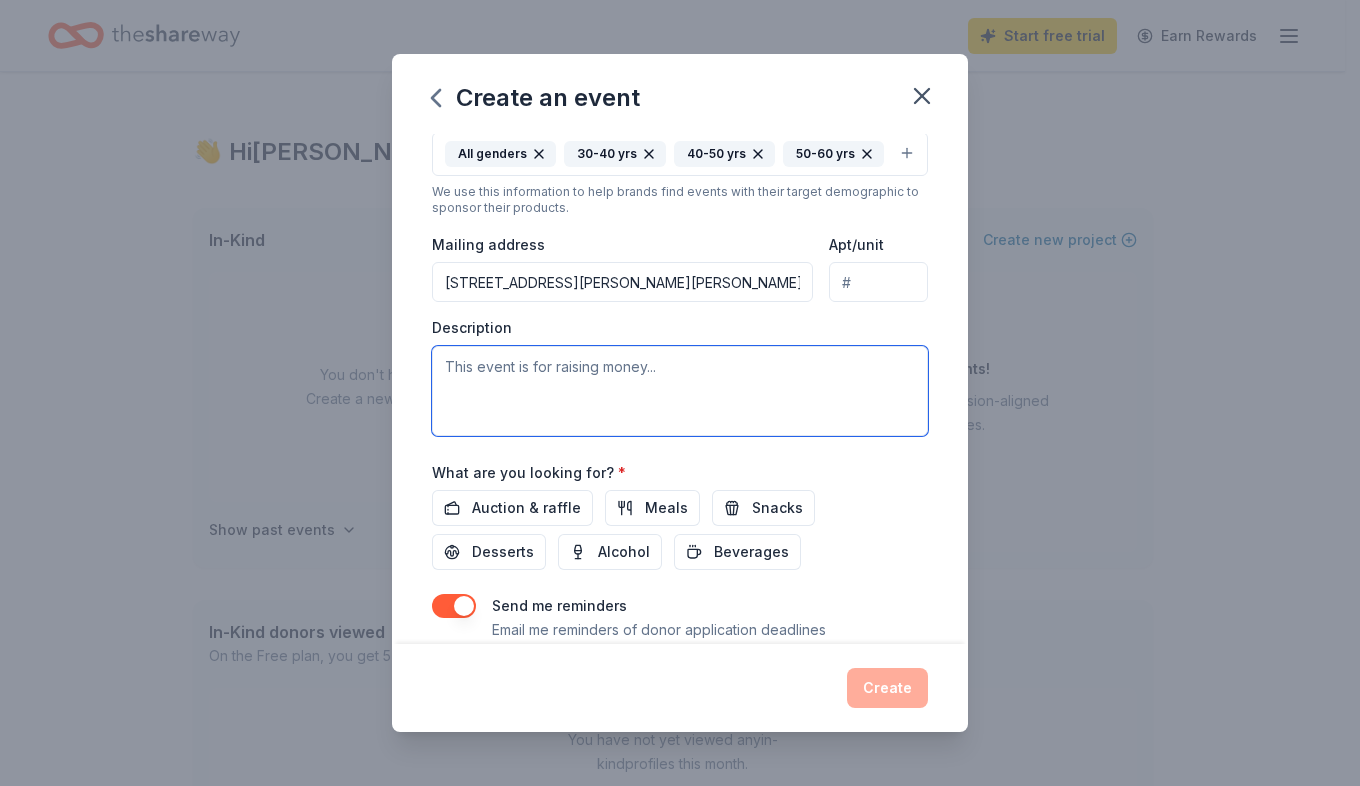 click at bounding box center (680, 391) 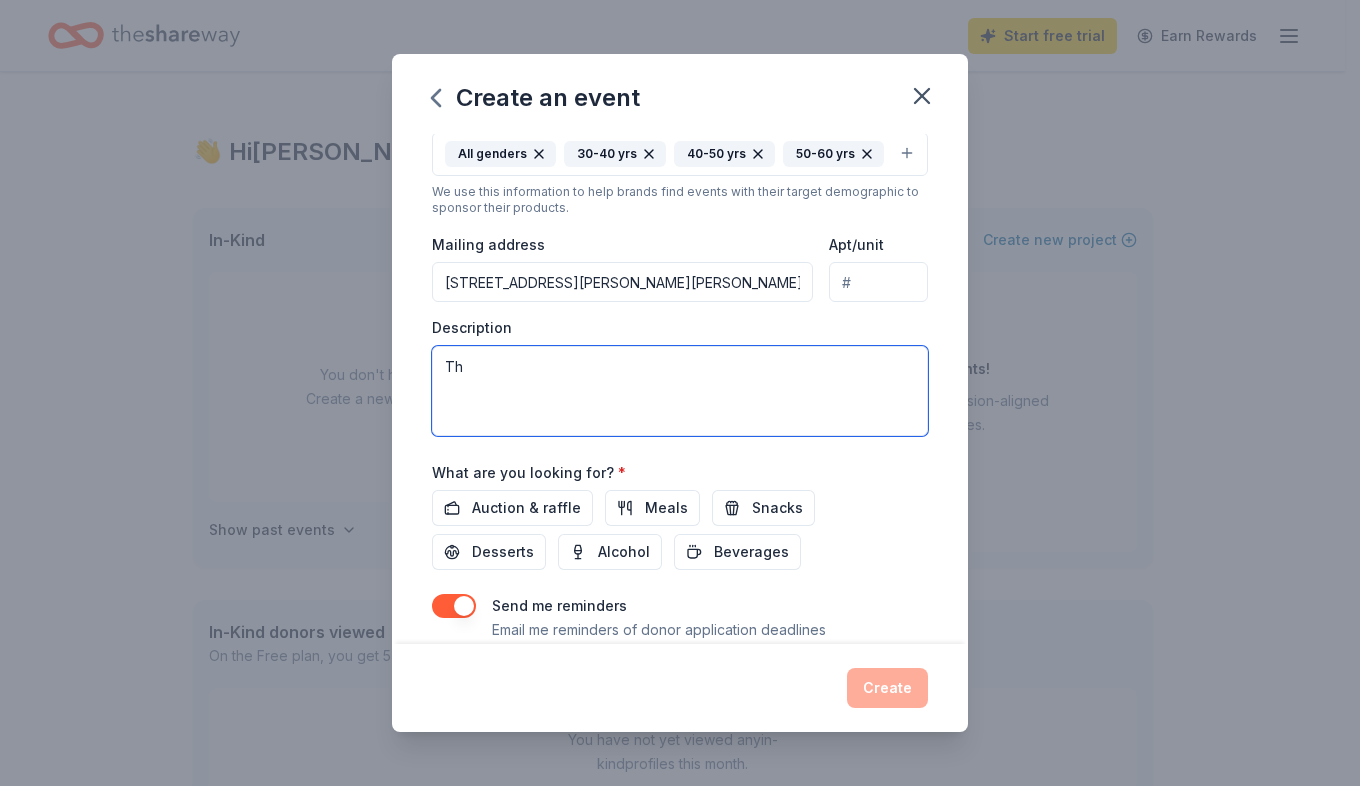 type on "T" 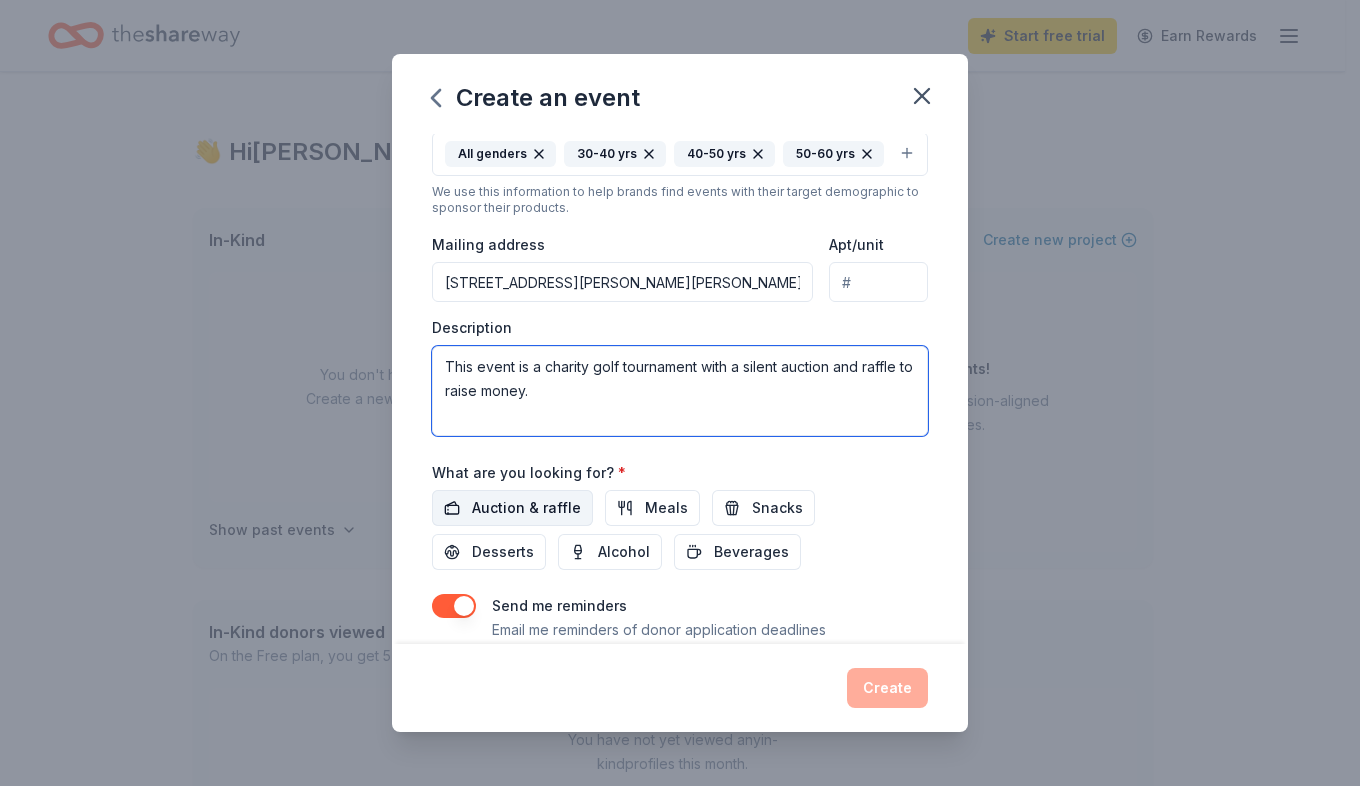 type on "This event is a charity golf tournament with a silent auction and raffle to raise money." 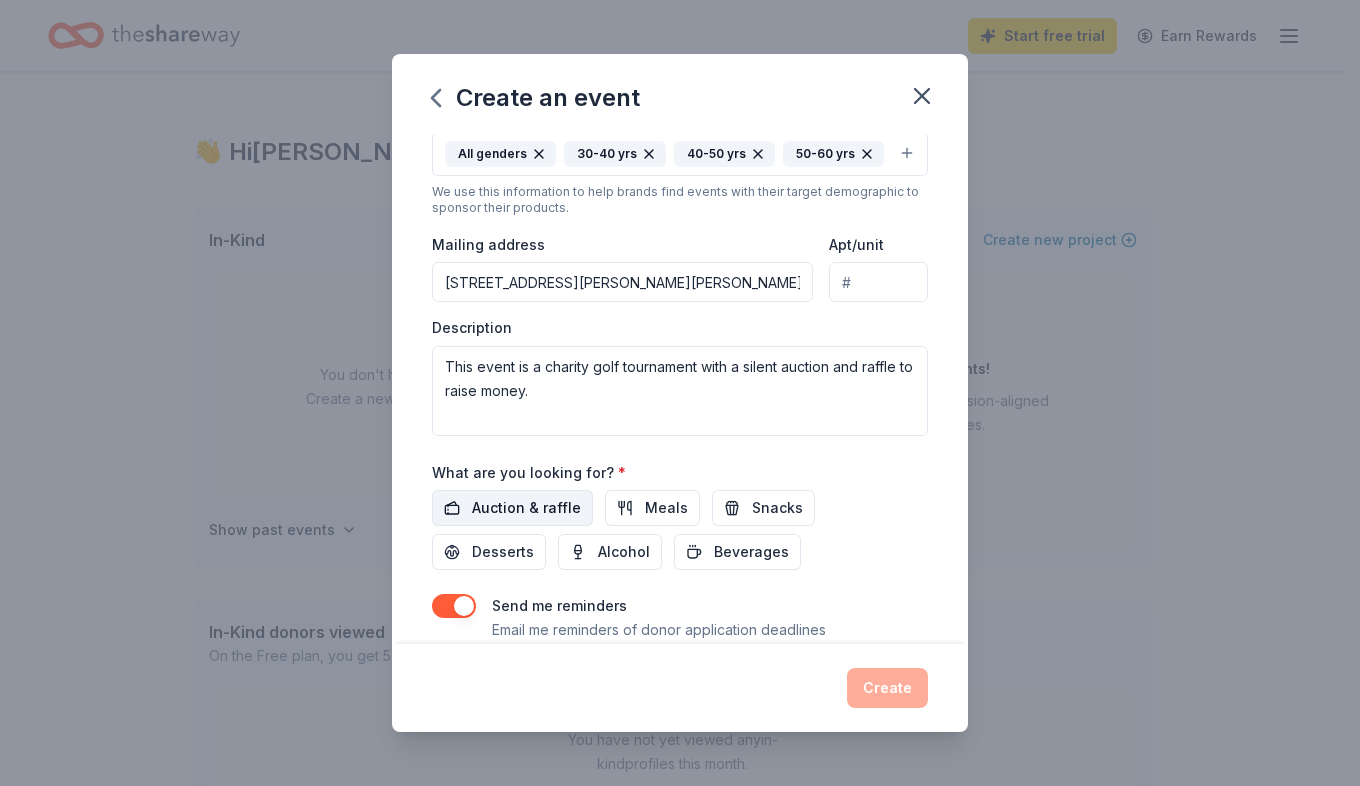 click on "Auction & raffle" at bounding box center [526, 508] 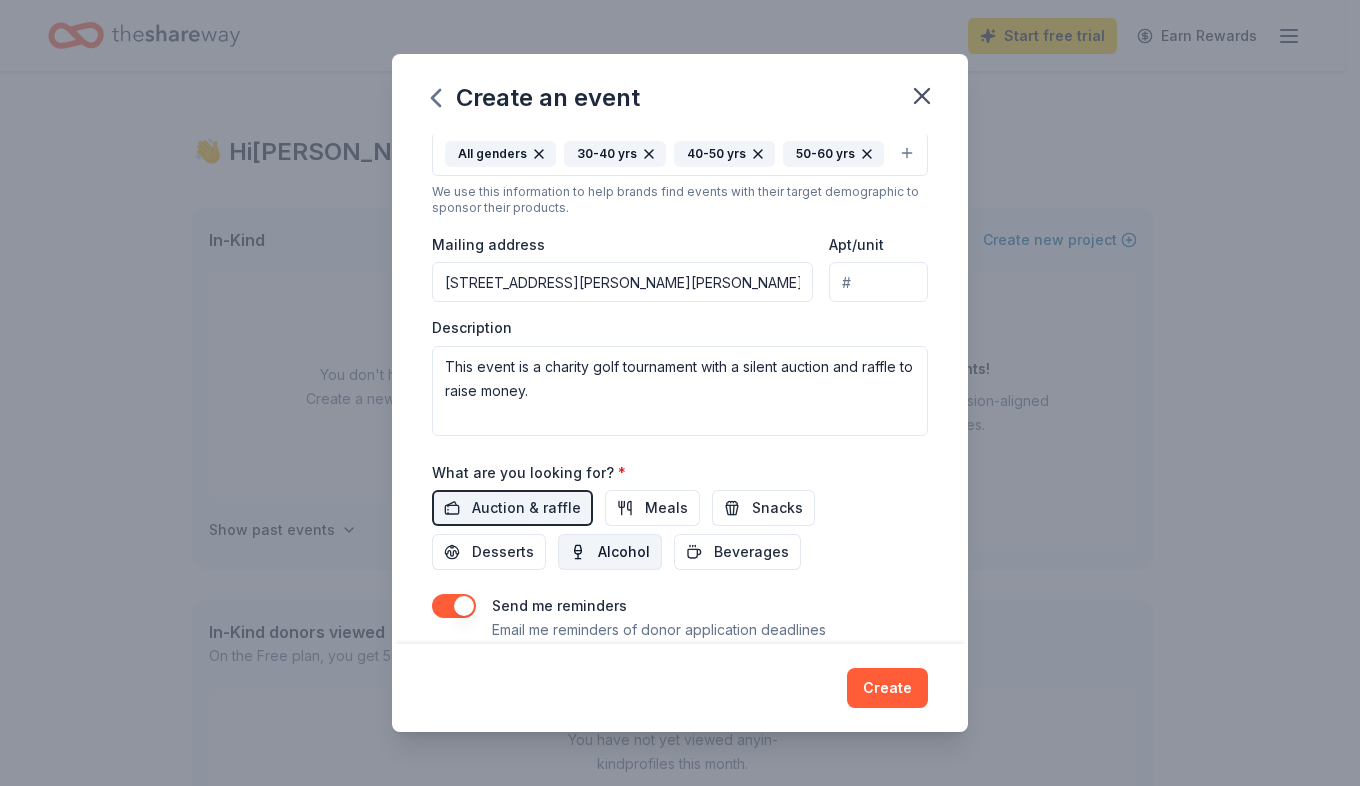 click on "Alcohol" at bounding box center (624, 552) 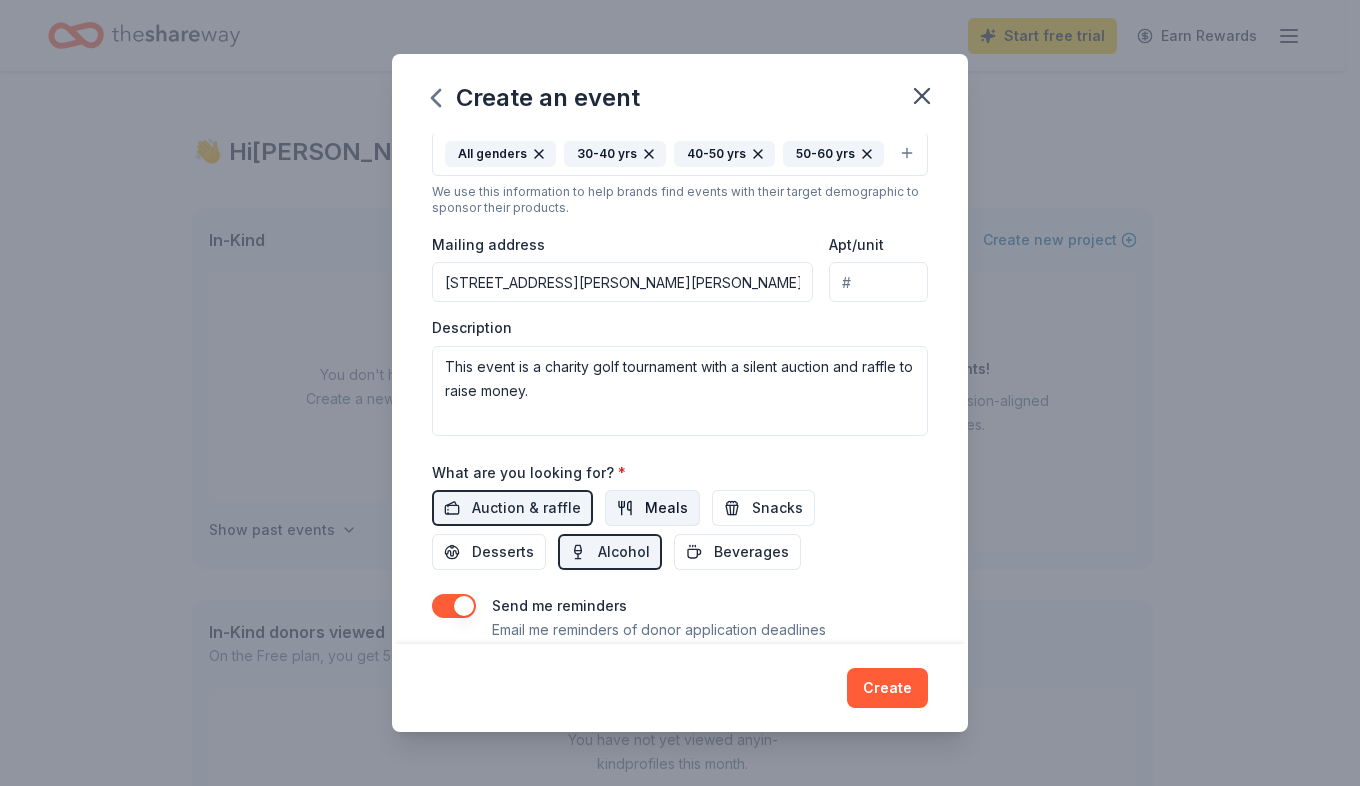 click on "Meals" at bounding box center [666, 508] 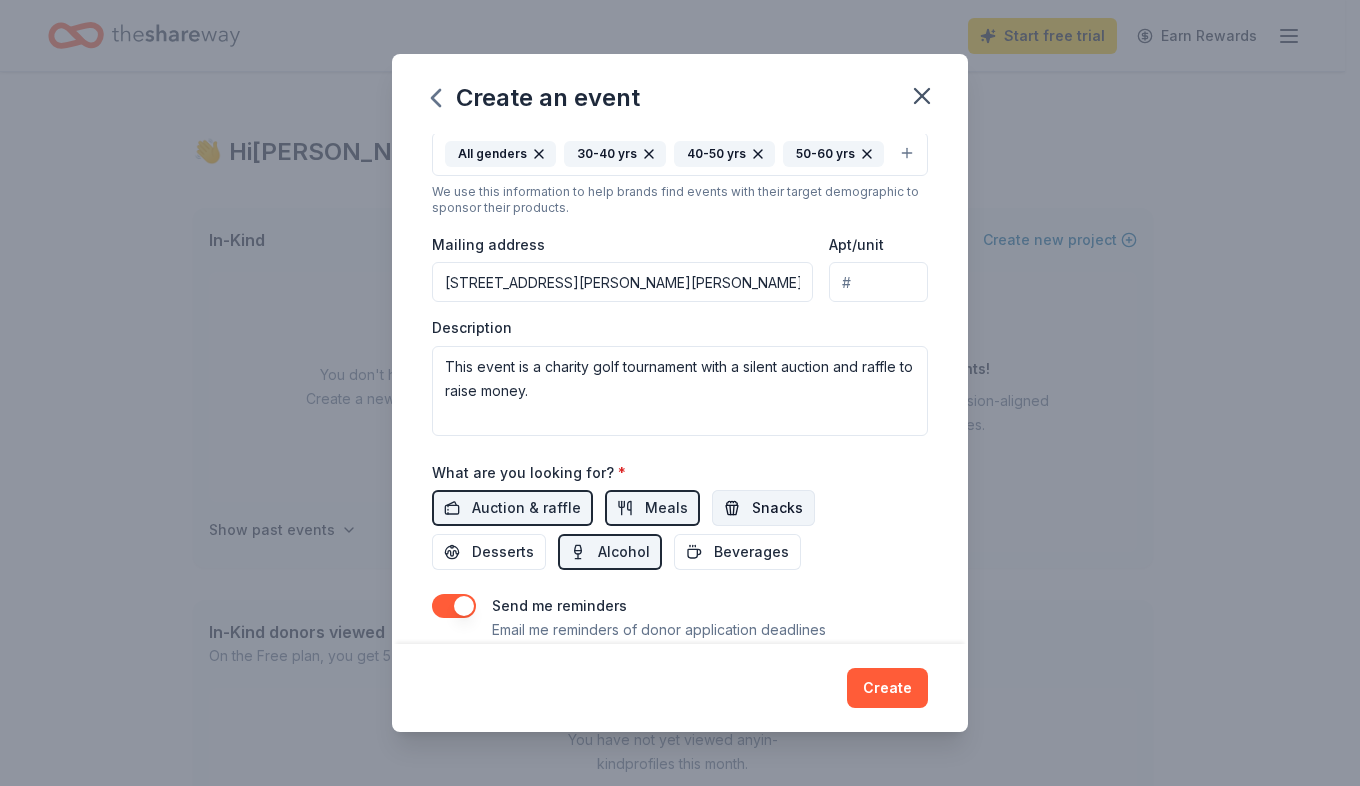 click on "Snacks" at bounding box center (777, 508) 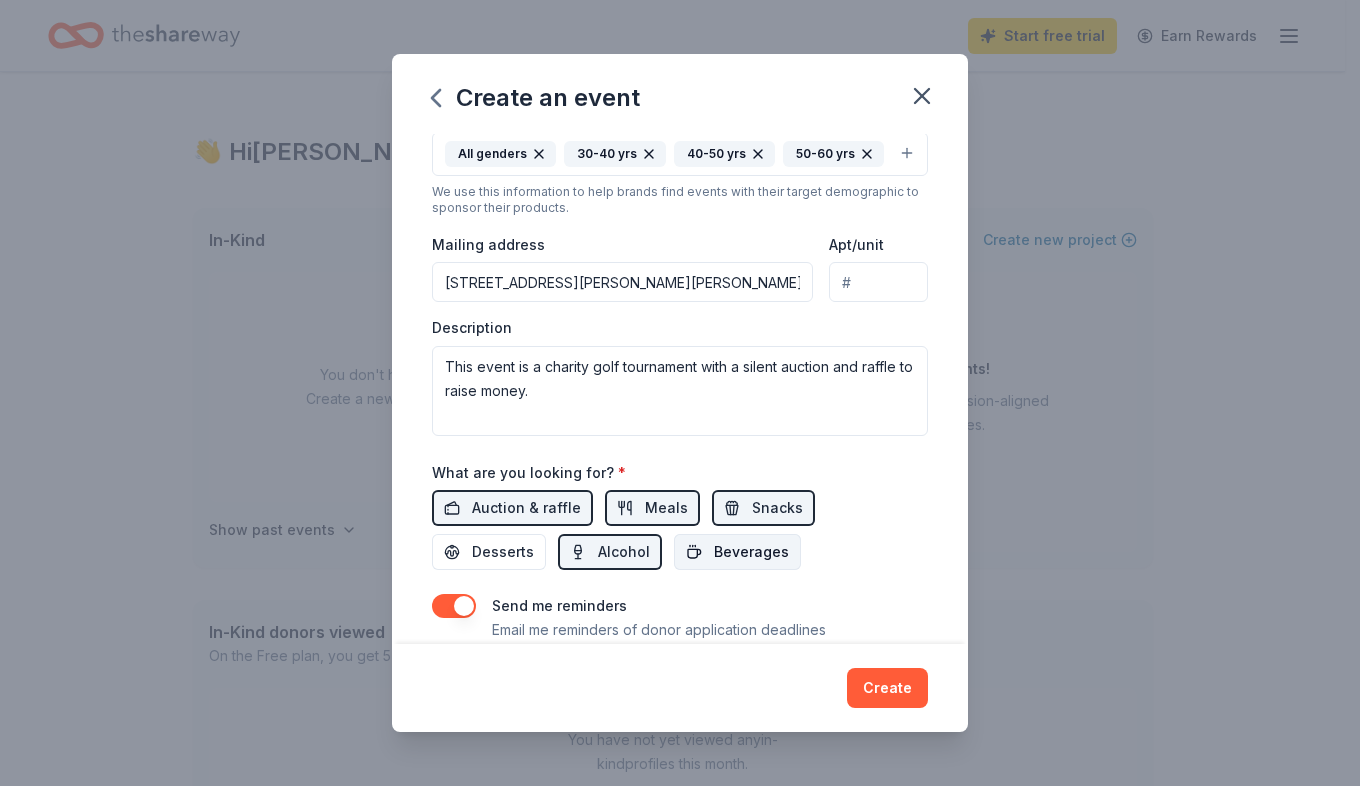 click on "Beverages" at bounding box center [751, 552] 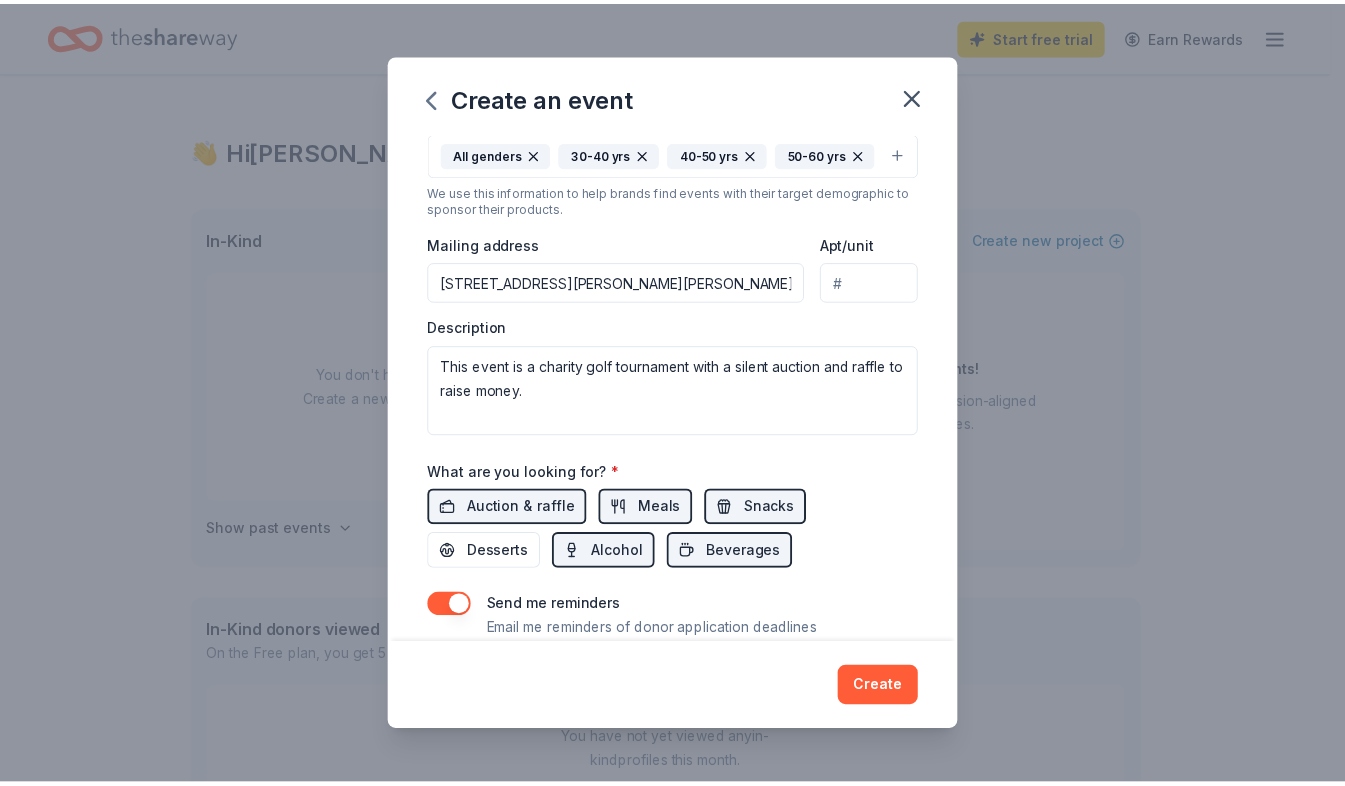 scroll, scrollTop: 483, scrollLeft: 0, axis: vertical 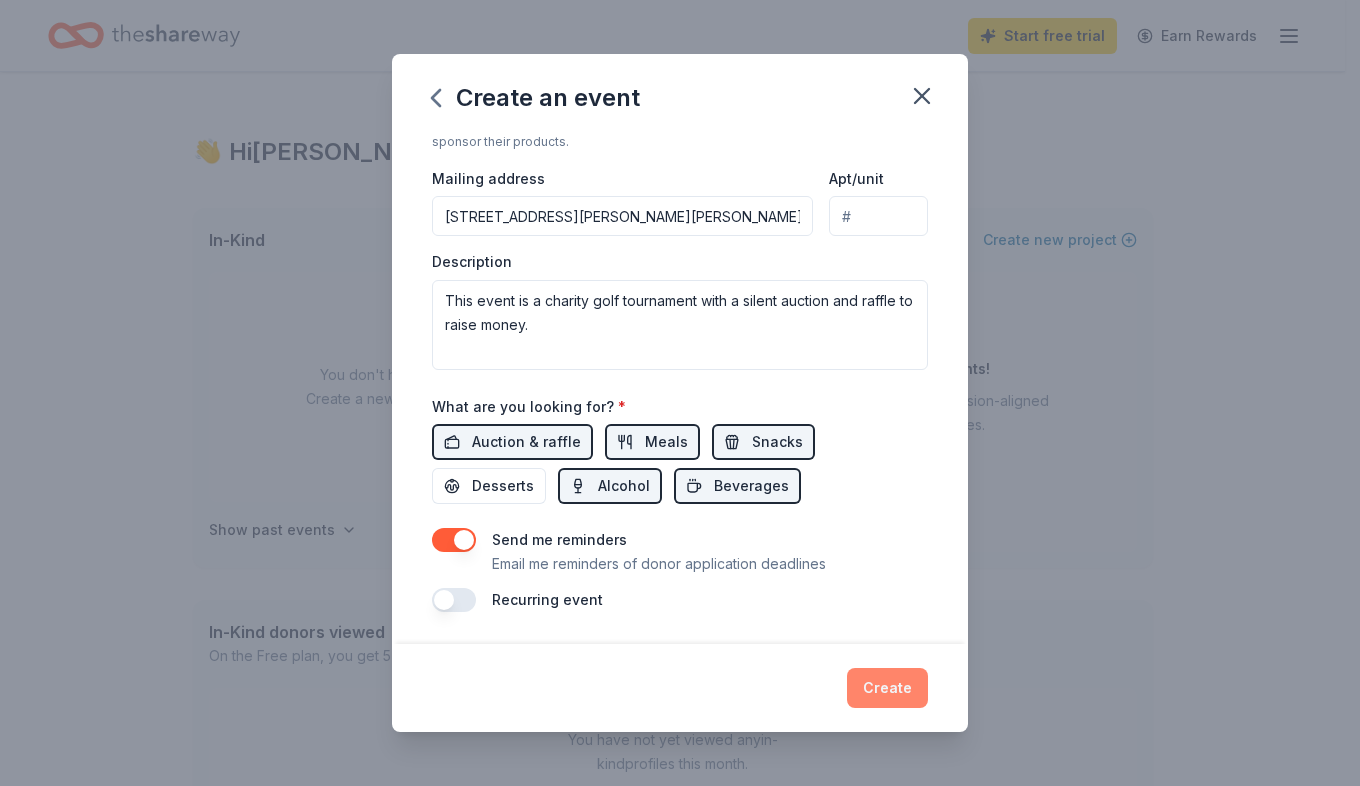 click on "Create" at bounding box center (887, 688) 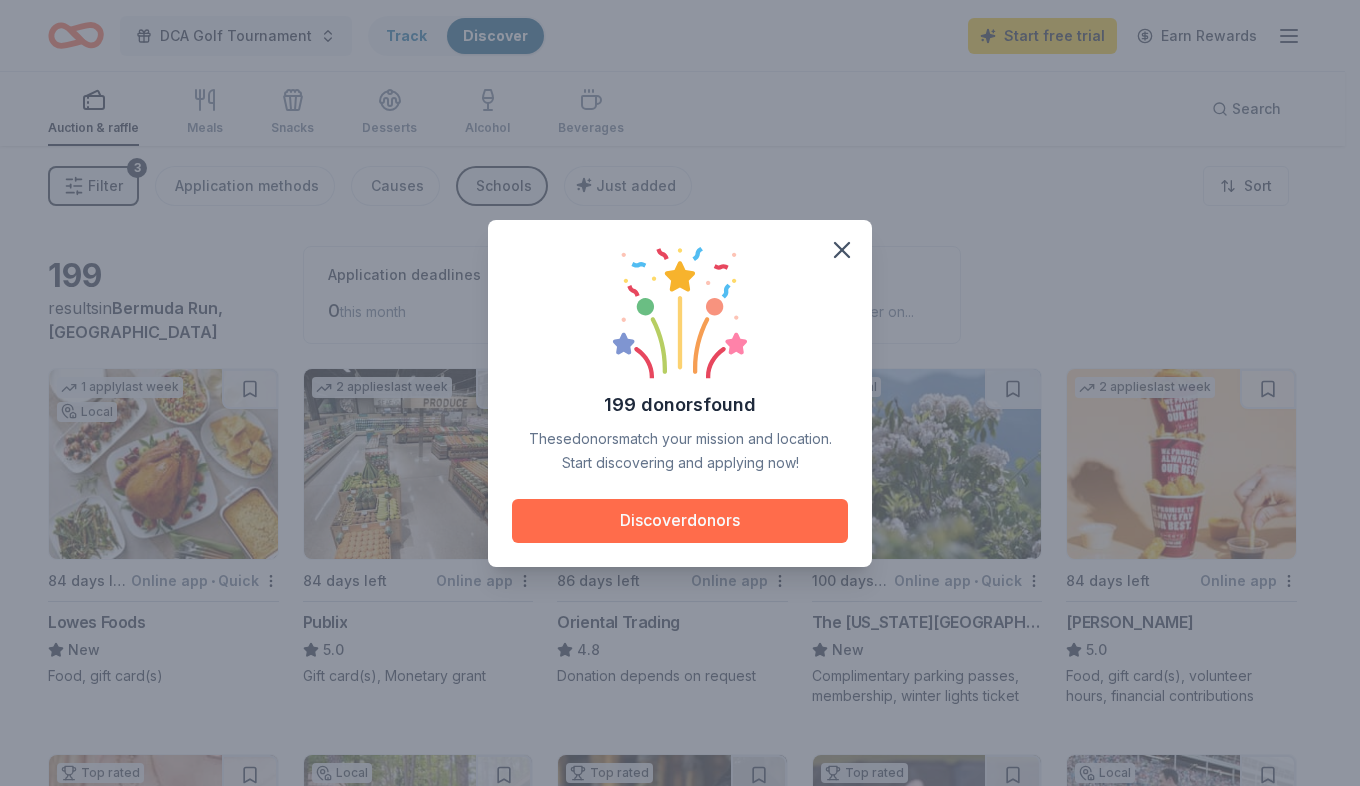 click on "Discover  donors" at bounding box center [680, 521] 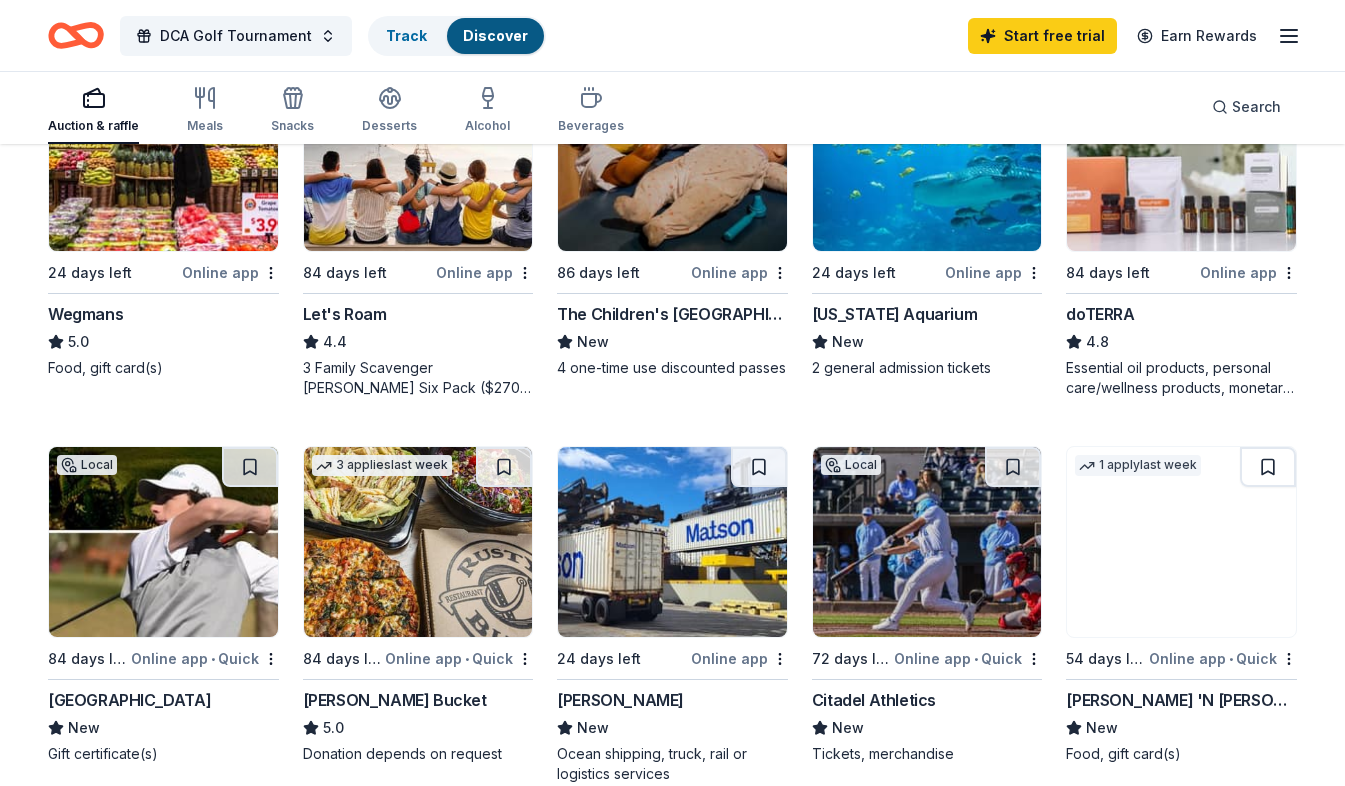 scroll, scrollTop: 1100, scrollLeft: 0, axis: vertical 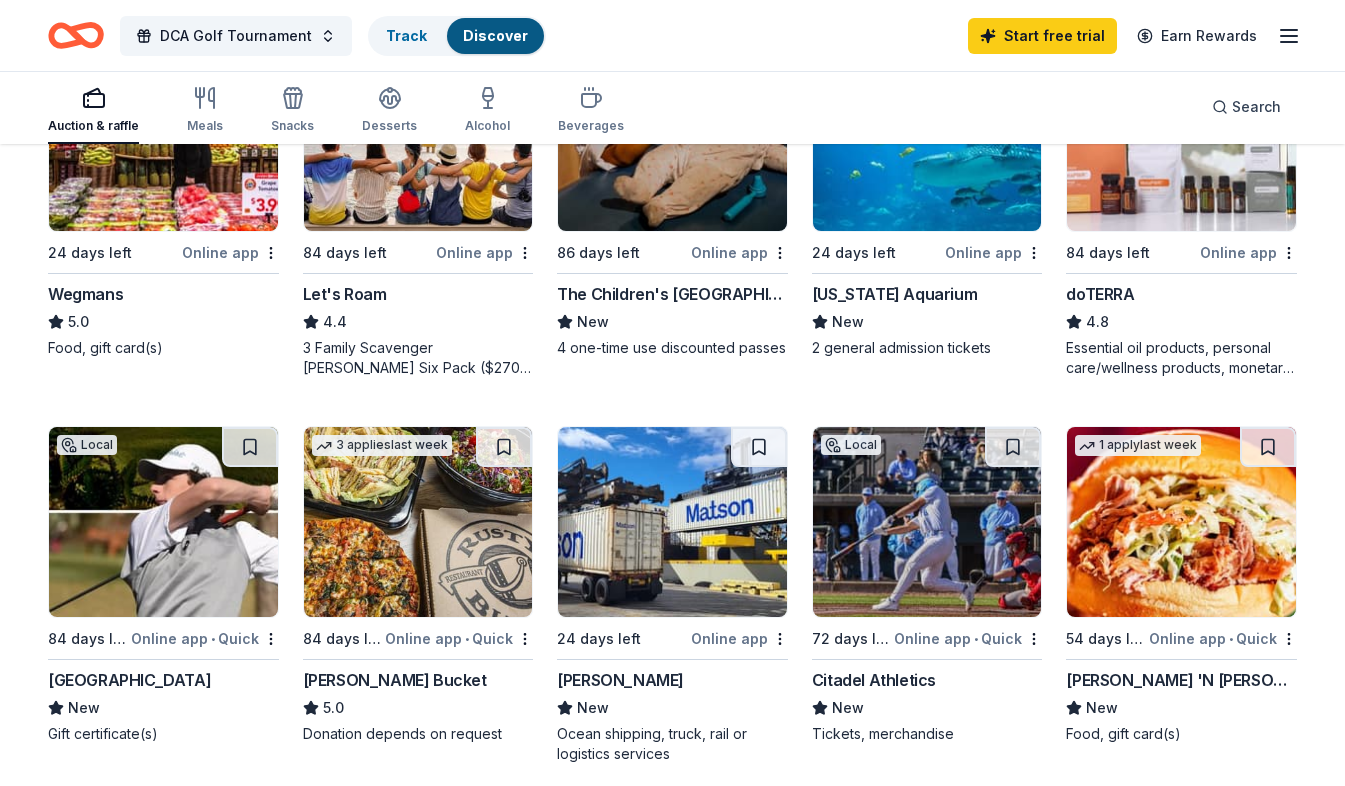 click on "Beau Rivage Golf & Resort" at bounding box center [129, 680] 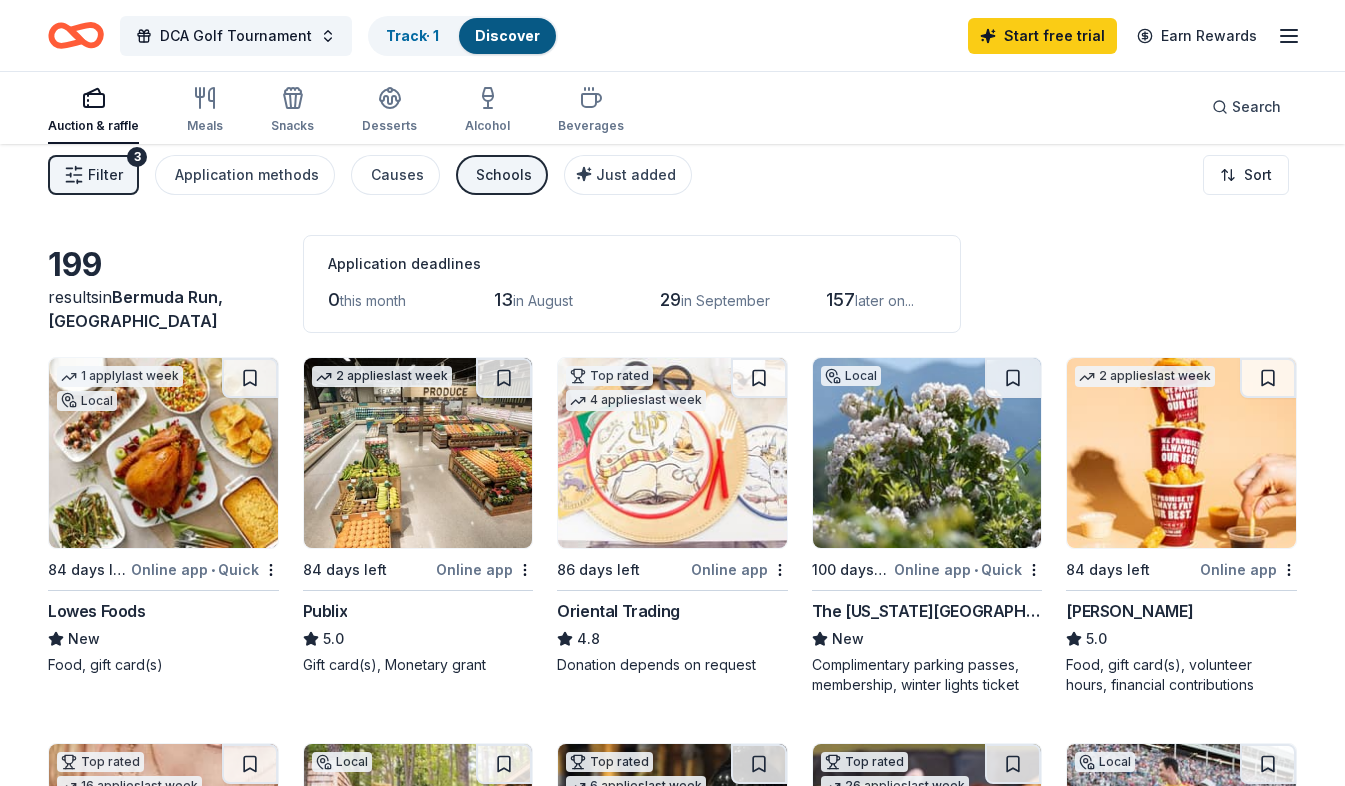 scroll, scrollTop: 0, scrollLeft: 0, axis: both 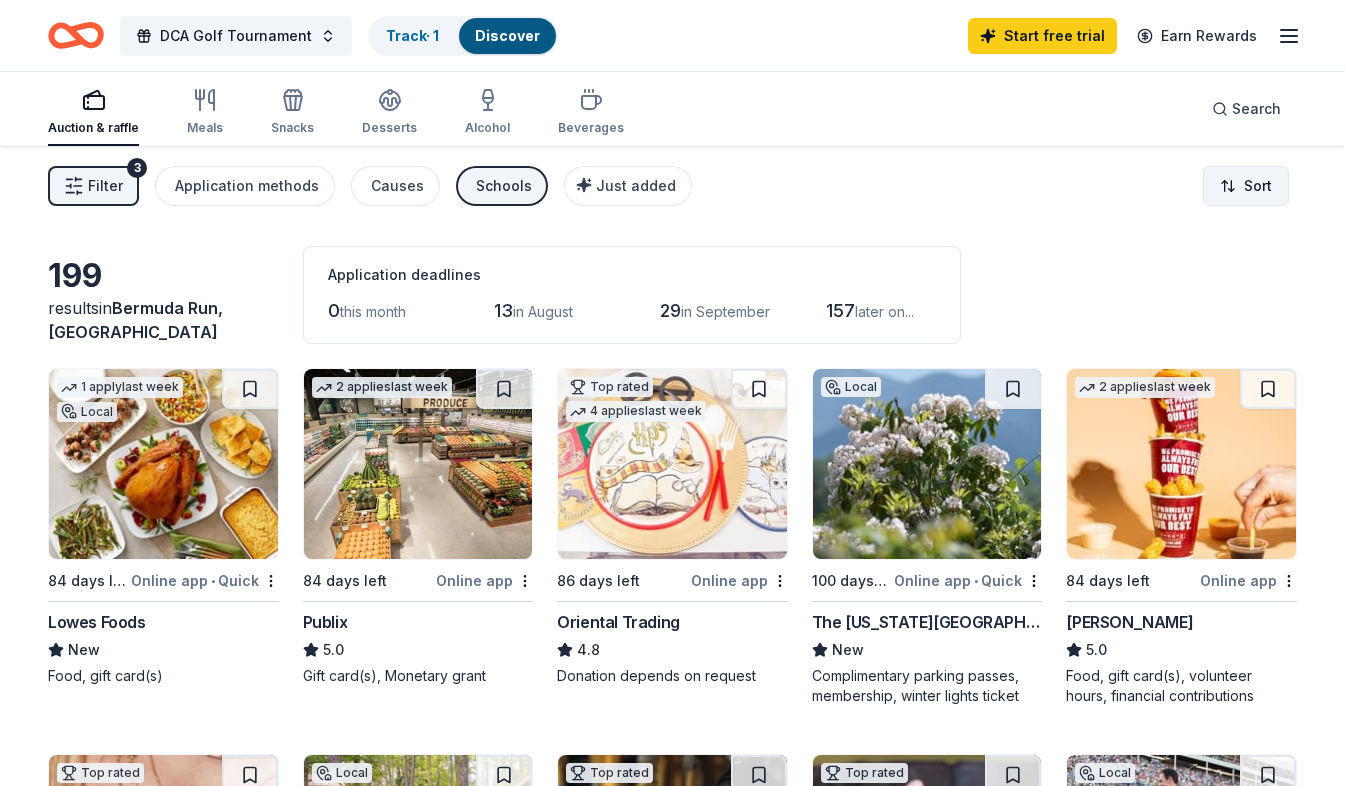 click on "DCA Golf Tournament Track  · 1 Discover Start free  trial Earn Rewards Auction & raffle Meals Snacks Desserts Alcohol Beverages Search Filter 3 Application methods Causes Schools Just added Sort 199 results  in  Bermuda Run, NC Application deadlines 0  this month 13  in August 29  in September 157  later on... 1   apply  last week Local 84 days left Online app • Quick Lowes Foods New Food, gift card(s) 2   applies  last week 84 days left Online app Publix 5.0 Gift card(s), Monetary grant Top rated 4   applies  last week 86 days left Online app Oriental Trading 4.8 Donation depends on request Local 100 days left Online app • Quick The North Carolina Arboretum New Complimentary parking passes, membership, winter lights ticket 2   applies  last week 84 days left Online app Sheetz 5.0 Food, gift card(s), volunteer hours, financial contributions Top rated 16   applies  last week 54 days left Online app Kendra Scott 4.7 Local 72 days left Online app The Museum of Life and Science New 4 guest passes Top rated 6" at bounding box center (672, 393) 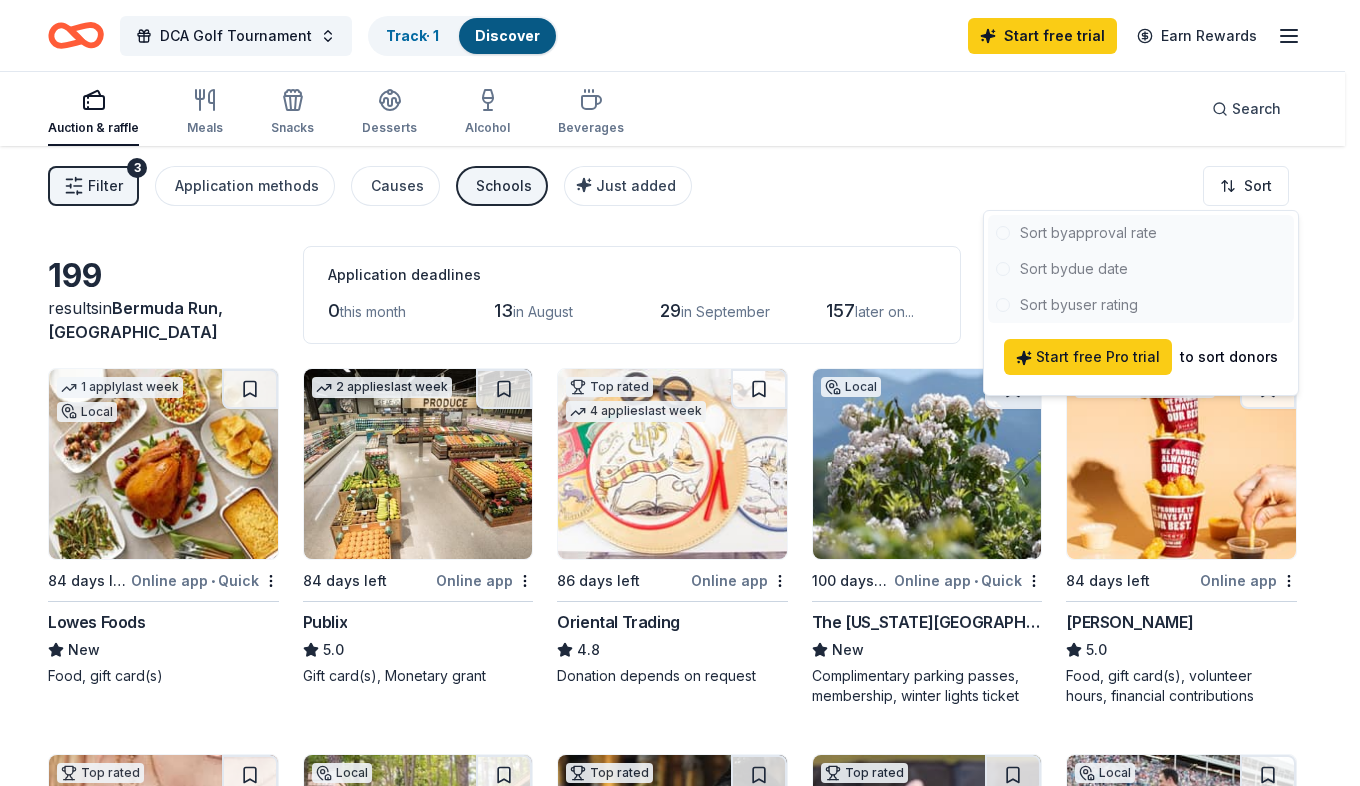 click at bounding box center [1141, 269] 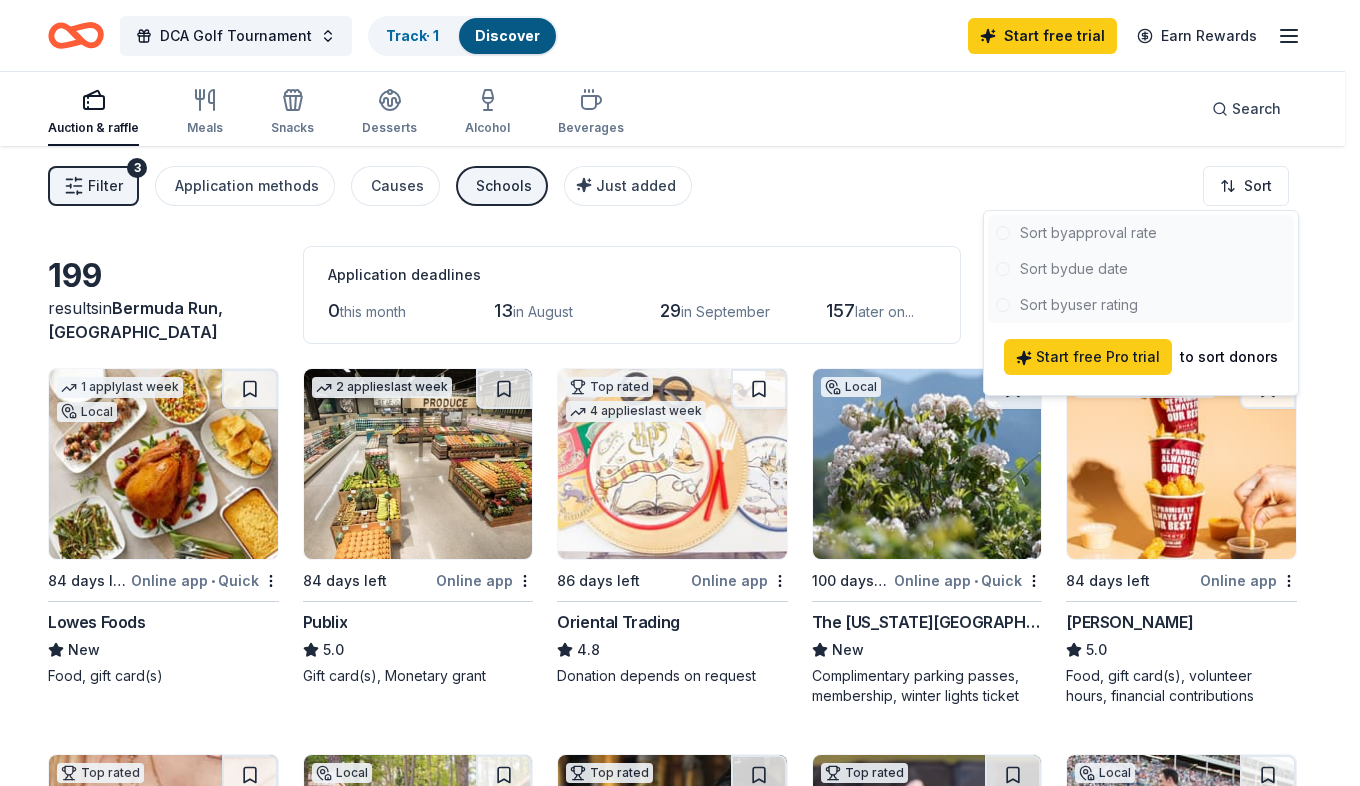 click on "DCA Golf Tournament Track  · 1 Discover Start free  trial Earn Rewards Auction & raffle Meals Snacks Desserts Alcohol Beverages Search Filter 3 Application methods Causes Schools Just added Sort 199 results  in  Bermuda Run, NC Application deadlines 0  this month 13  in August 29  in September 157  later on... 1   apply  last week Local 84 days left Online app • Quick Lowes Foods New Food, gift card(s) 2   applies  last week 84 days left Online app Publix 5.0 Gift card(s), Monetary grant Top rated 4   applies  last week 86 days left Online app Oriental Trading 4.8 Donation depends on request Local 100 days left Online app • Quick The North Carolina Arboretum New Complimentary parking passes, membership, winter lights ticket 2   applies  last week 84 days left Online app Sheetz 5.0 Food, gift card(s), volunteer hours, financial contributions Top rated 16   applies  last week 54 days left Online app Kendra Scott 4.7 Local 72 days left Online app The Museum of Life and Science New 4 guest passes Top rated 6" at bounding box center (680, 393) 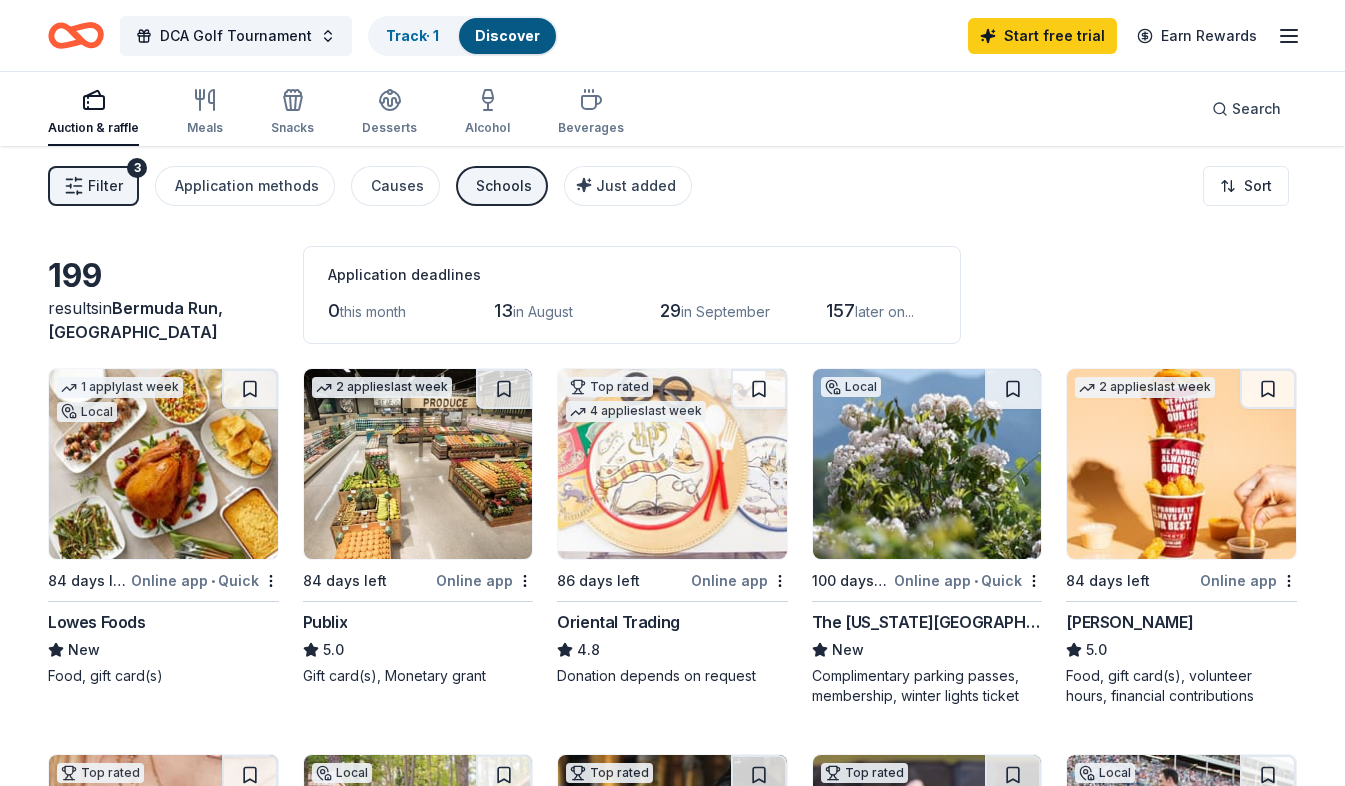 click on "in August" at bounding box center [543, 311] 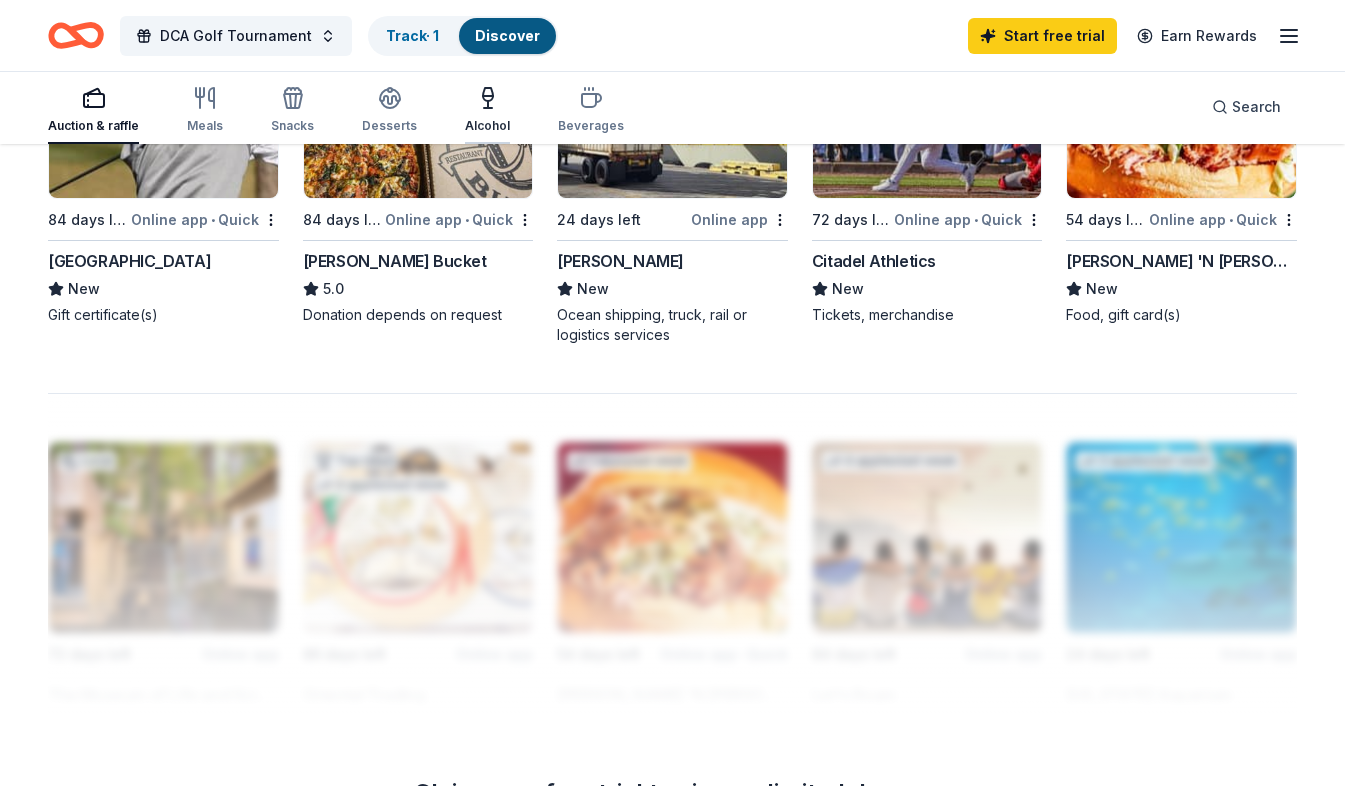 scroll, scrollTop: 1500, scrollLeft: 0, axis: vertical 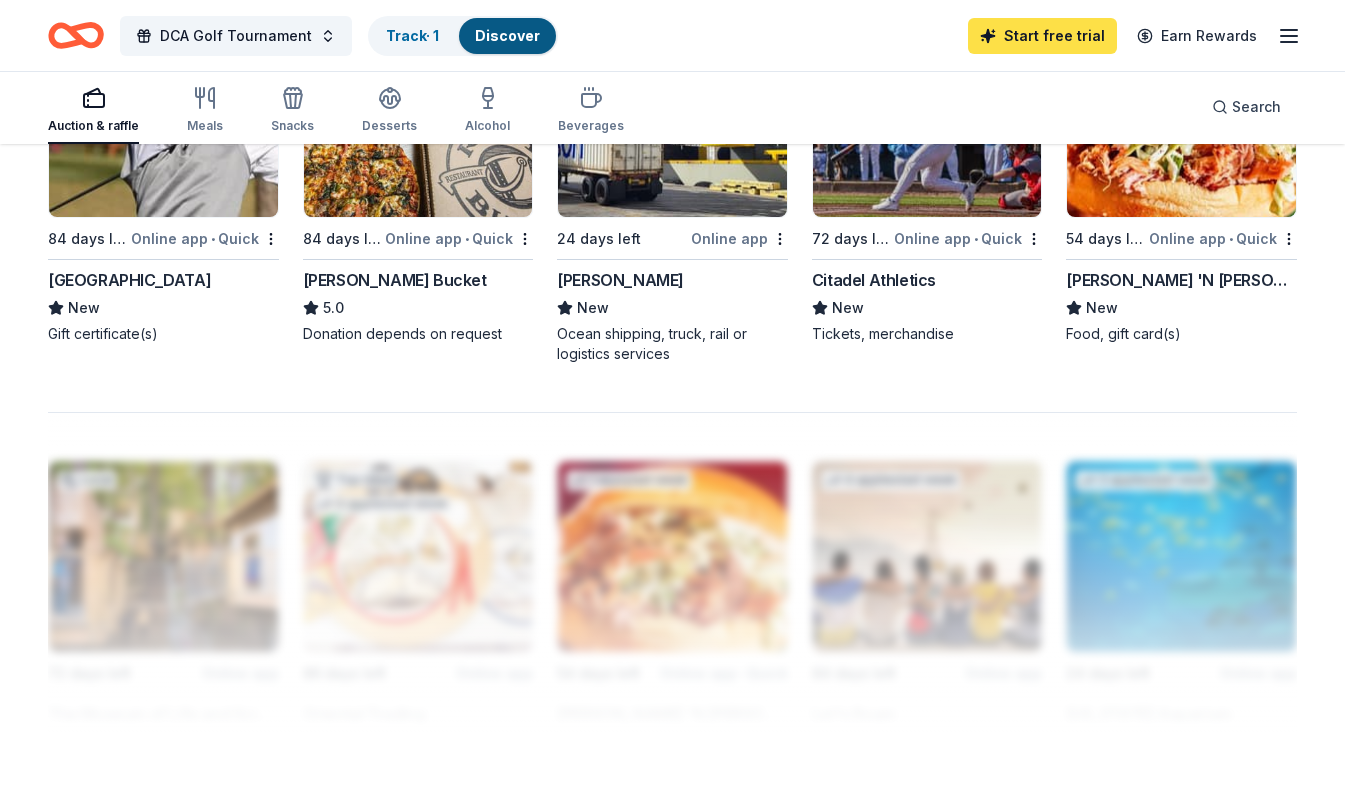 click on "Start free  trial" at bounding box center (1042, 36) 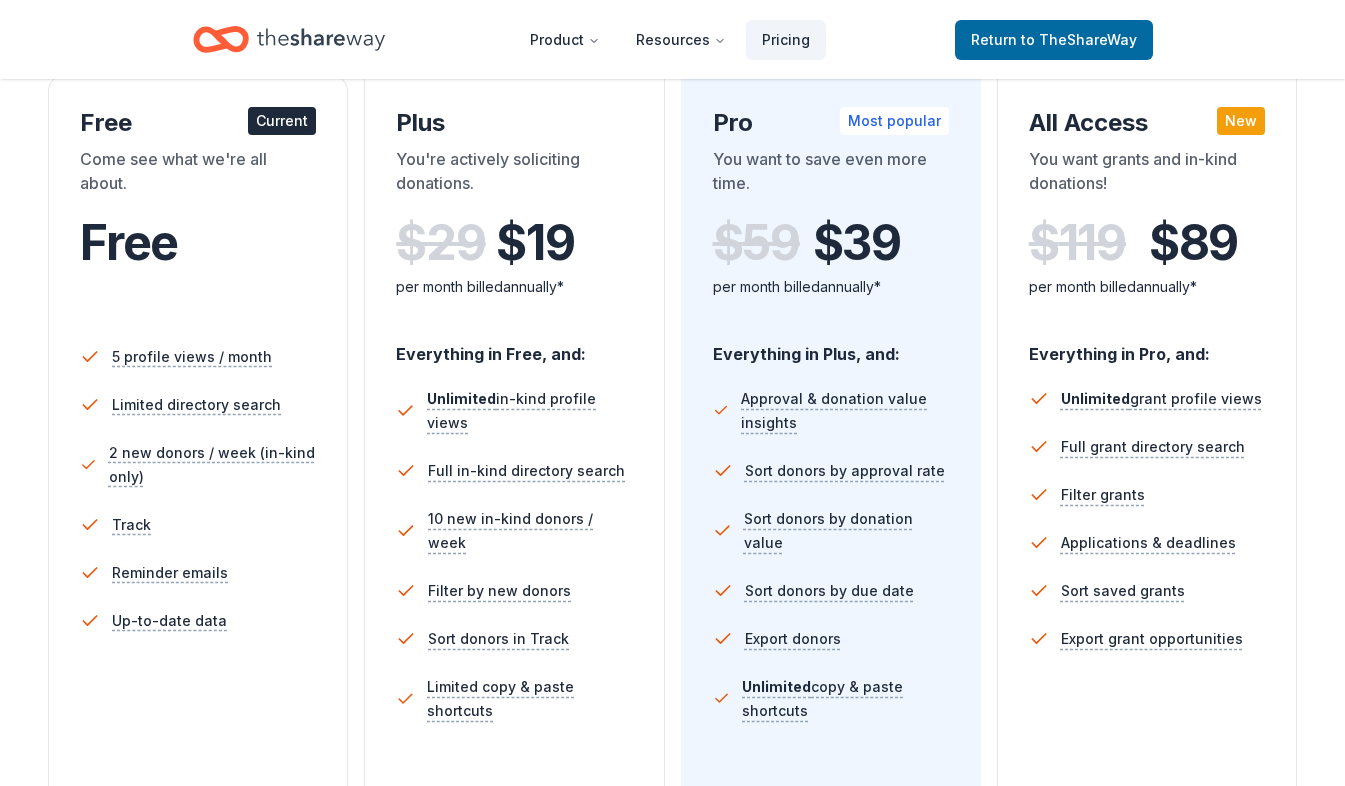 scroll, scrollTop: 0, scrollLeft: 0, axis: both 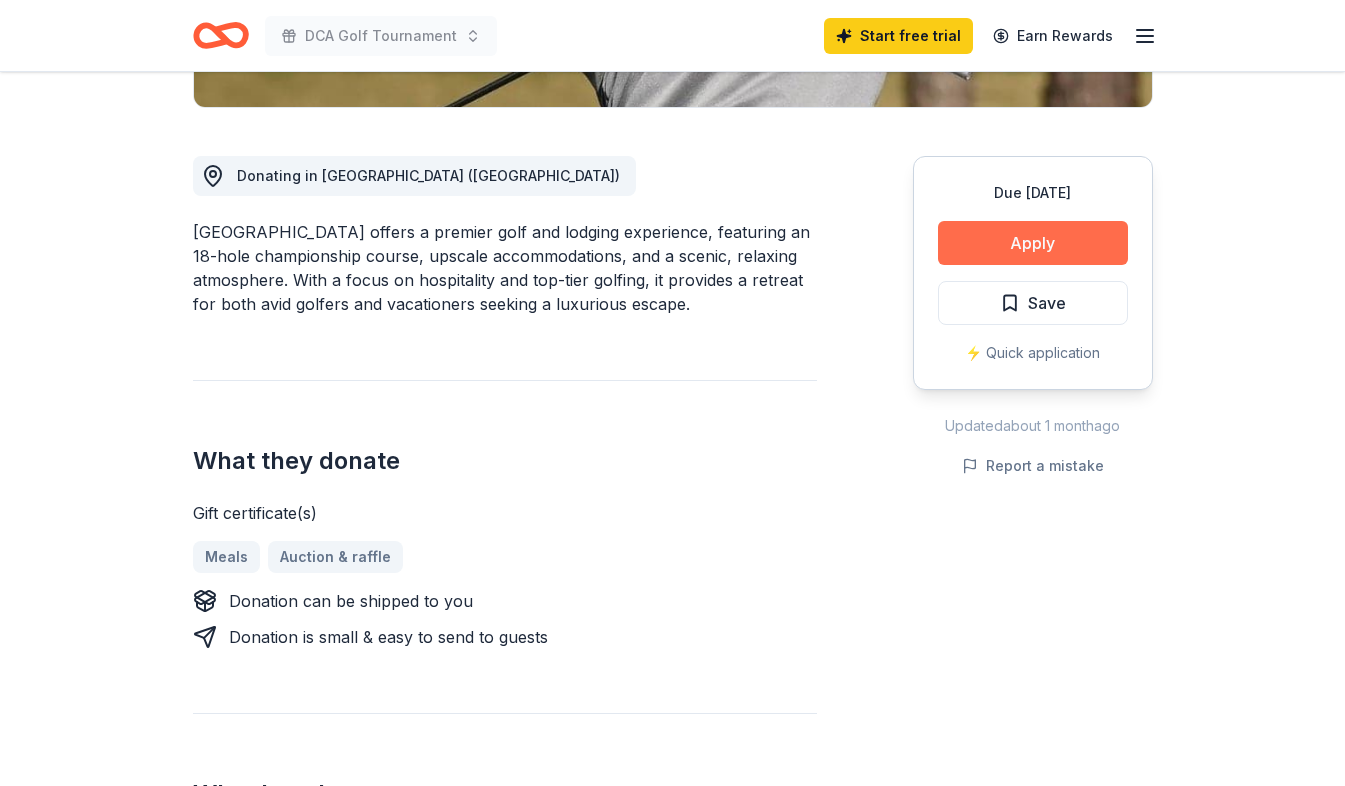 click on "Apply" at bounding box center (1033, 243) 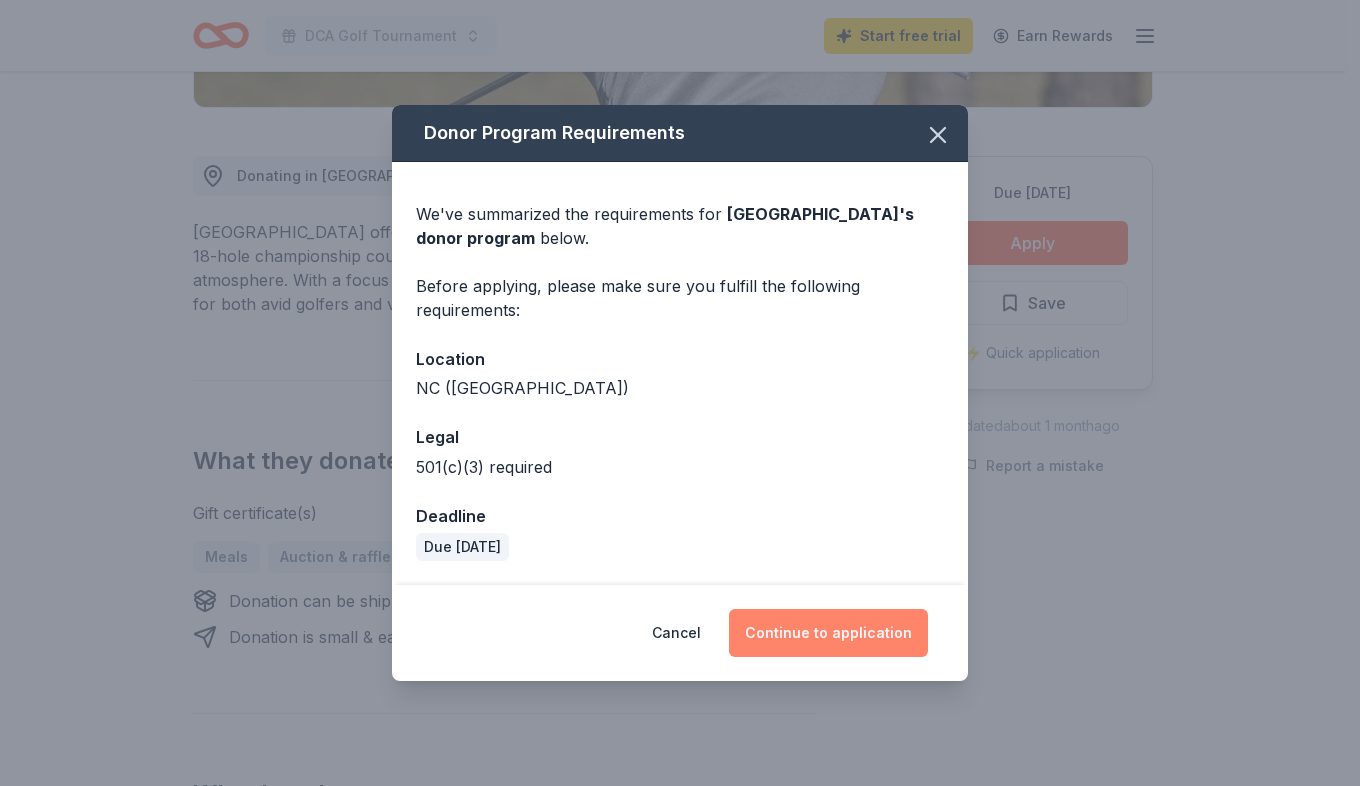 click on "Continue to application" at bounding box center [828, 633] 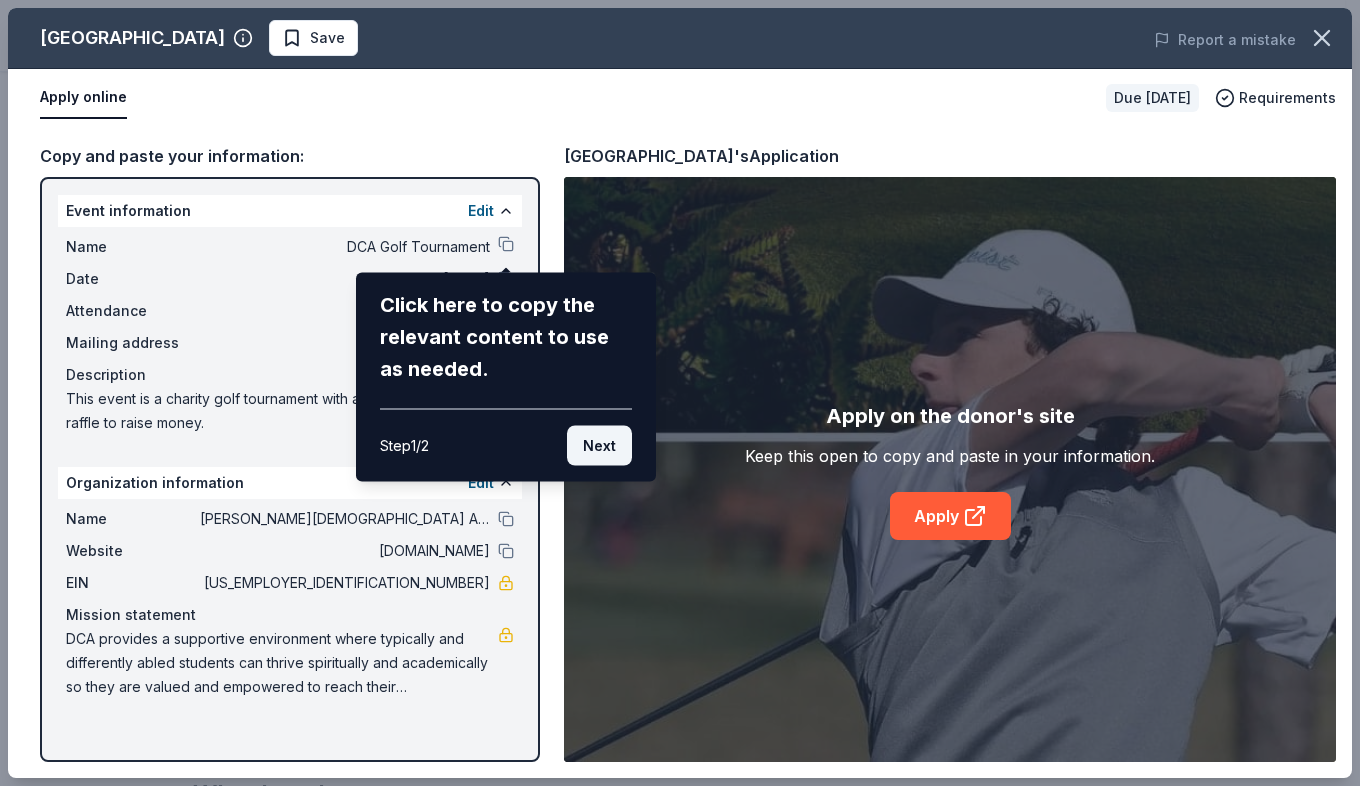 click on "Next" at bounding box center (599, 446) 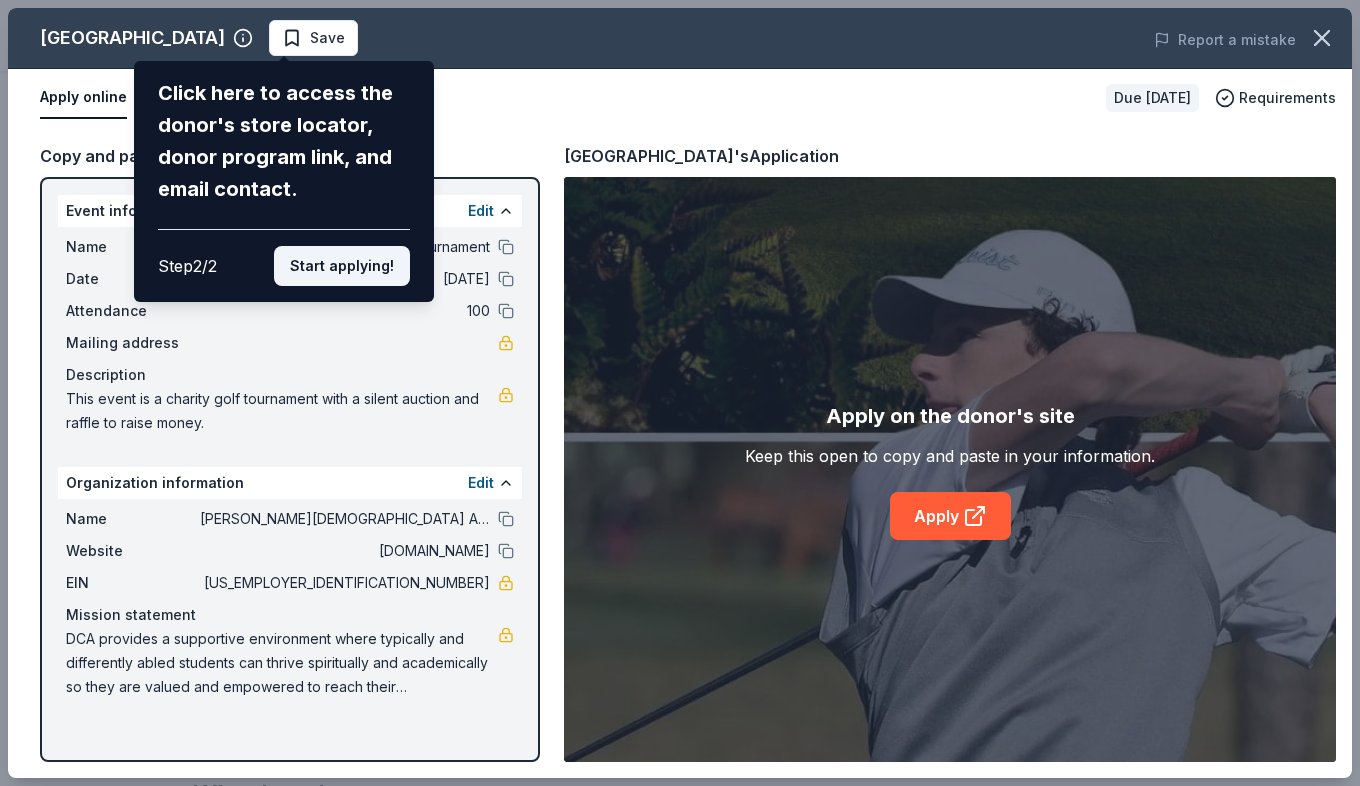 click on "Start applying!" at bounding box center (342, 266) 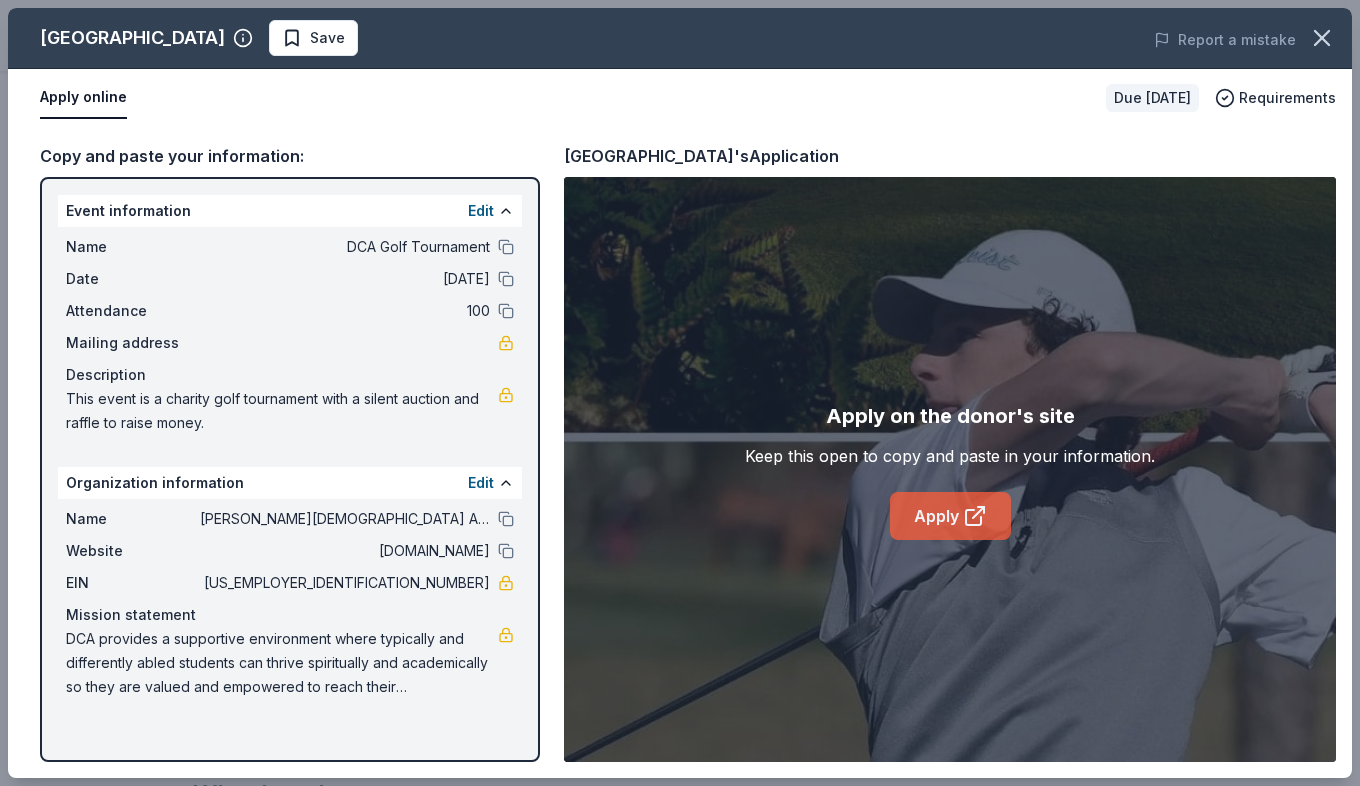 click on "Apply" at bounding box center (950, 516) 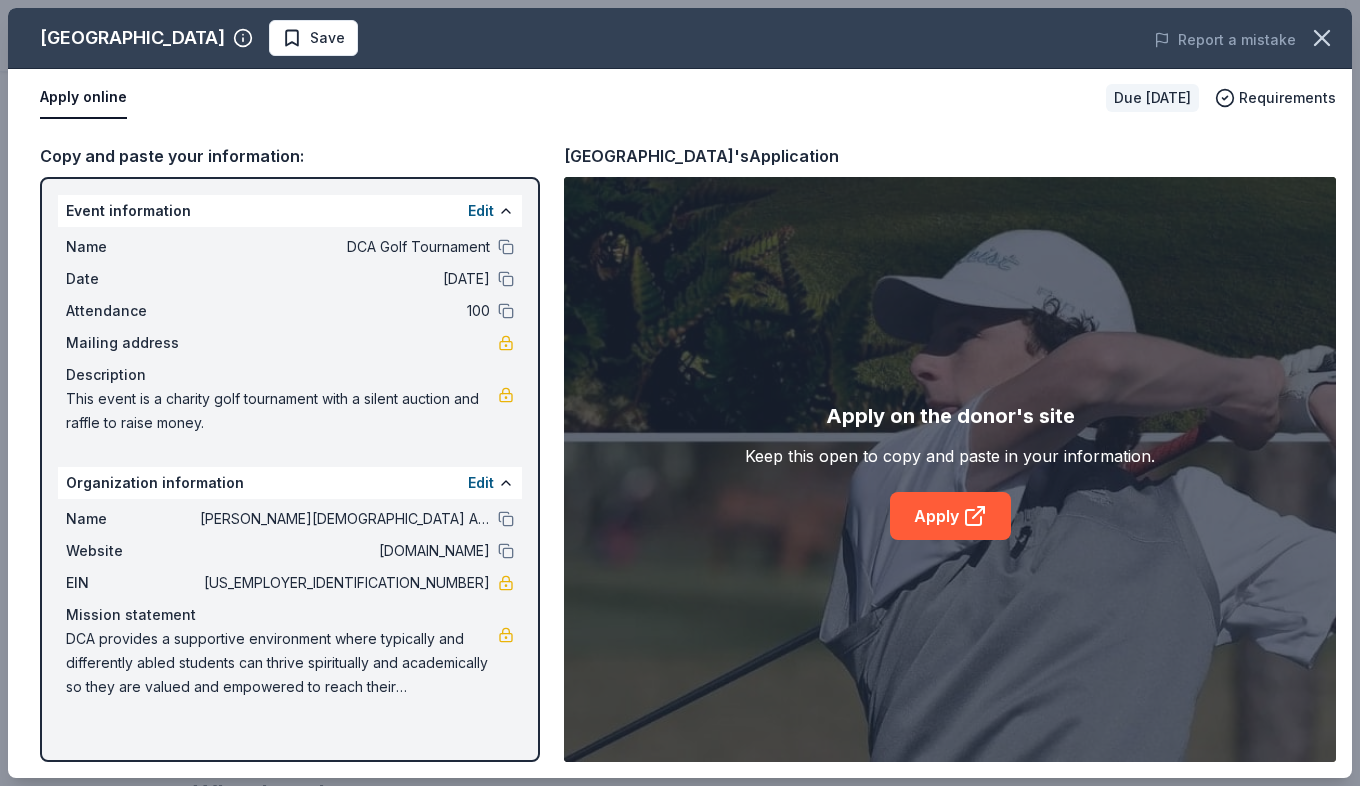 drag, startPoint x: 412, startPoint y: 585, endPoint x: 503, endPoint y: 586, distance: 91.00549 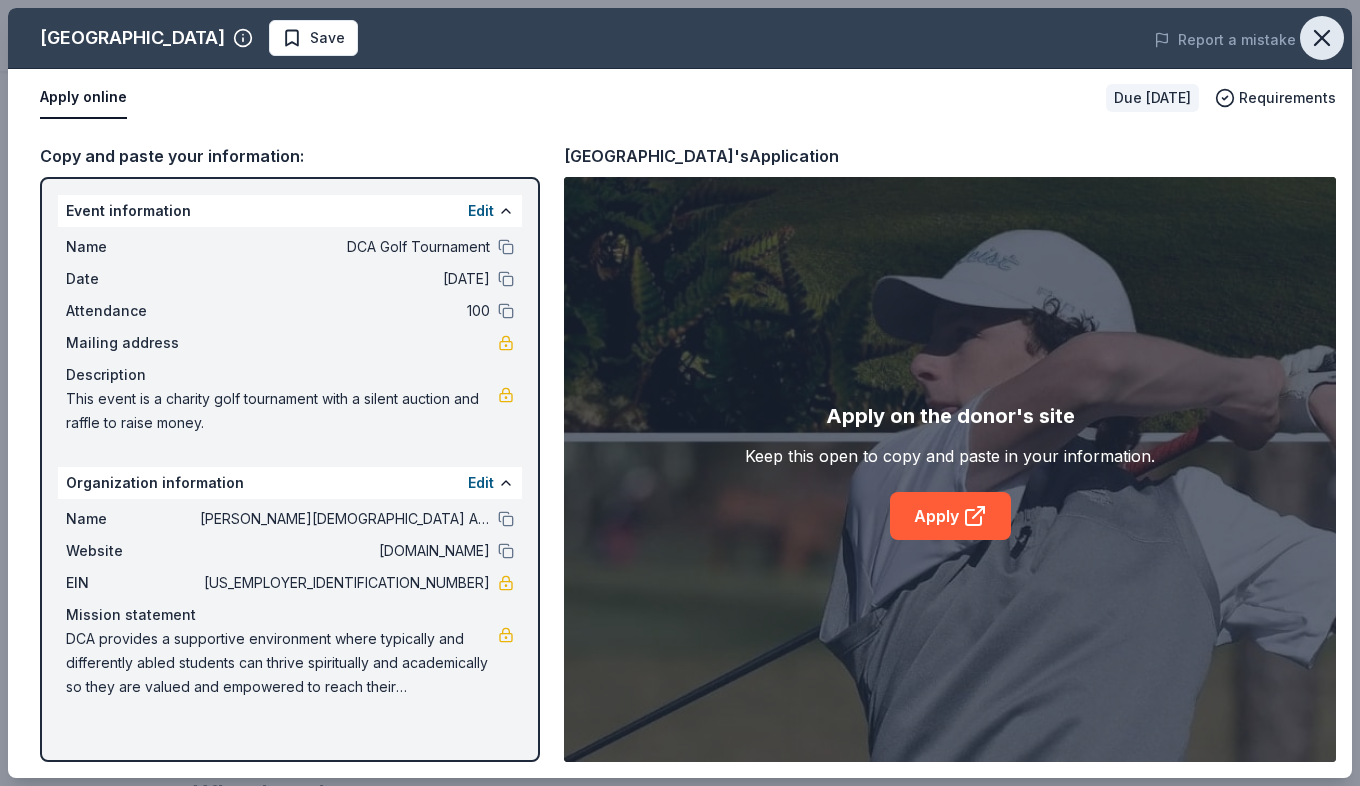 click 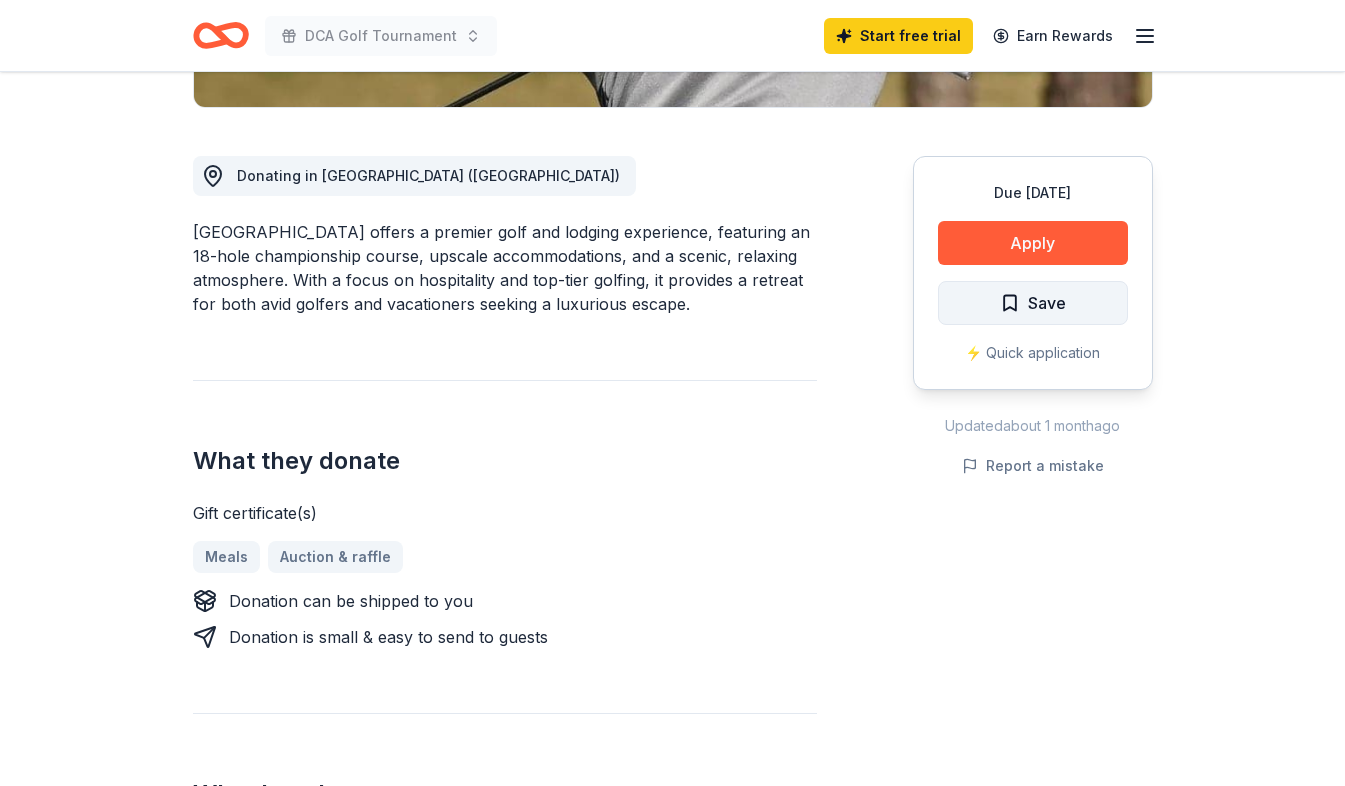 click on "Save" at bounding box center (1033, 303) 